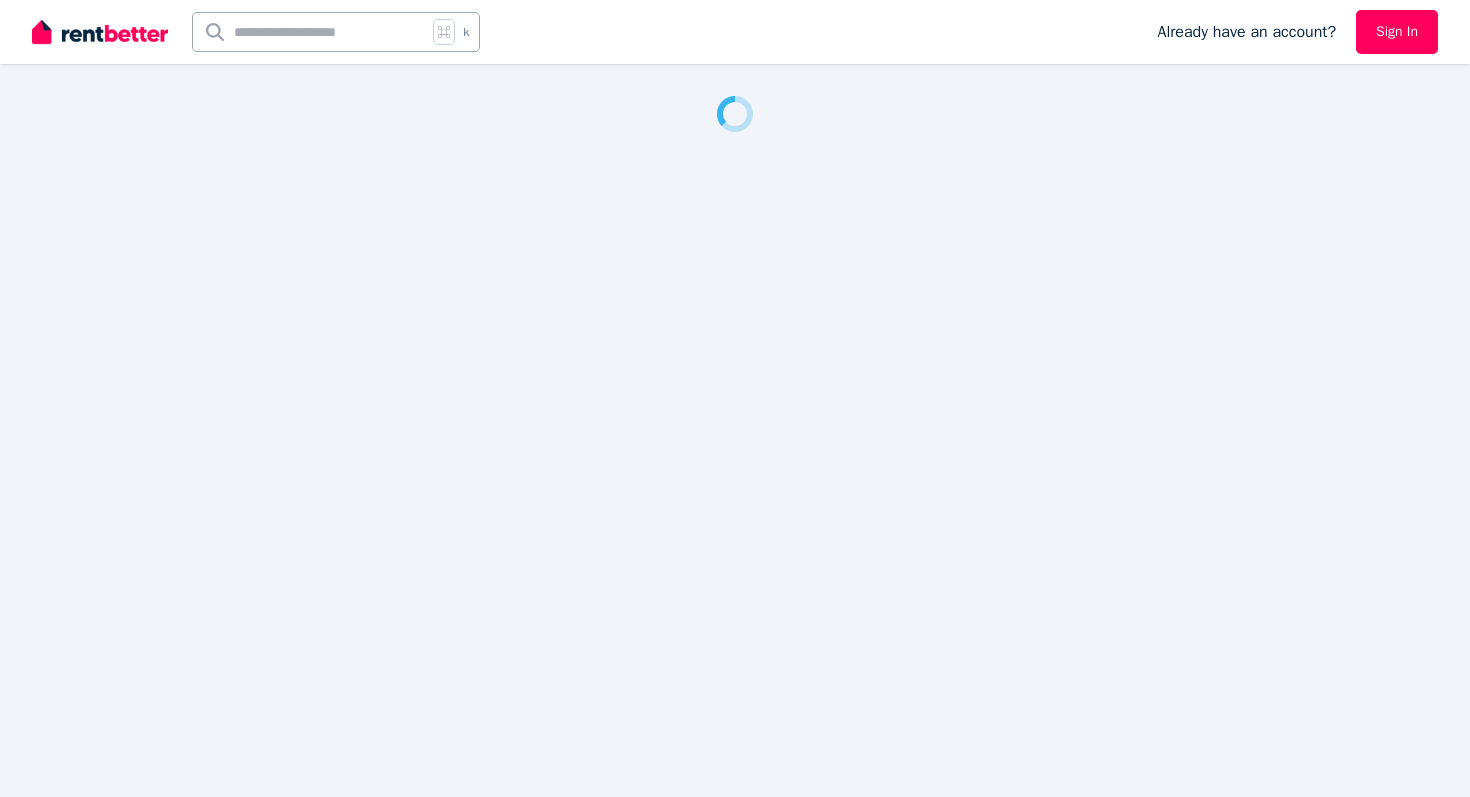 scroll, scrollTop: 0, scrollLeft: 0, axis: both 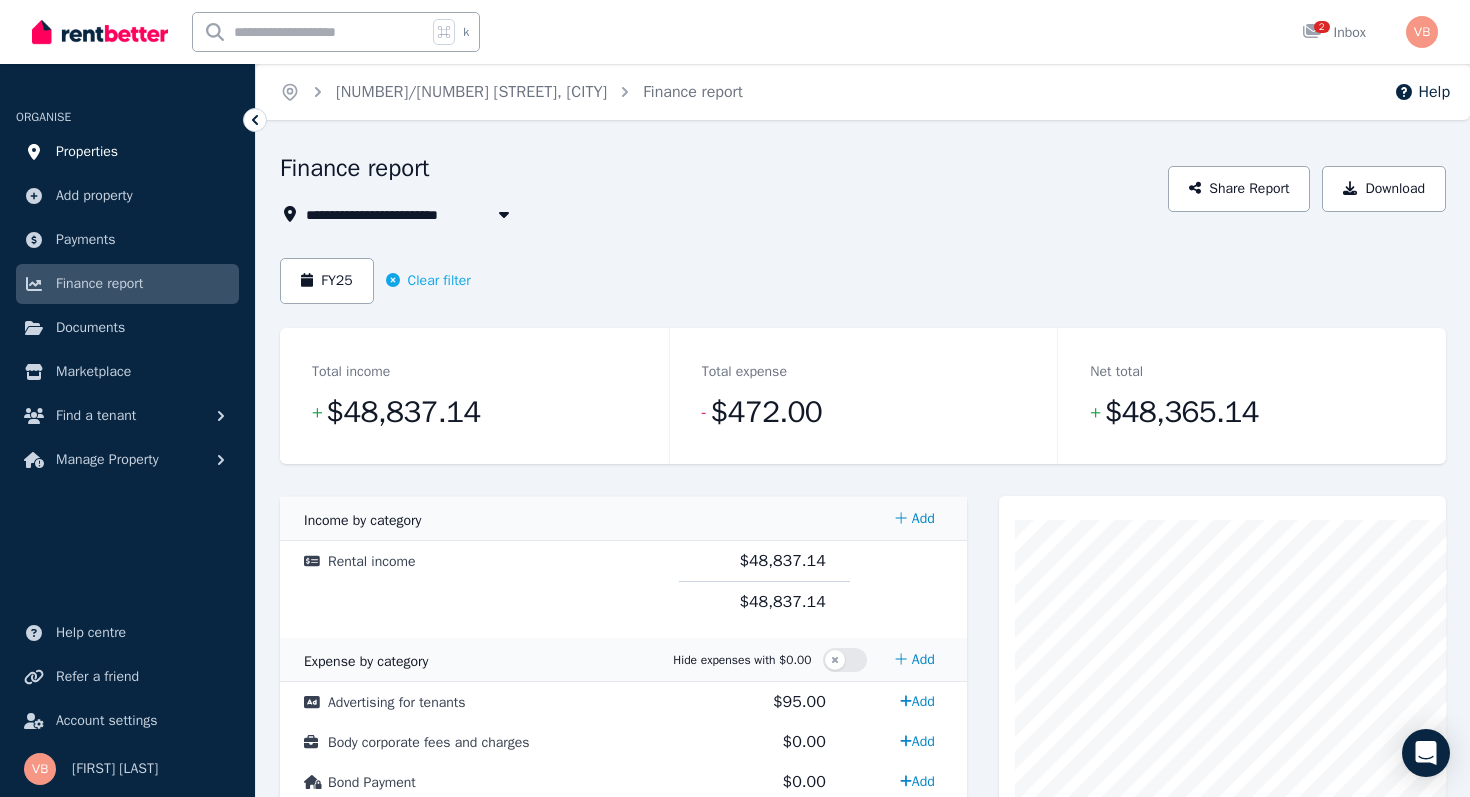 click on "Properties" at bounding box center (87, 152) 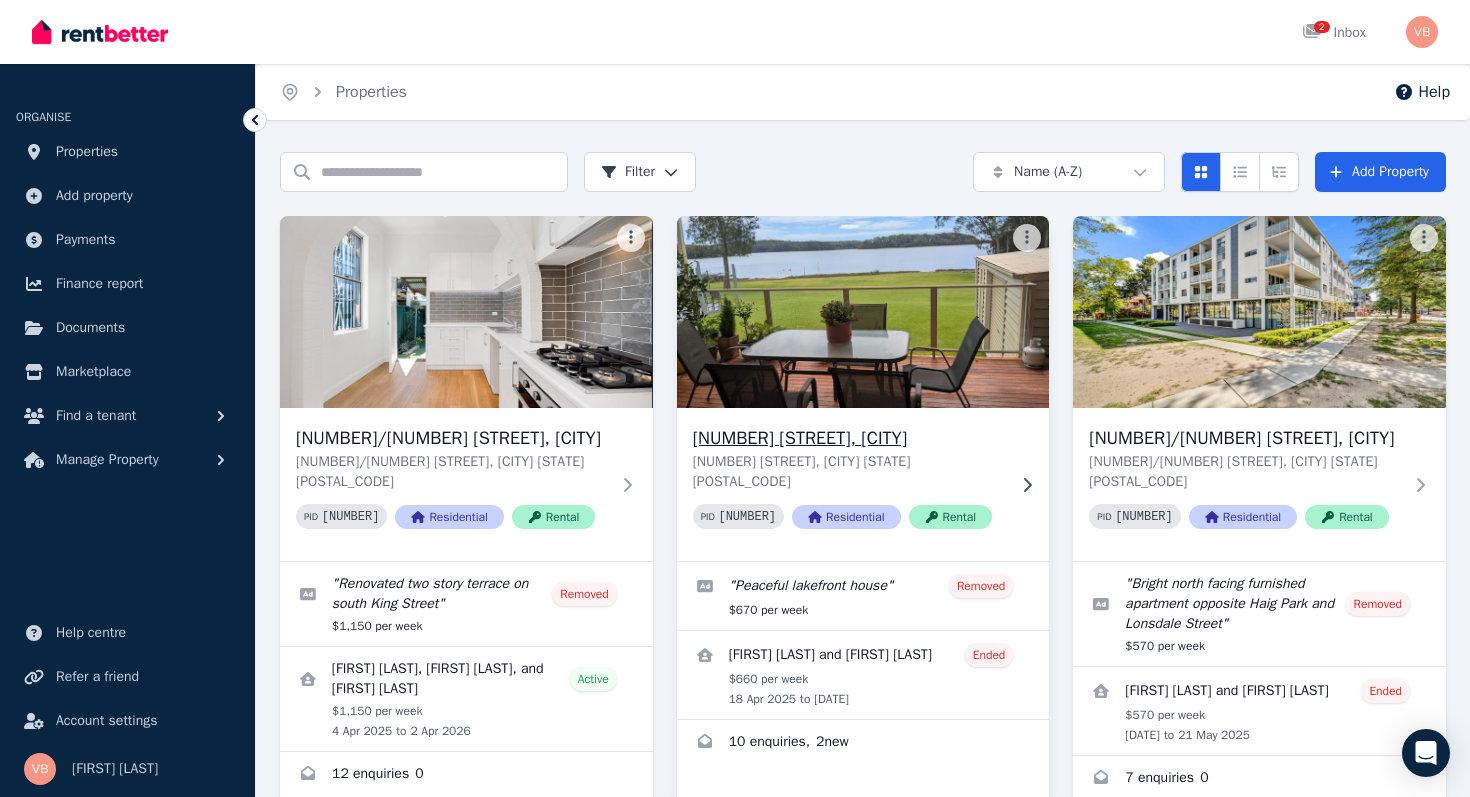 click on "[NUMBER] [STREET], [CITY]" at bounding box center (849, 438) 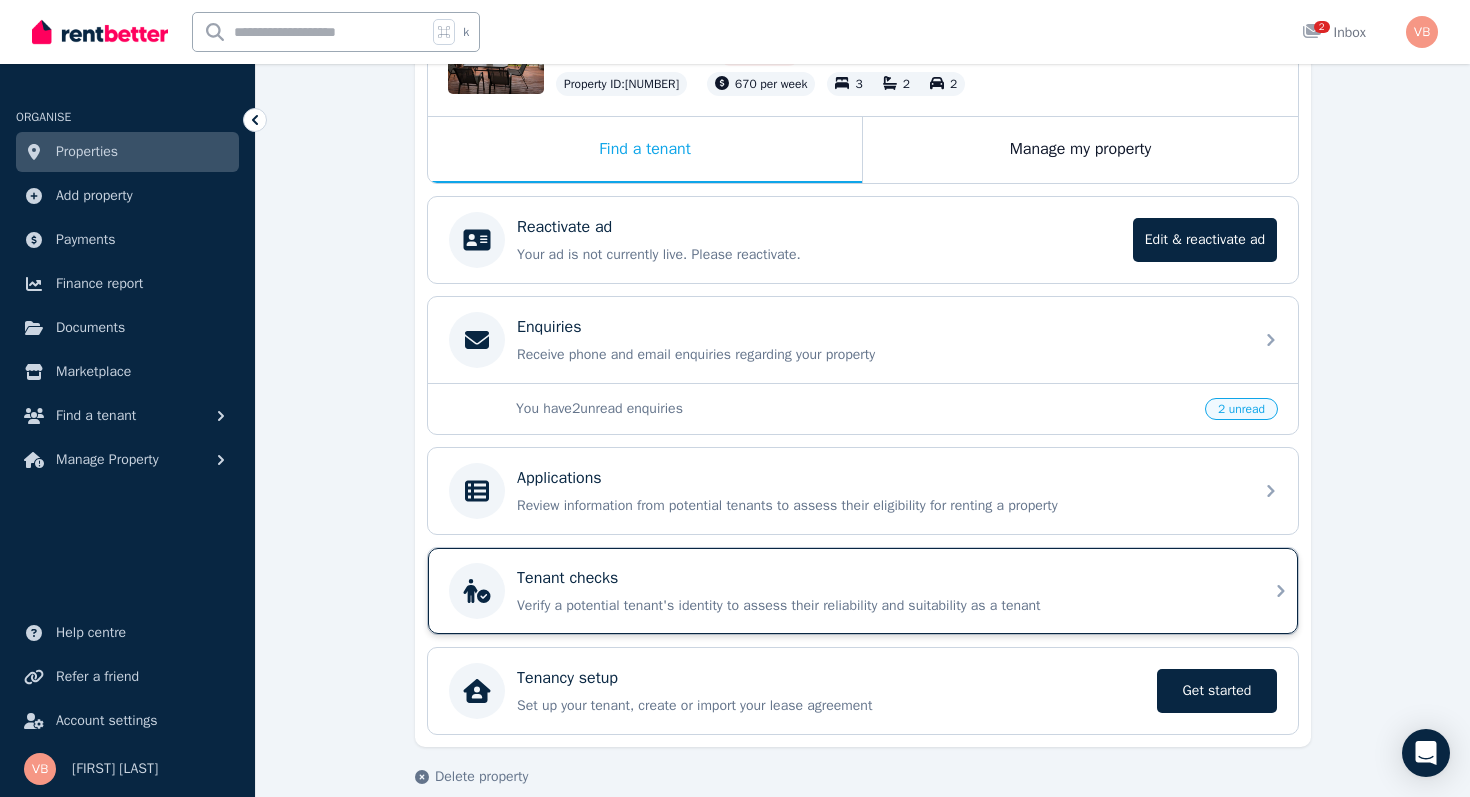 scroll, scrollTop: 250, scrollLeft: 0, axis: vertical 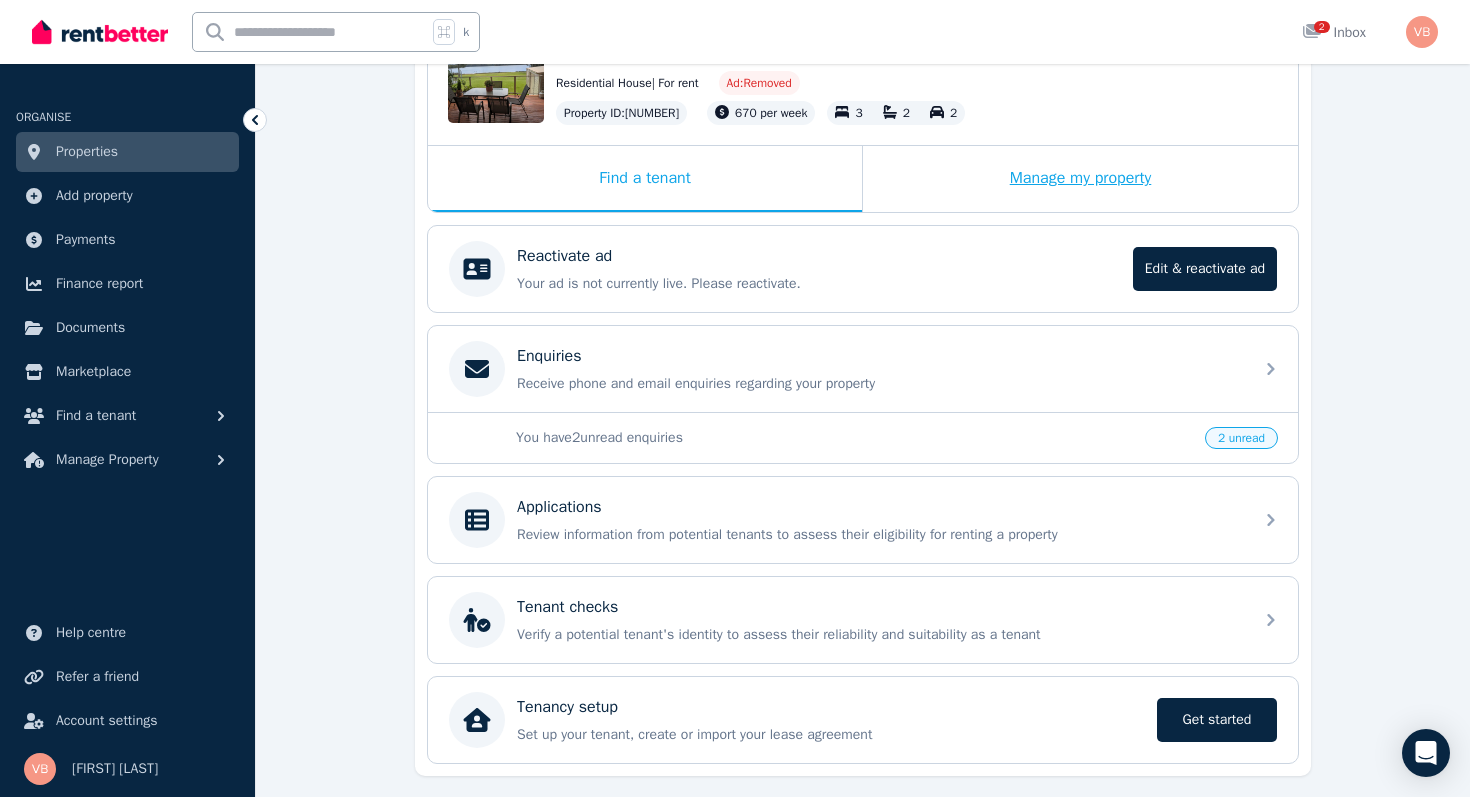 click on "Manage my property" at bounding box center [1080, 179] 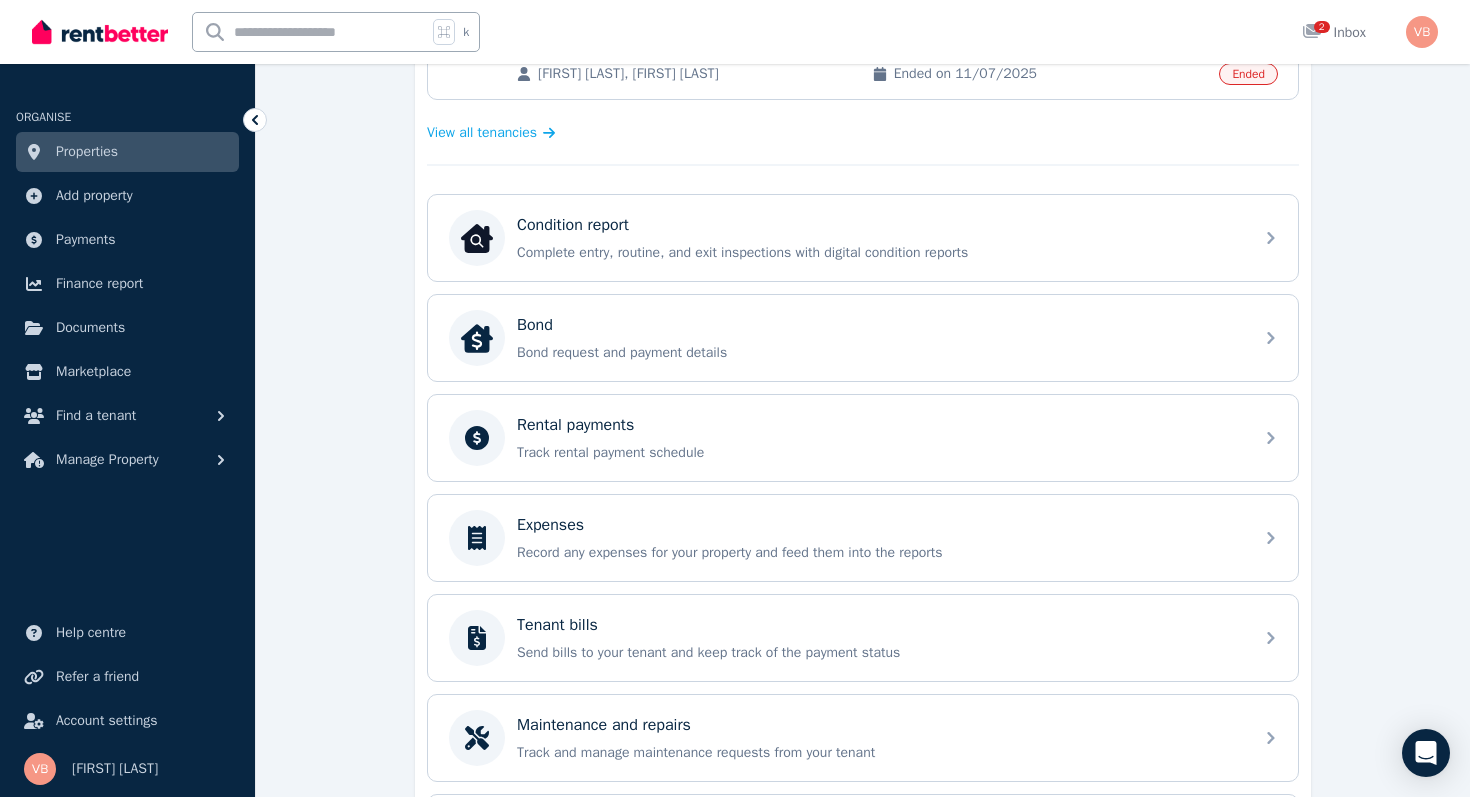scroll, scrollTop: 663, scrollLeft: 0, axis: vertical 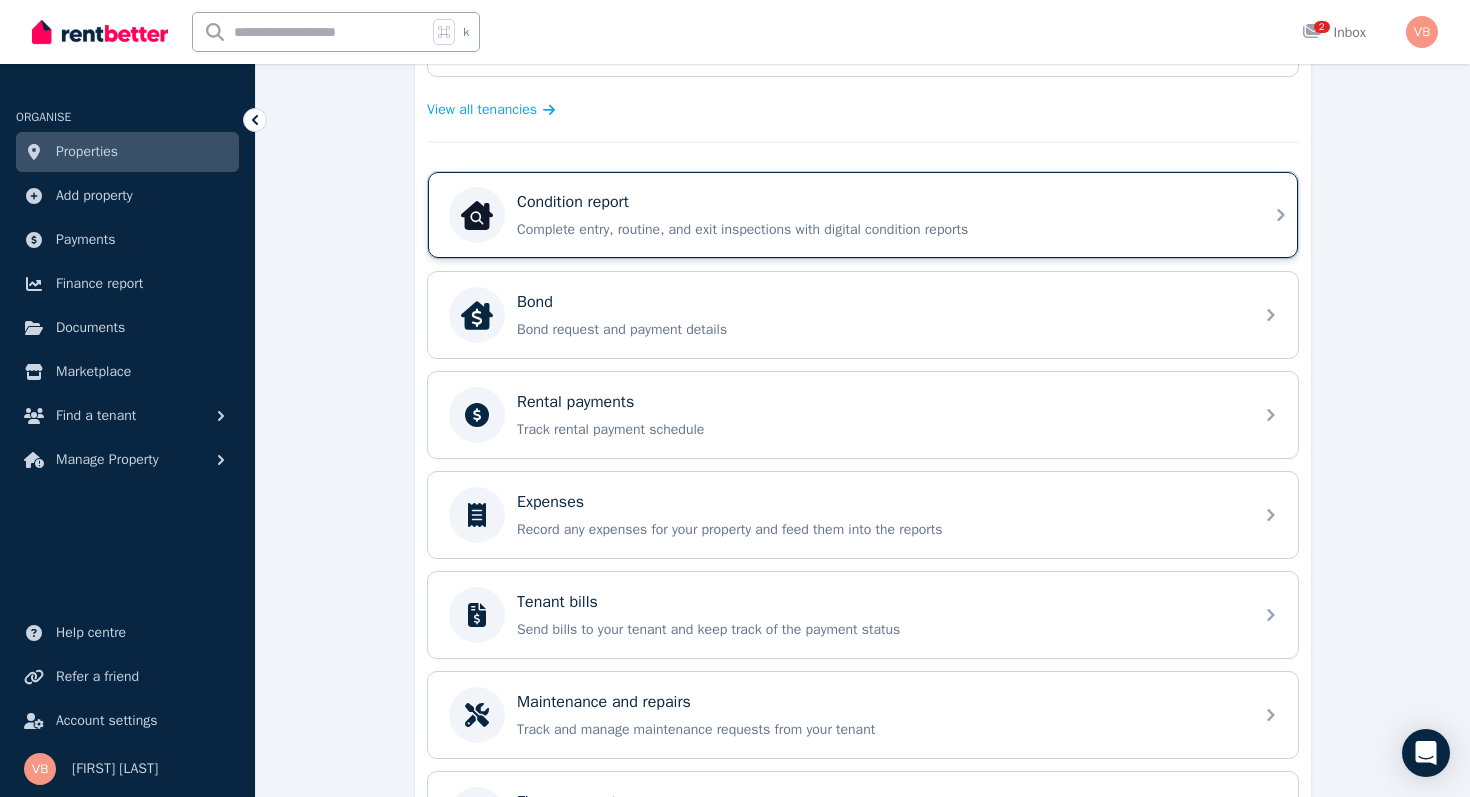 click on "Complete entry, routine, and exit inspections with digital condition reports" at bounding box center [879, 230] 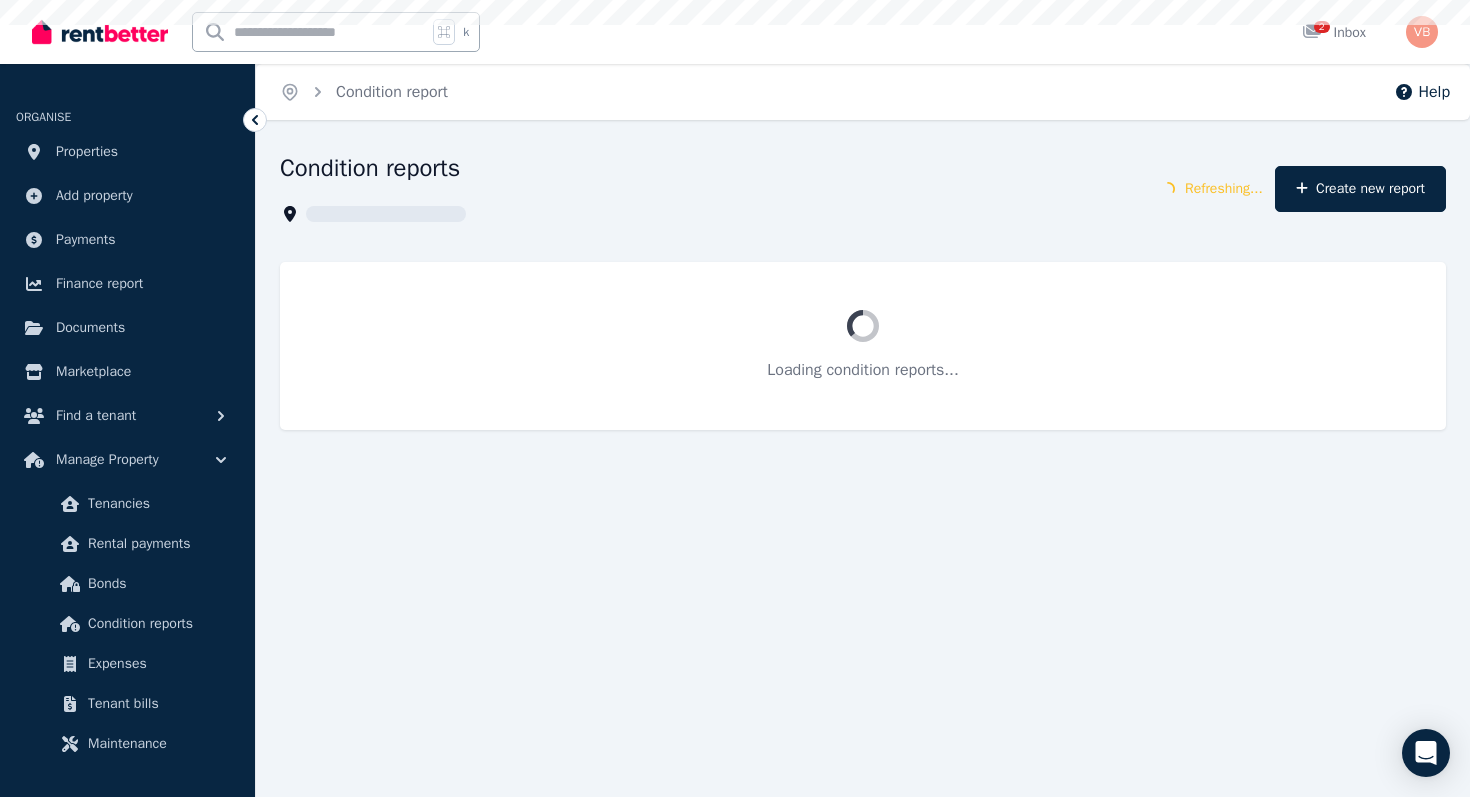 scroll, scrollTop: 0, scrollLeft: 0, axis: both 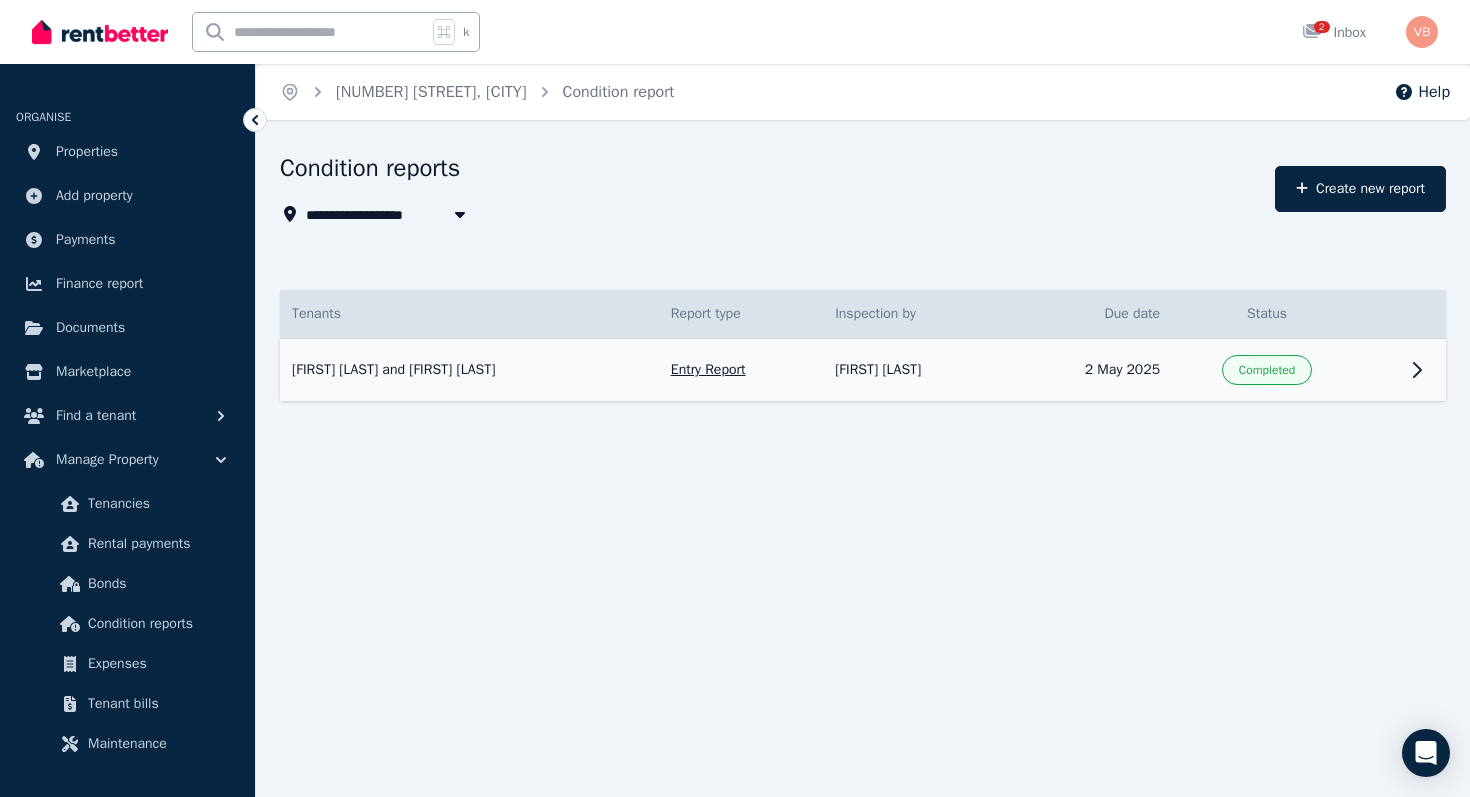 click 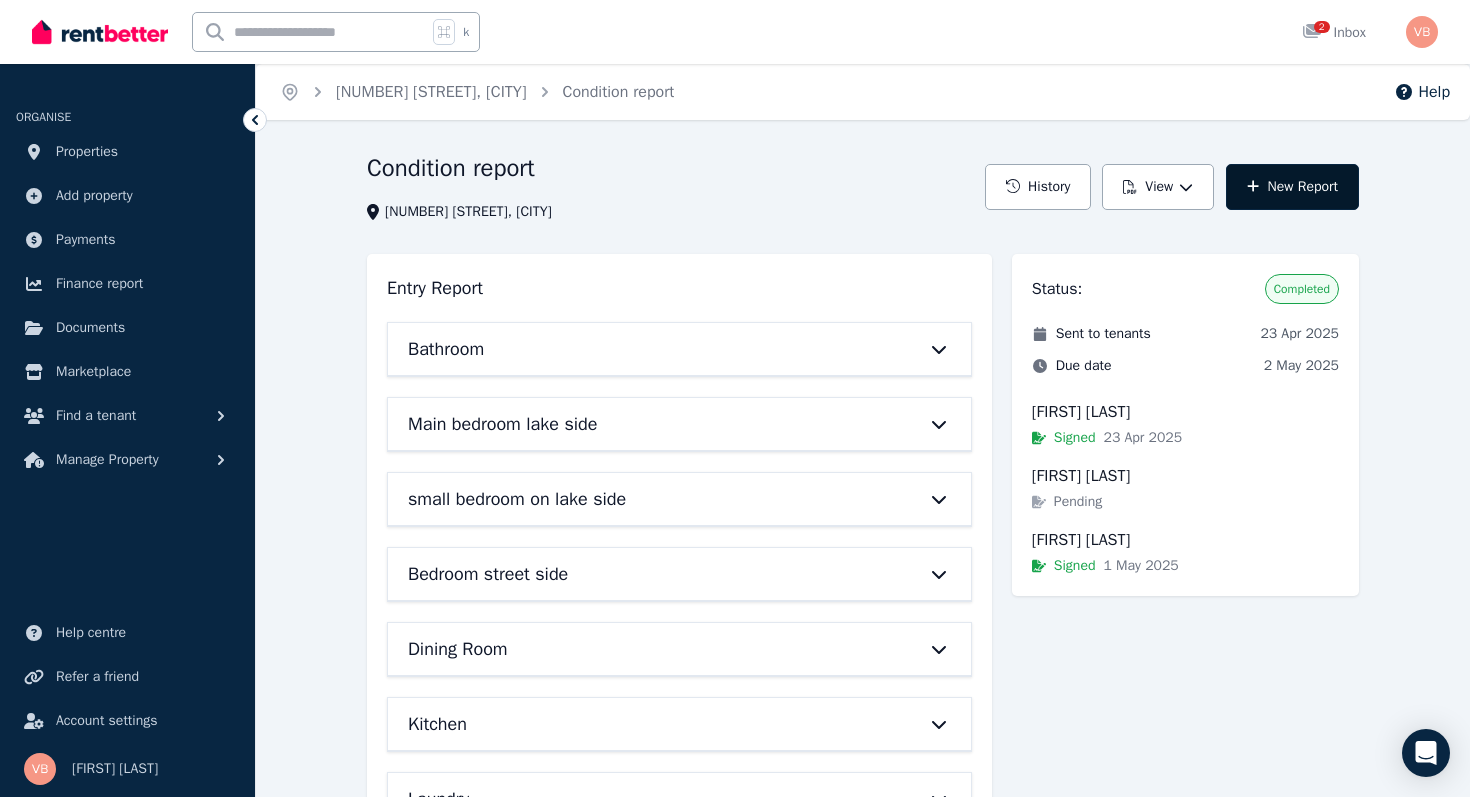 click 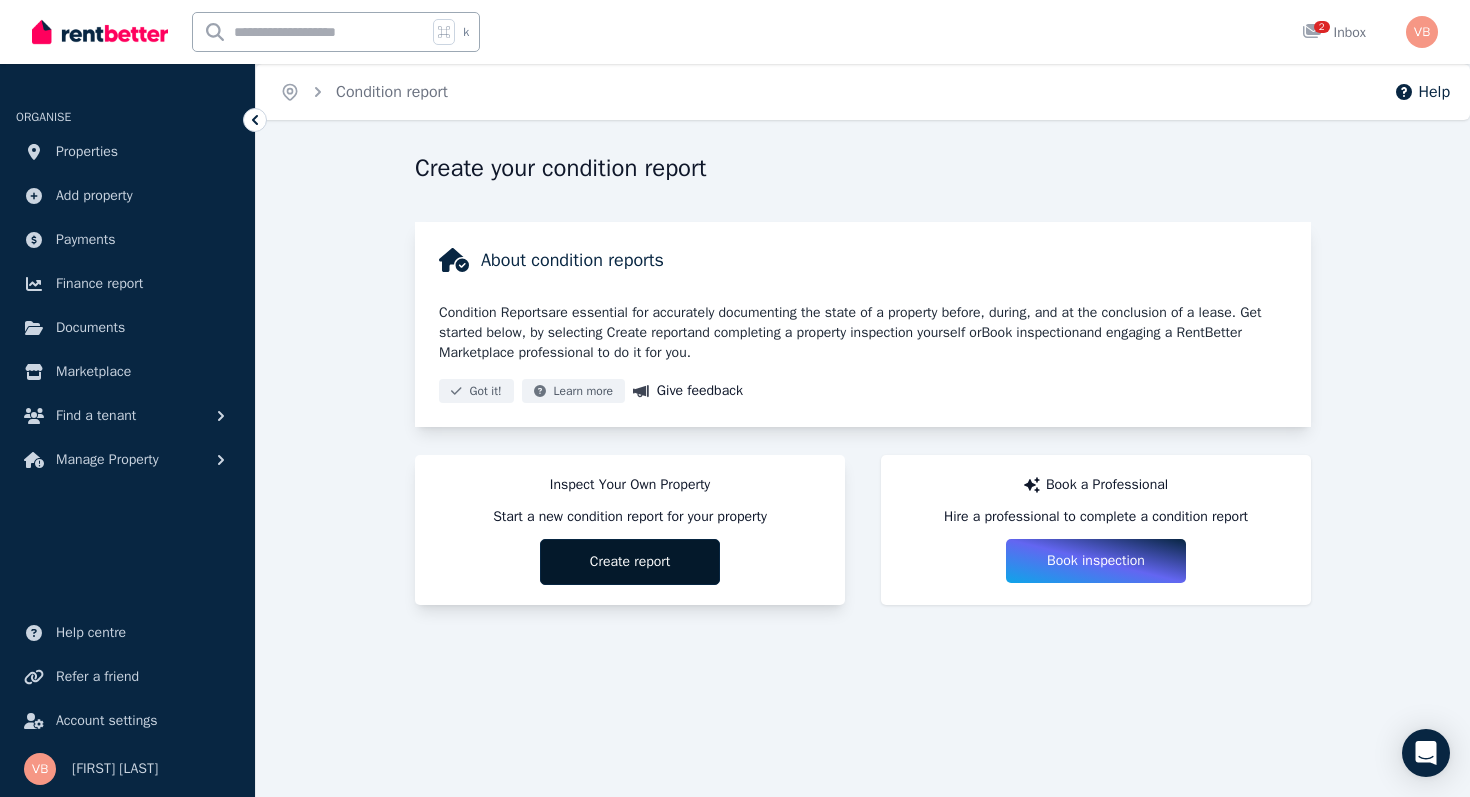 click on "Create report" at bounding box center (630, 562) 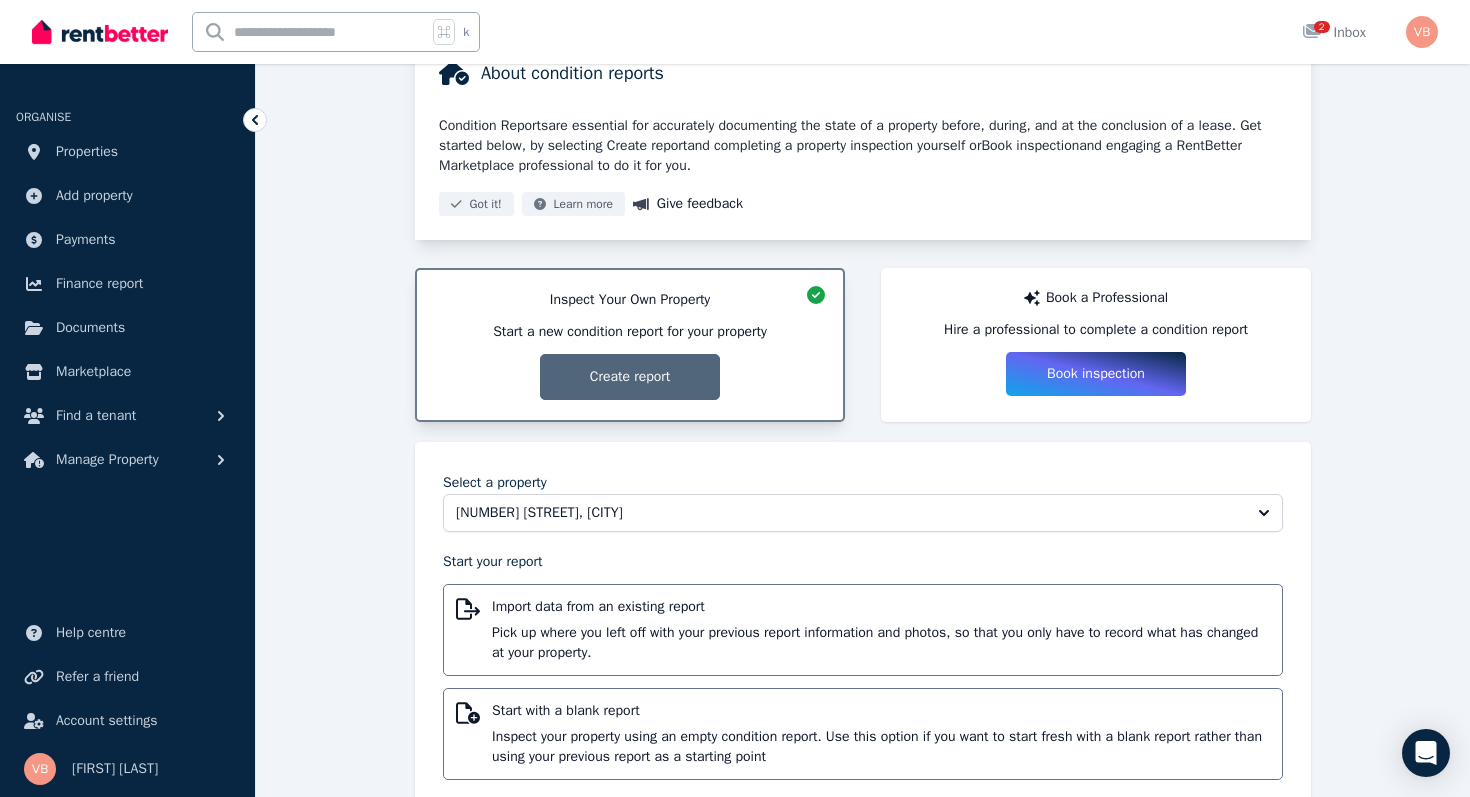 scroll, scrollTop: 234, scrollLeft: 0, axis: vertical 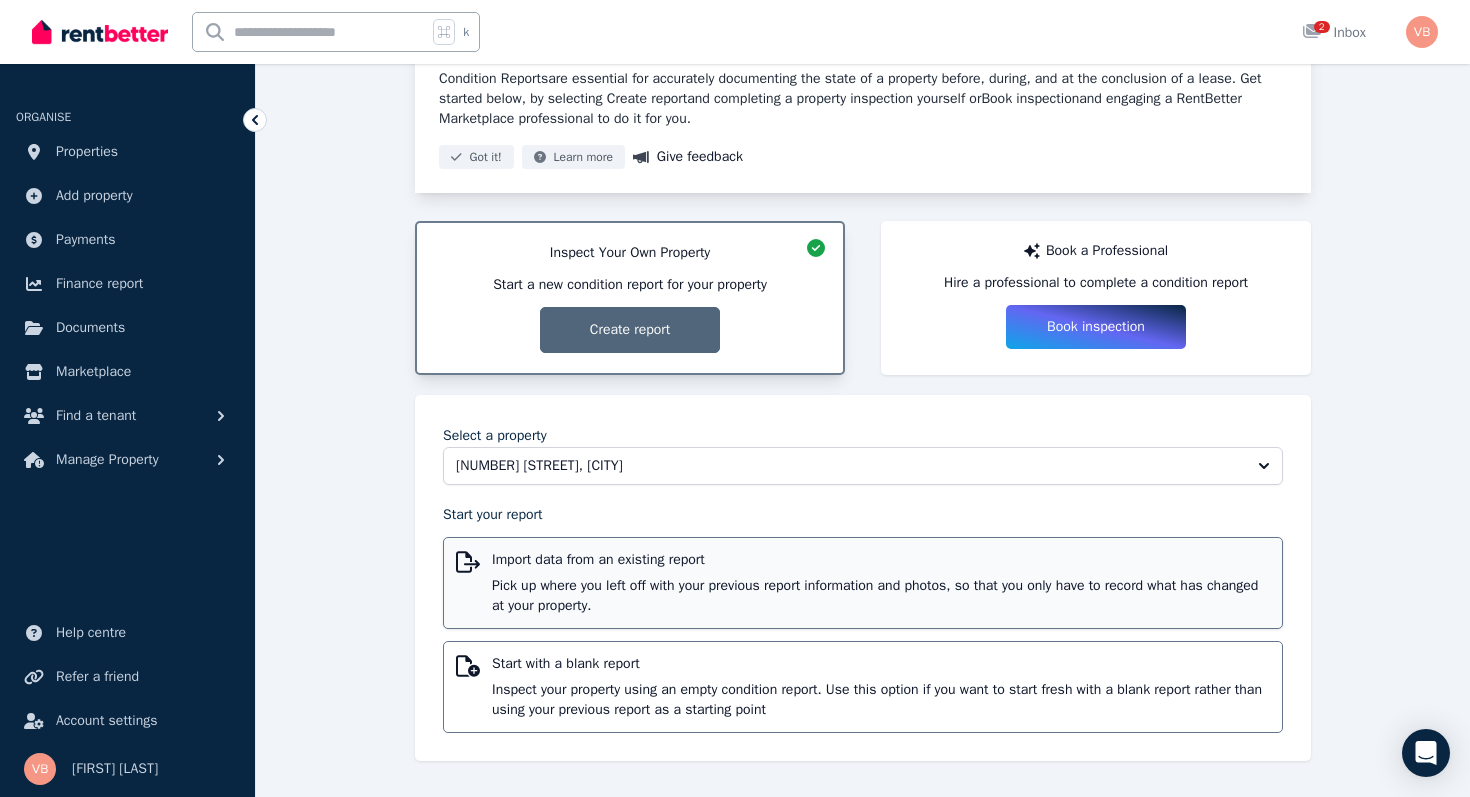 click on "Pick up where you left off with your previous report information and photos, so that you only have to record what has changed at your property." at bounding box center [881, 596] 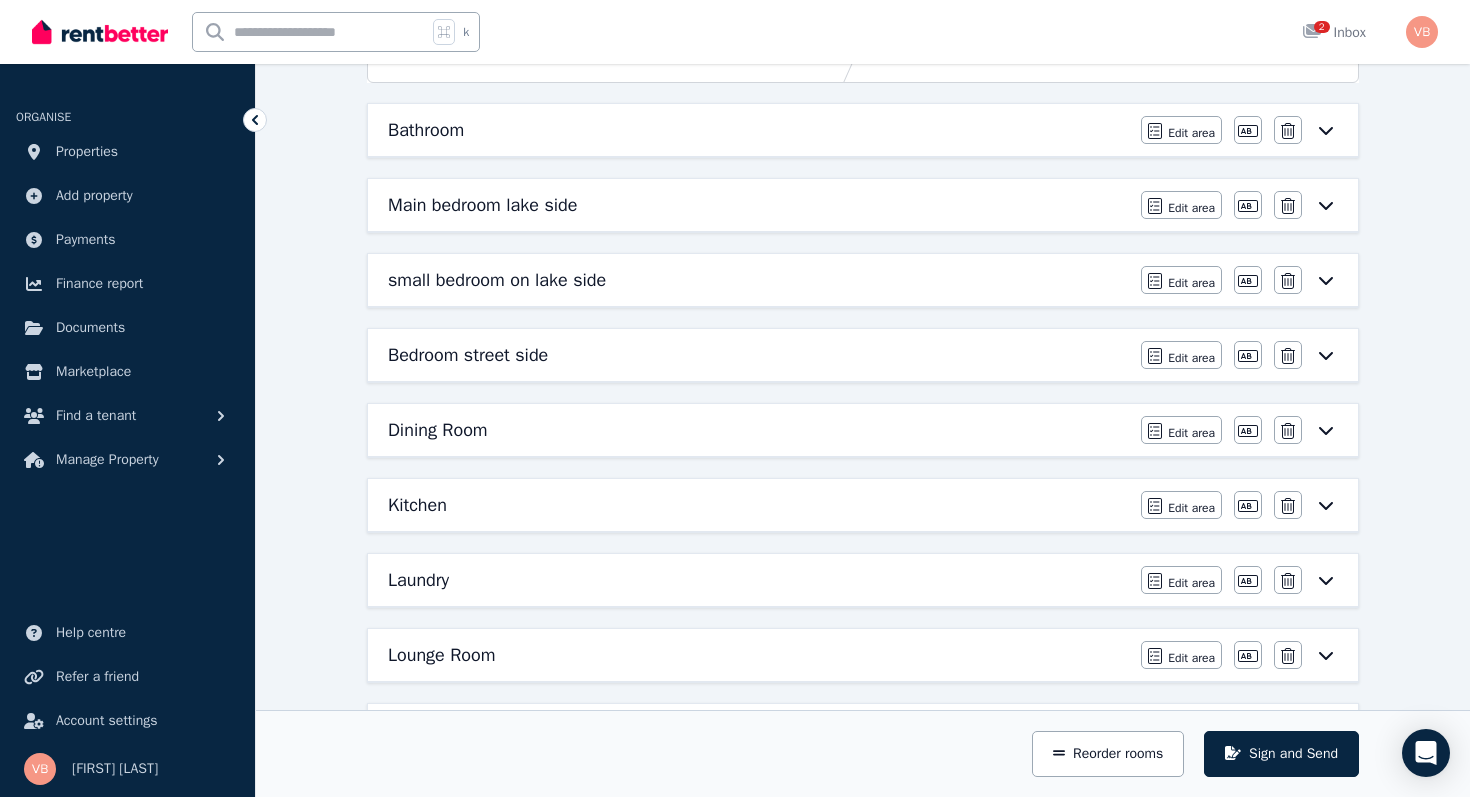 scroll, scrollTop: 252, scrollLeft: 0, axis: vertical 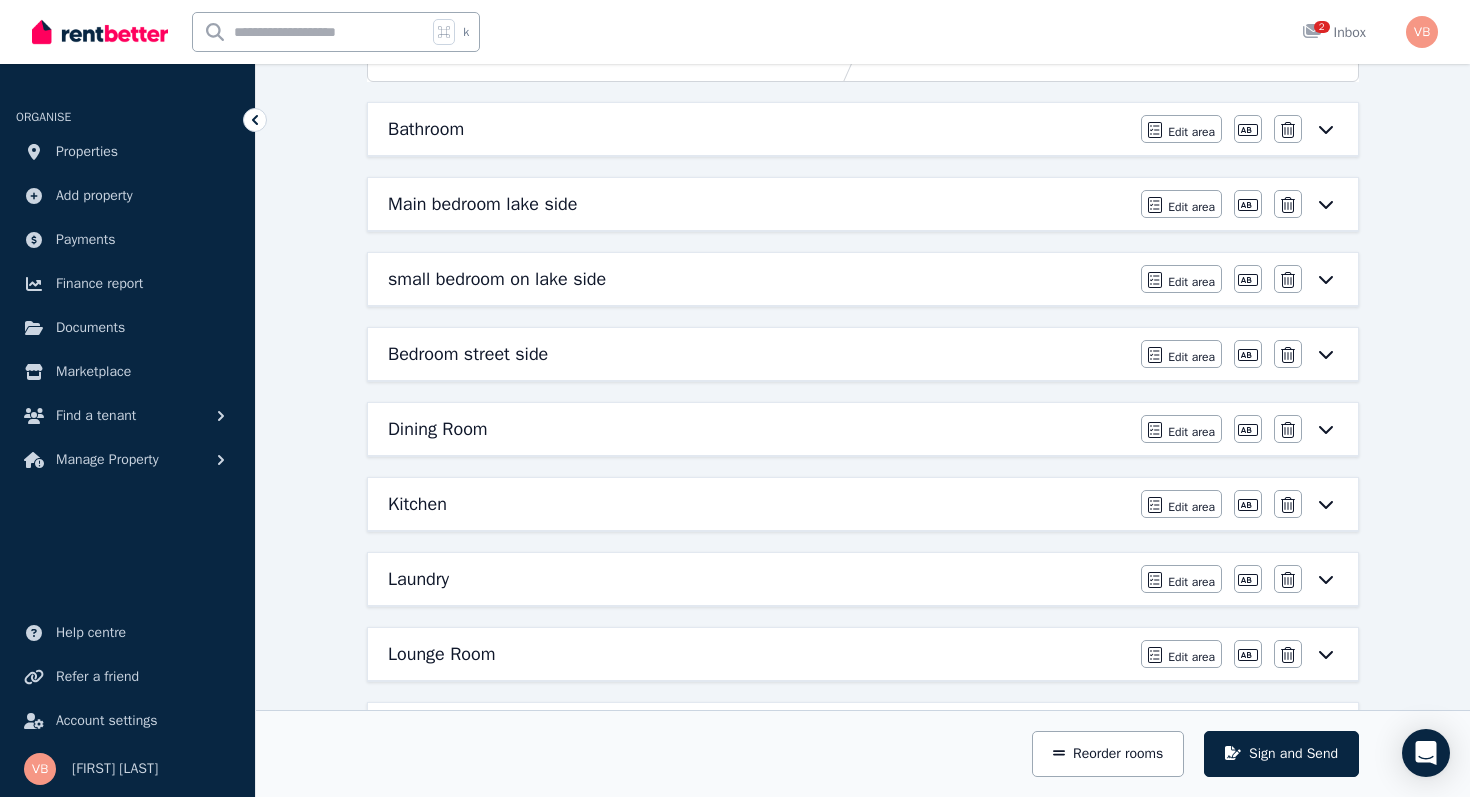 click 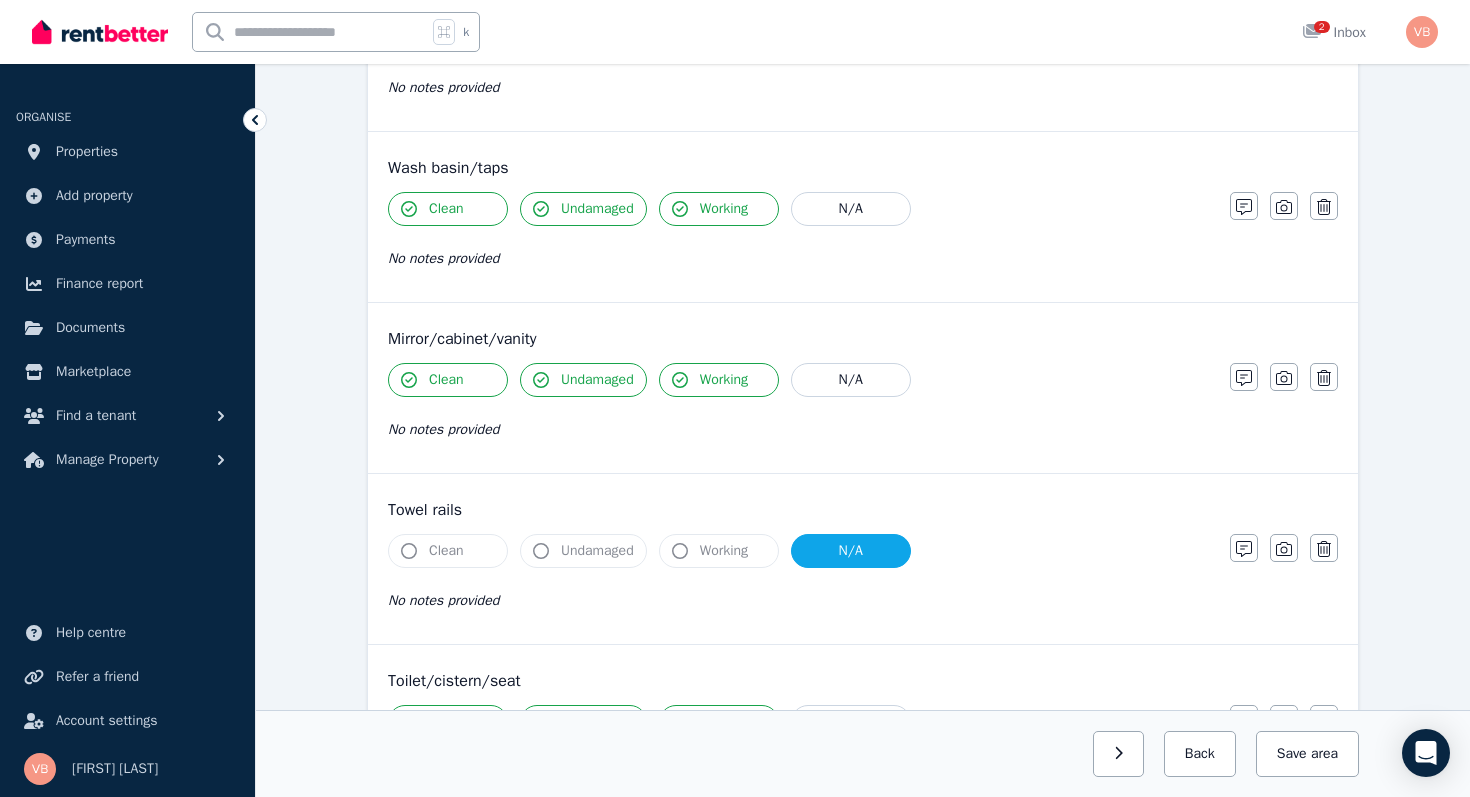 scroll, scrollTop: 1717, scrollLeft: 0, axis: vertical 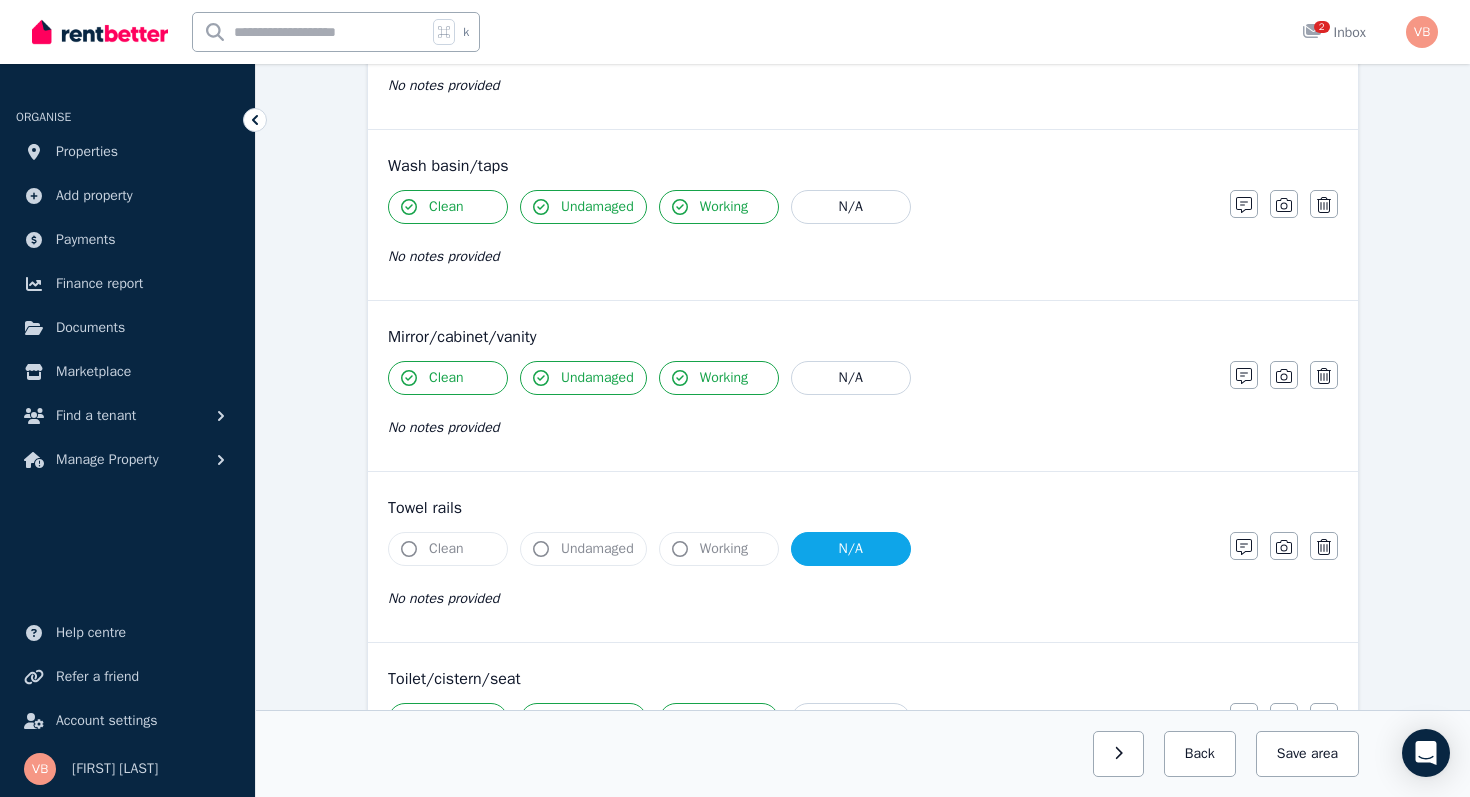 click on "Clean" at bounding box center (448, 378) 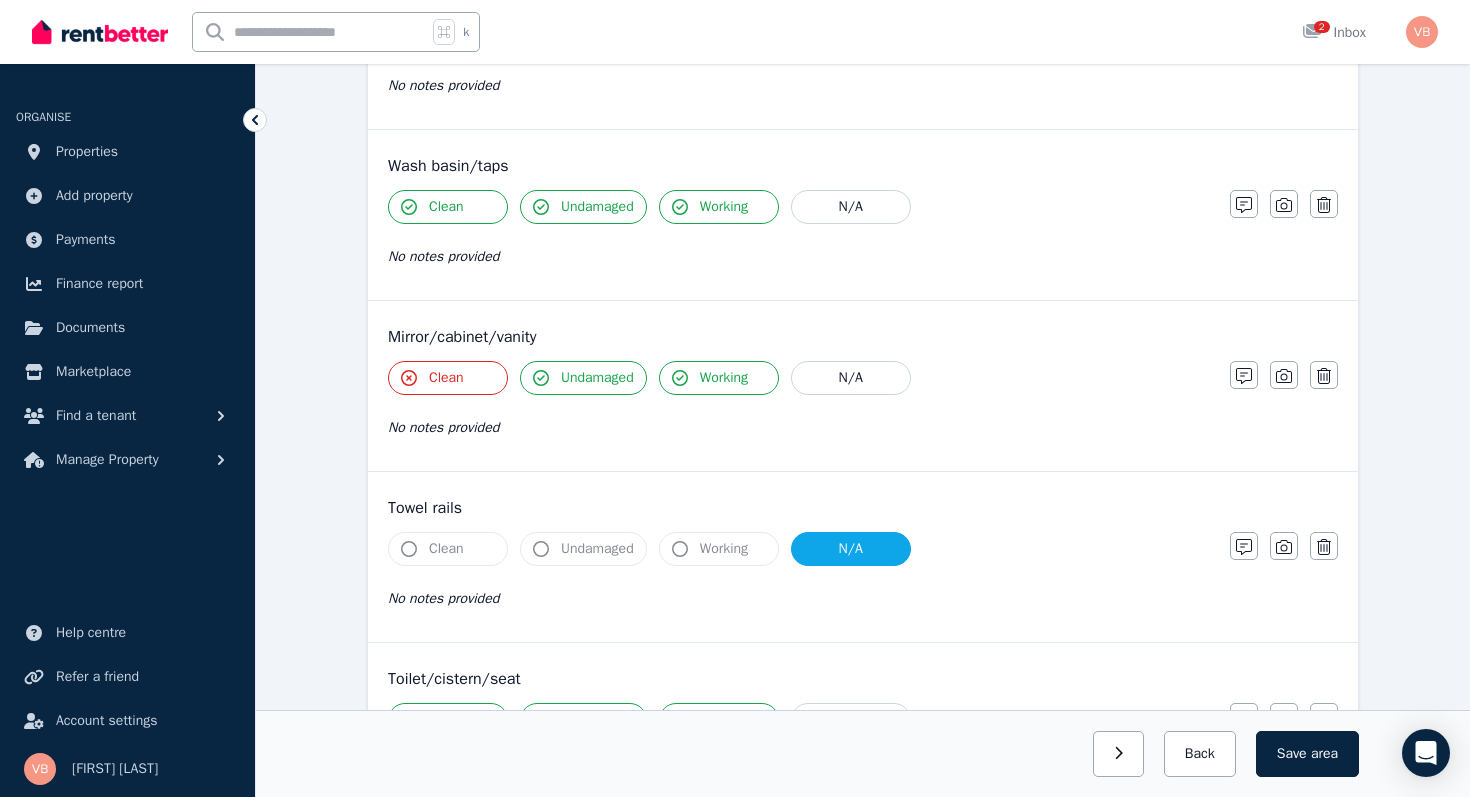 click on "No notes provided" at bounding box center [443, 427] 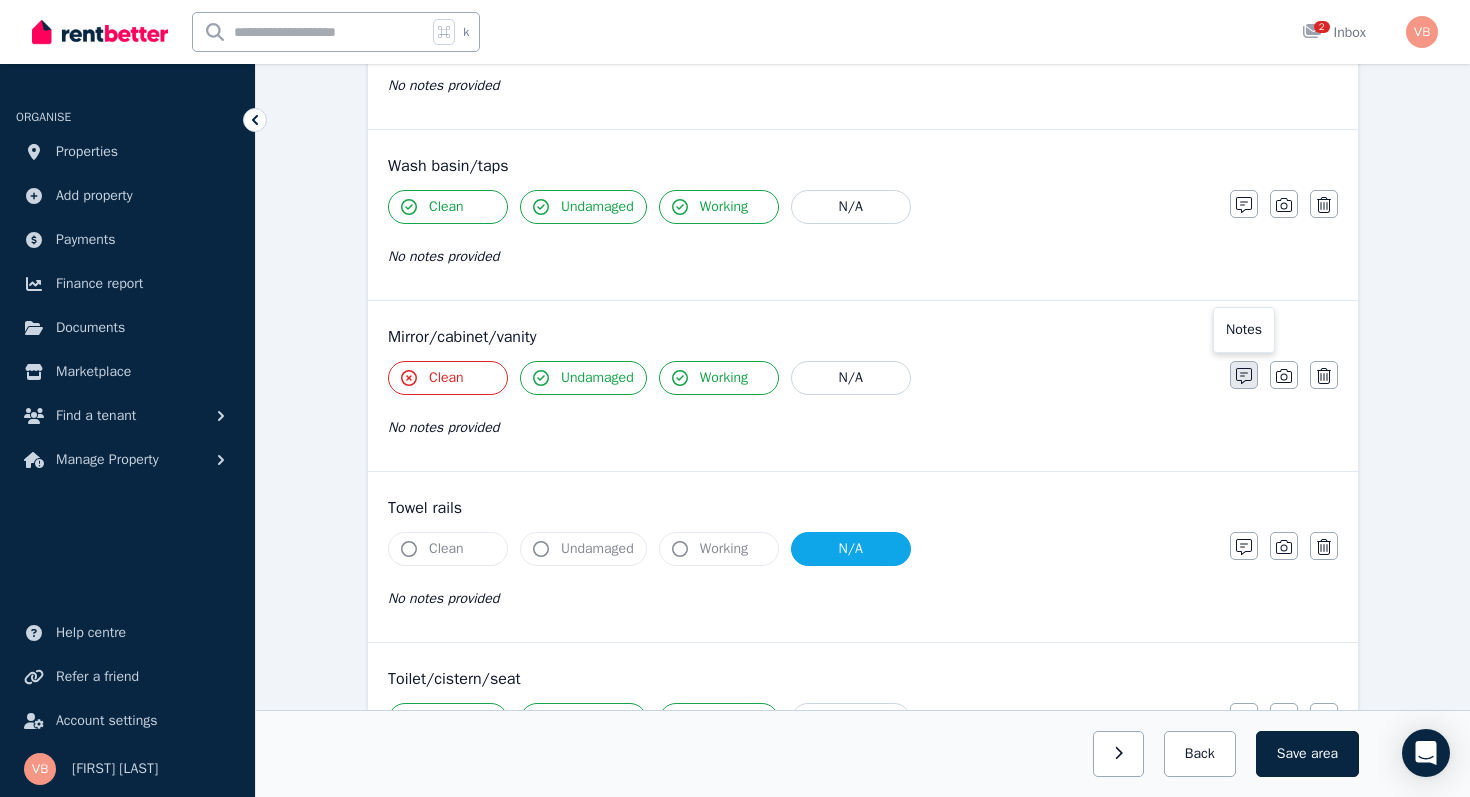 click 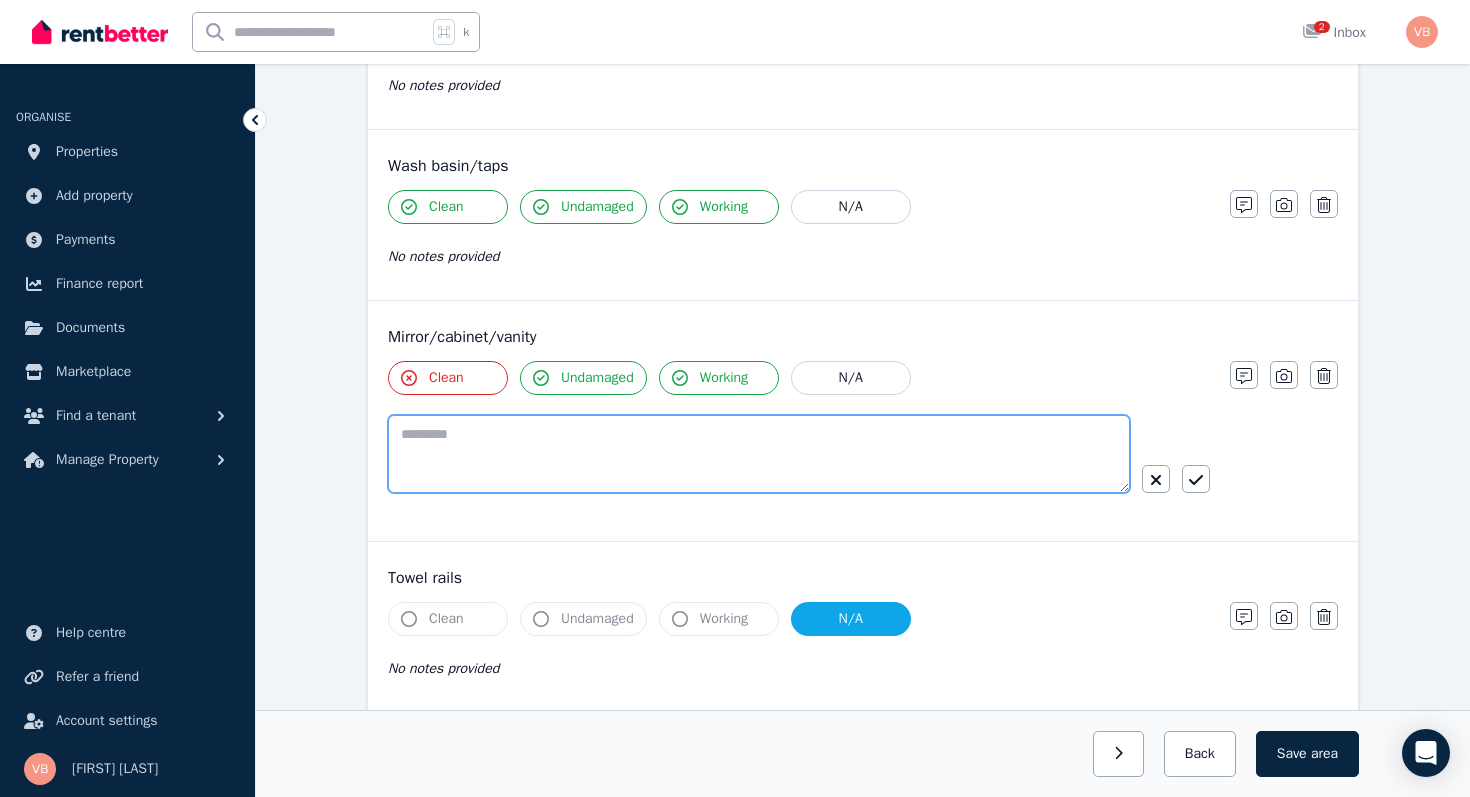 click at bounding box center [759, 454] 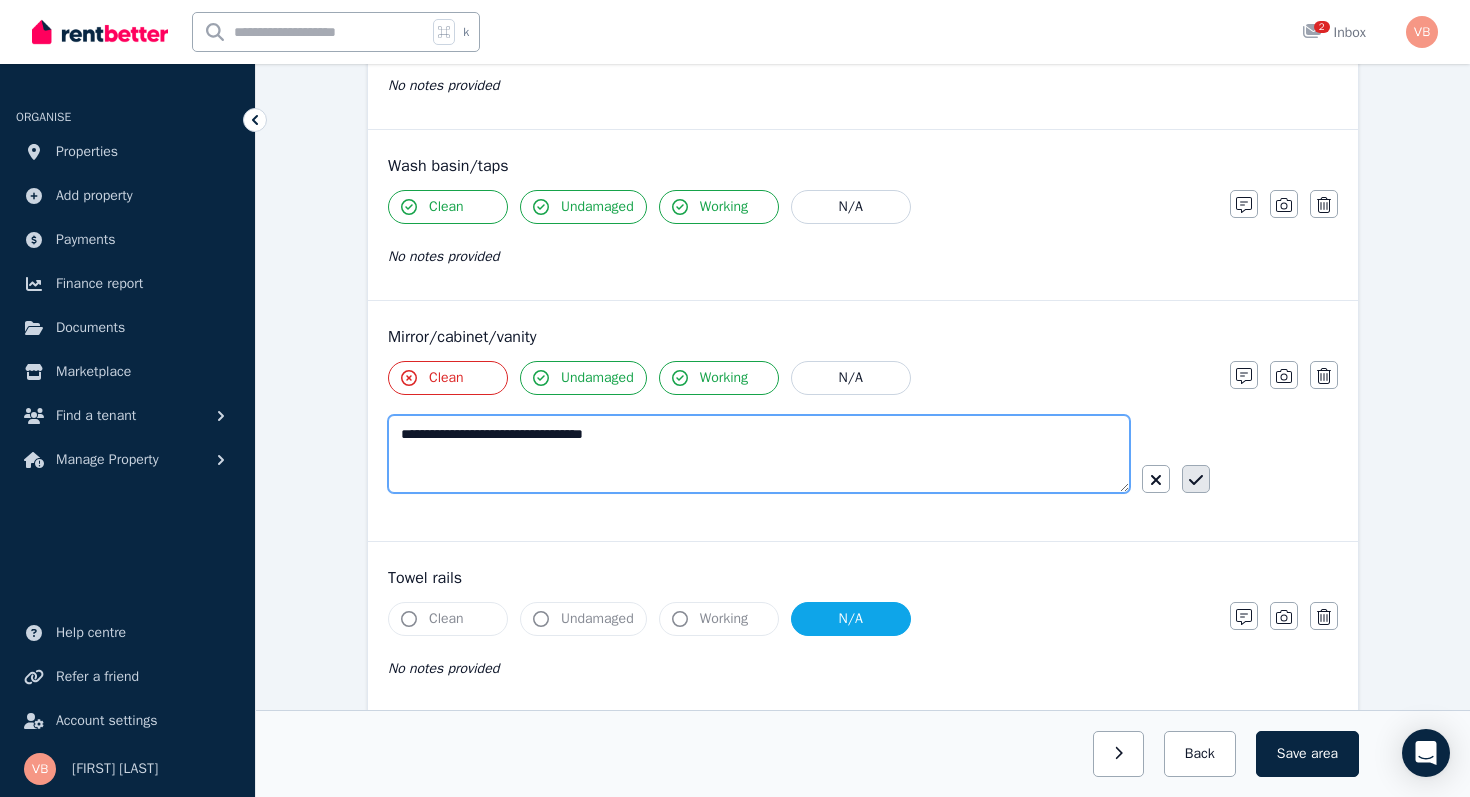 type on "**********" 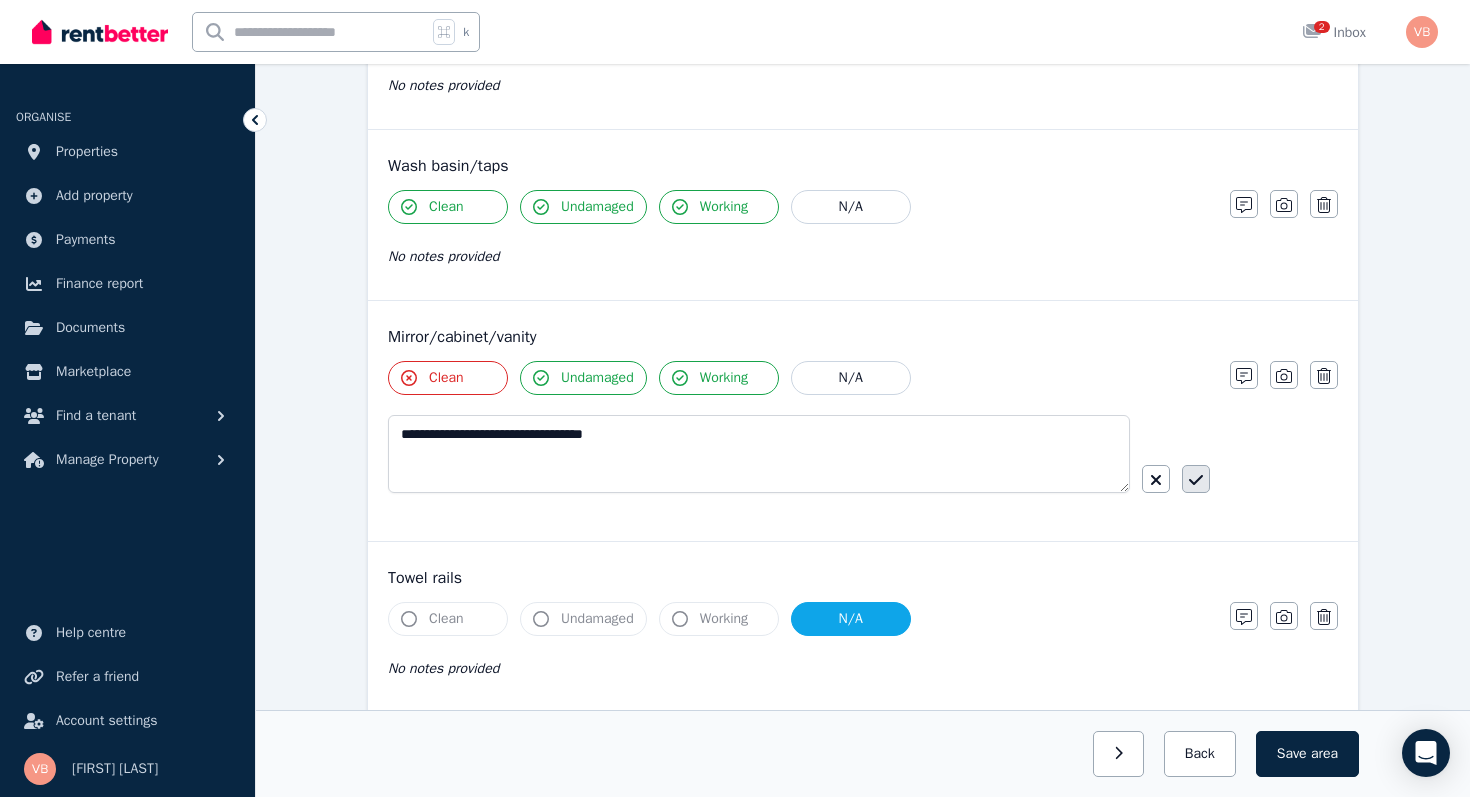 click 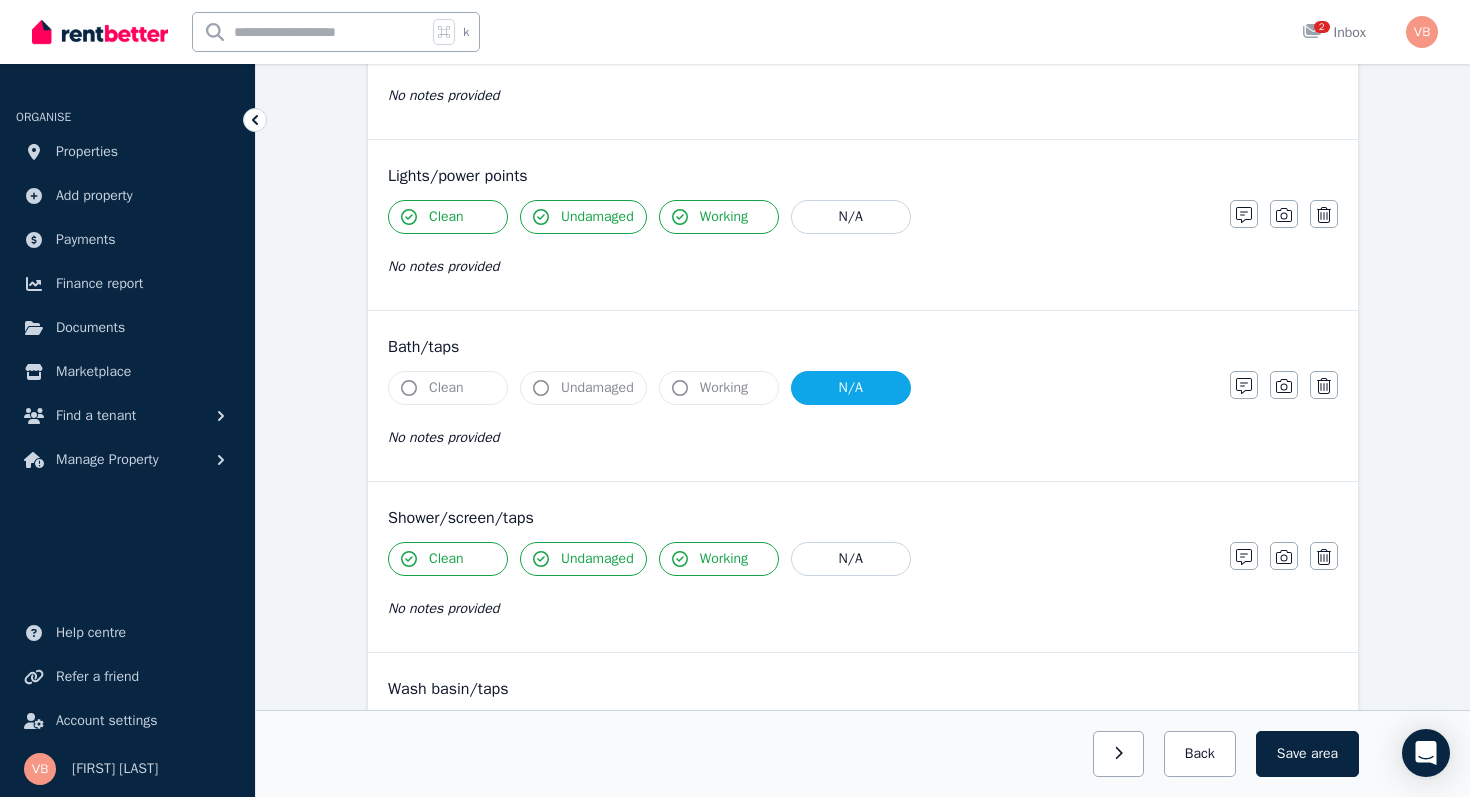 scroll, scrollTop: 1192, scrollLeft: 0, axis: vertical 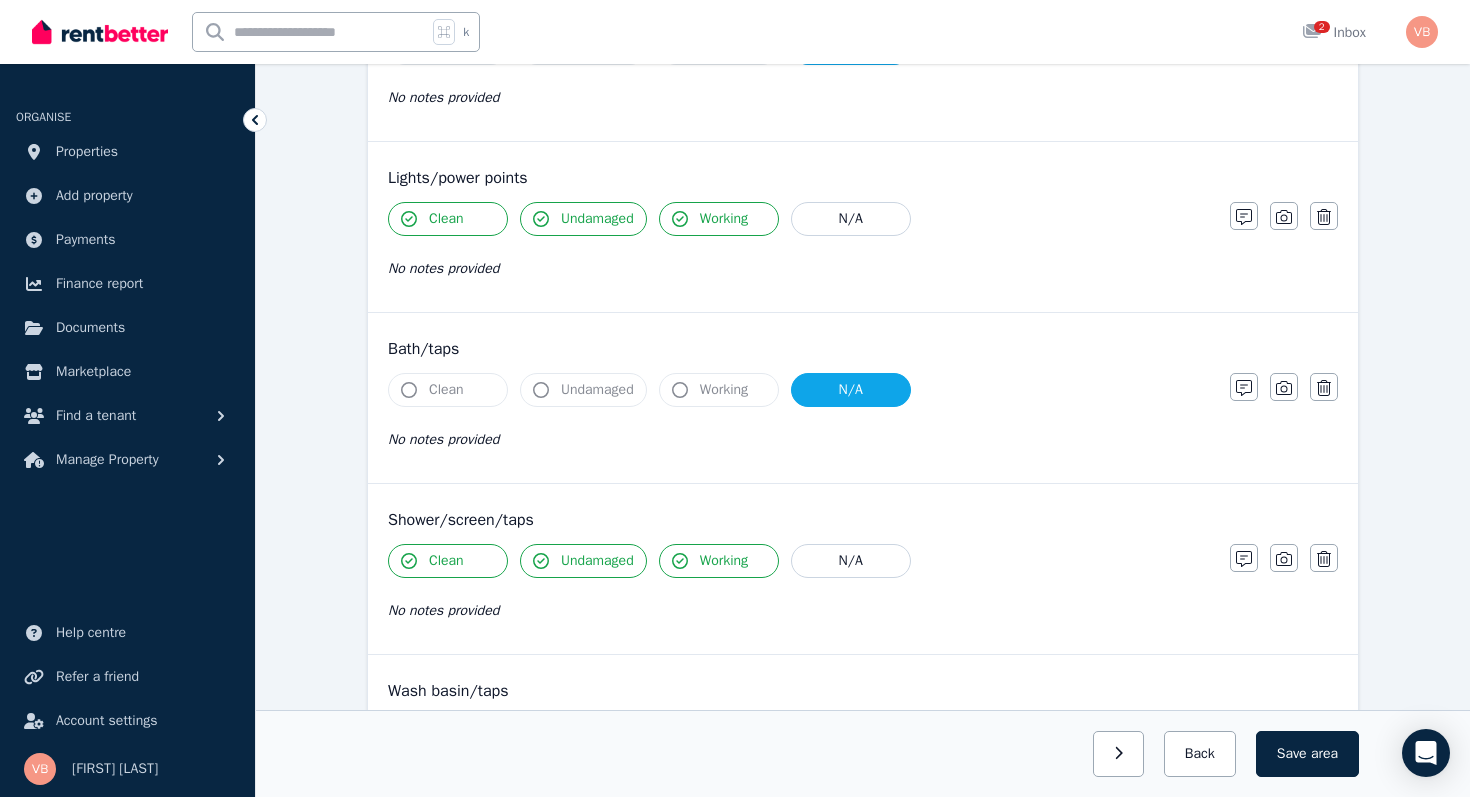click on "Clean" at bounding box center [446, 561] 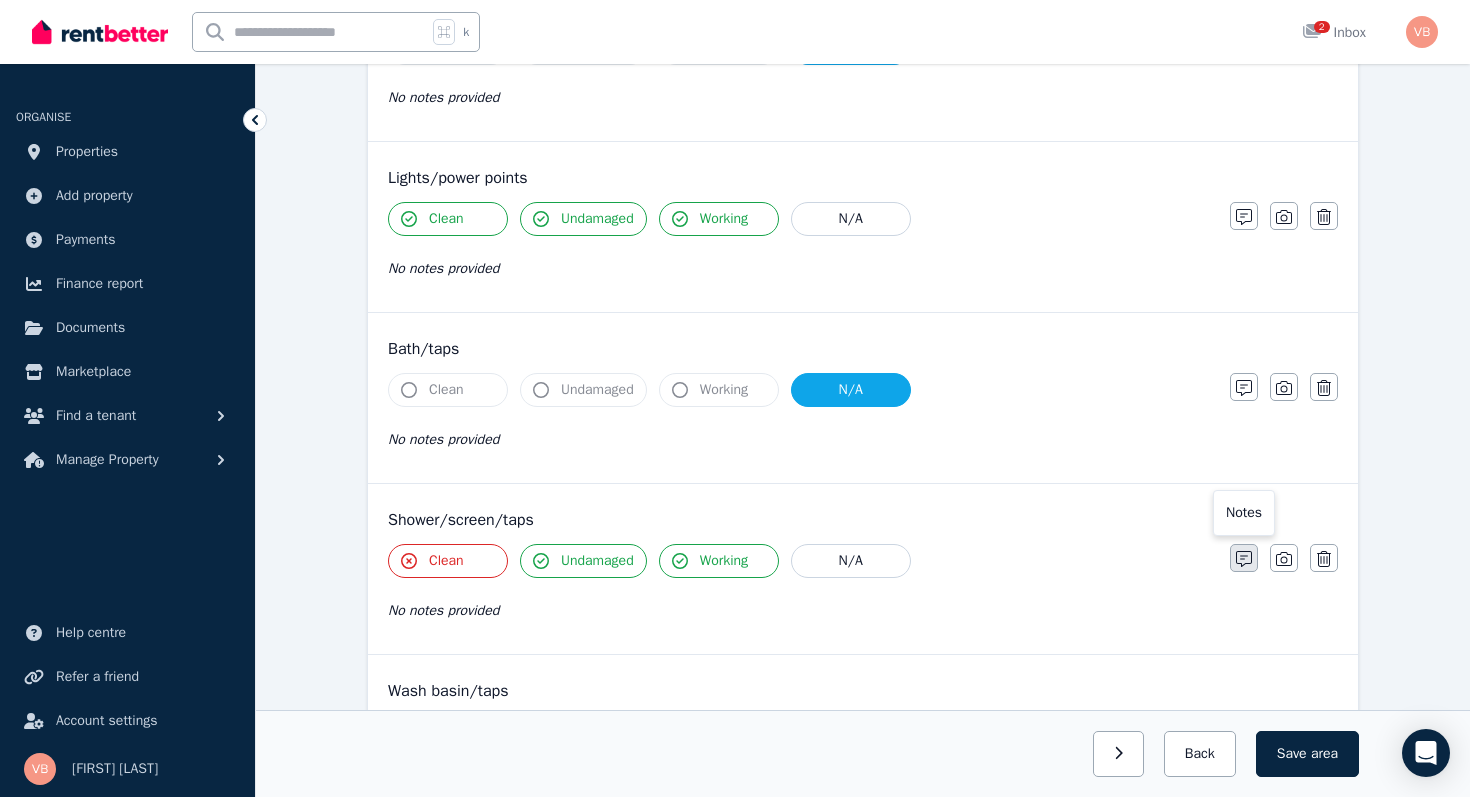 click 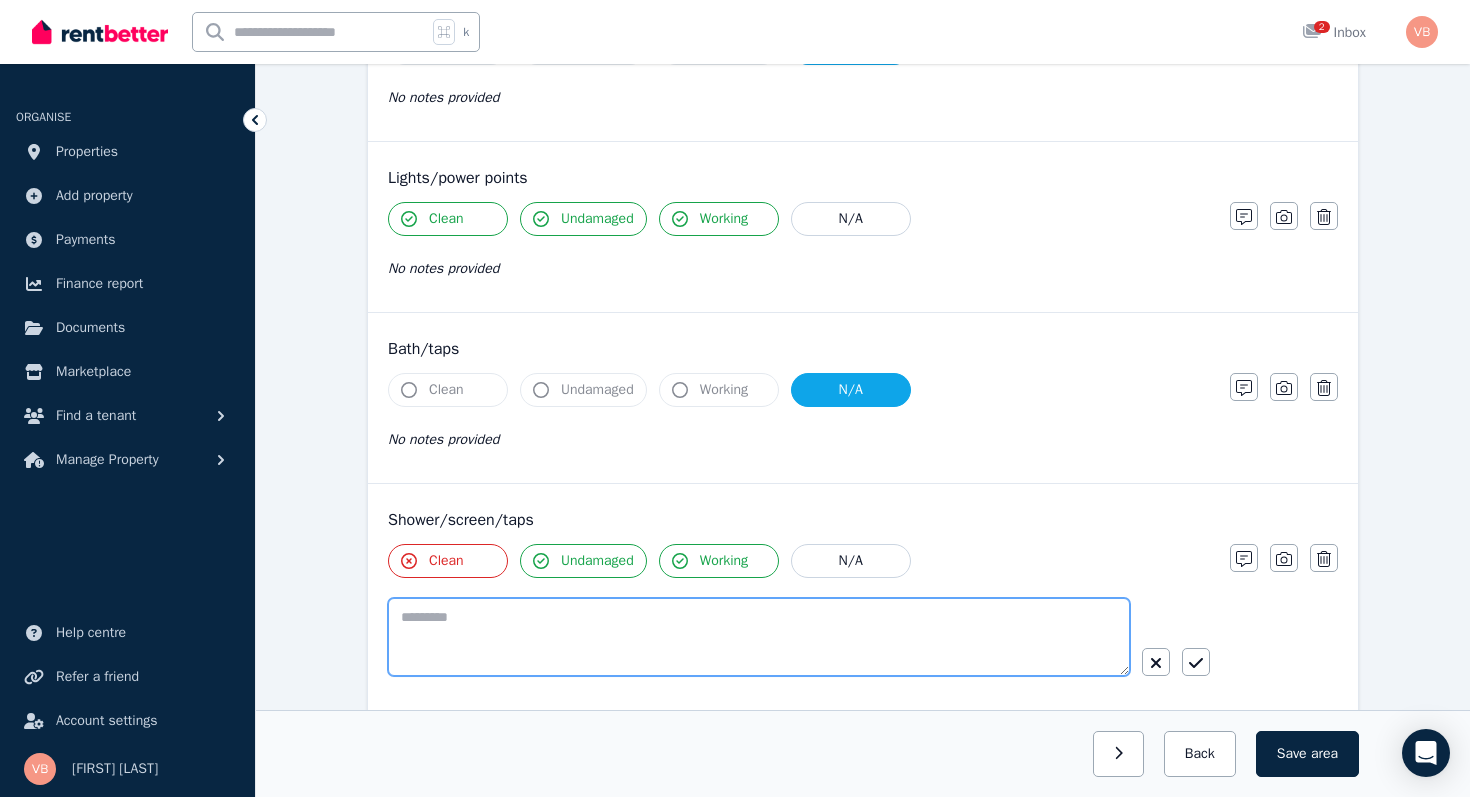 click at bounding box center (759, 637) 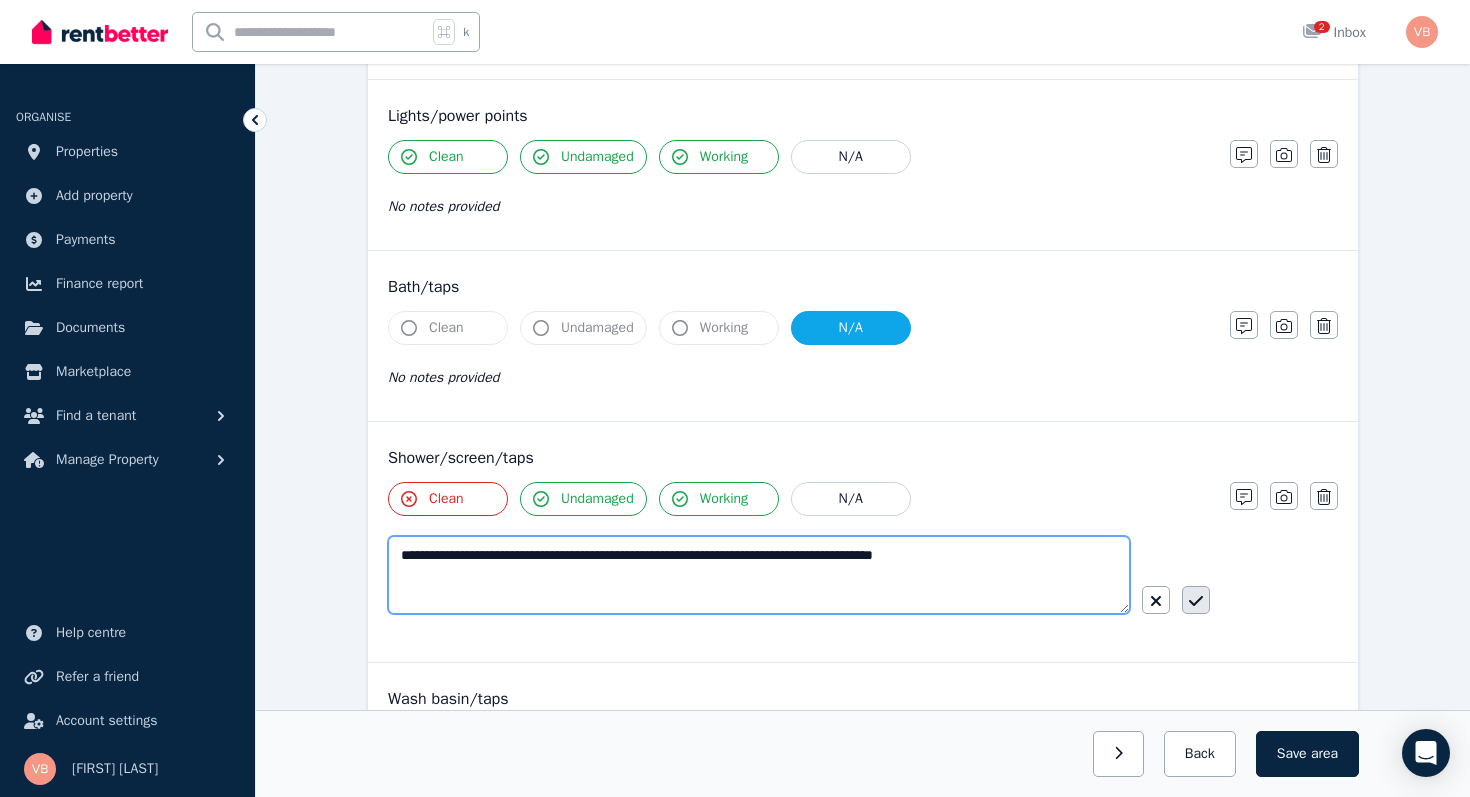 type on "**********" 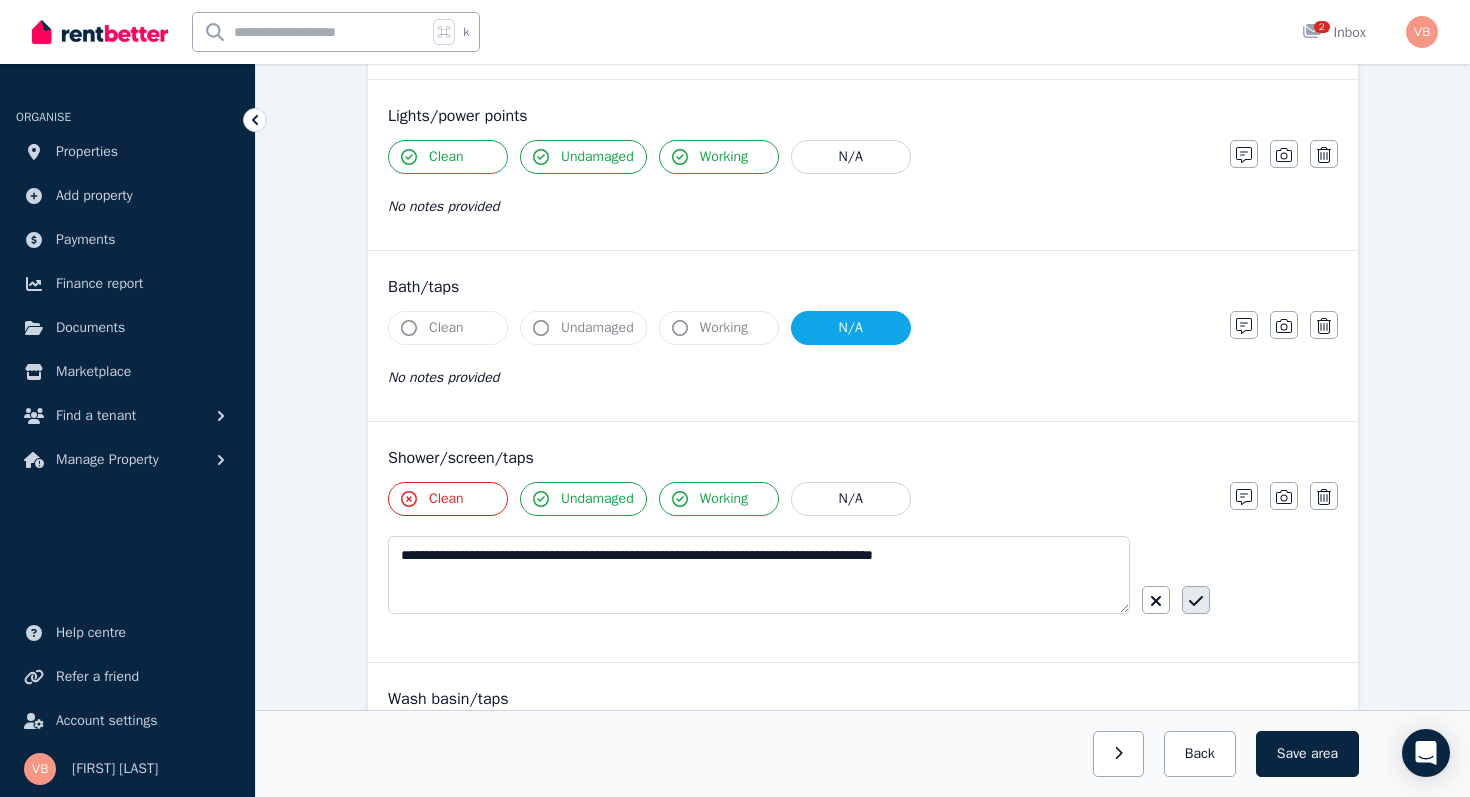 click 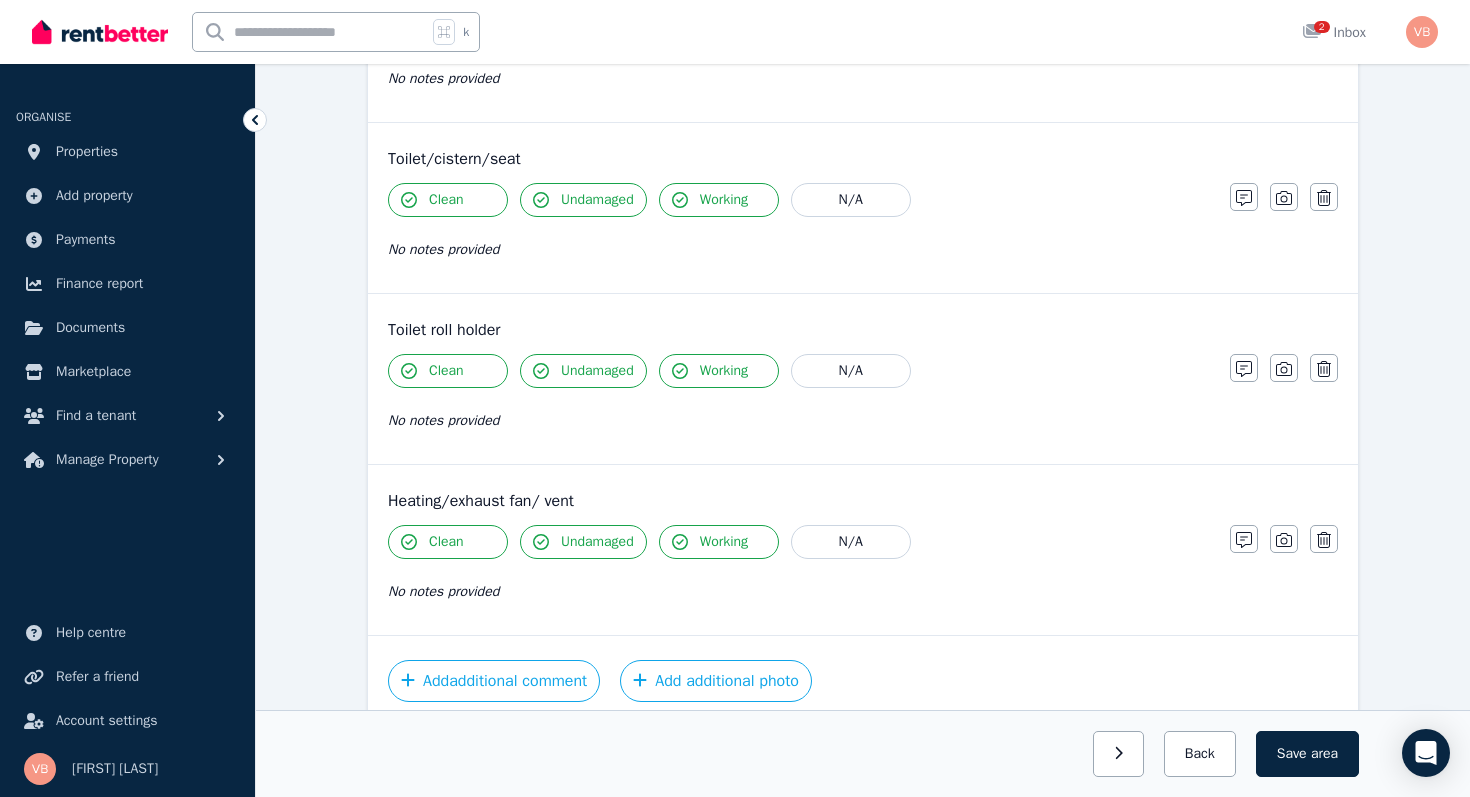scroll, scrollTop: 2276, scrollLeft: 0, axis: vertical 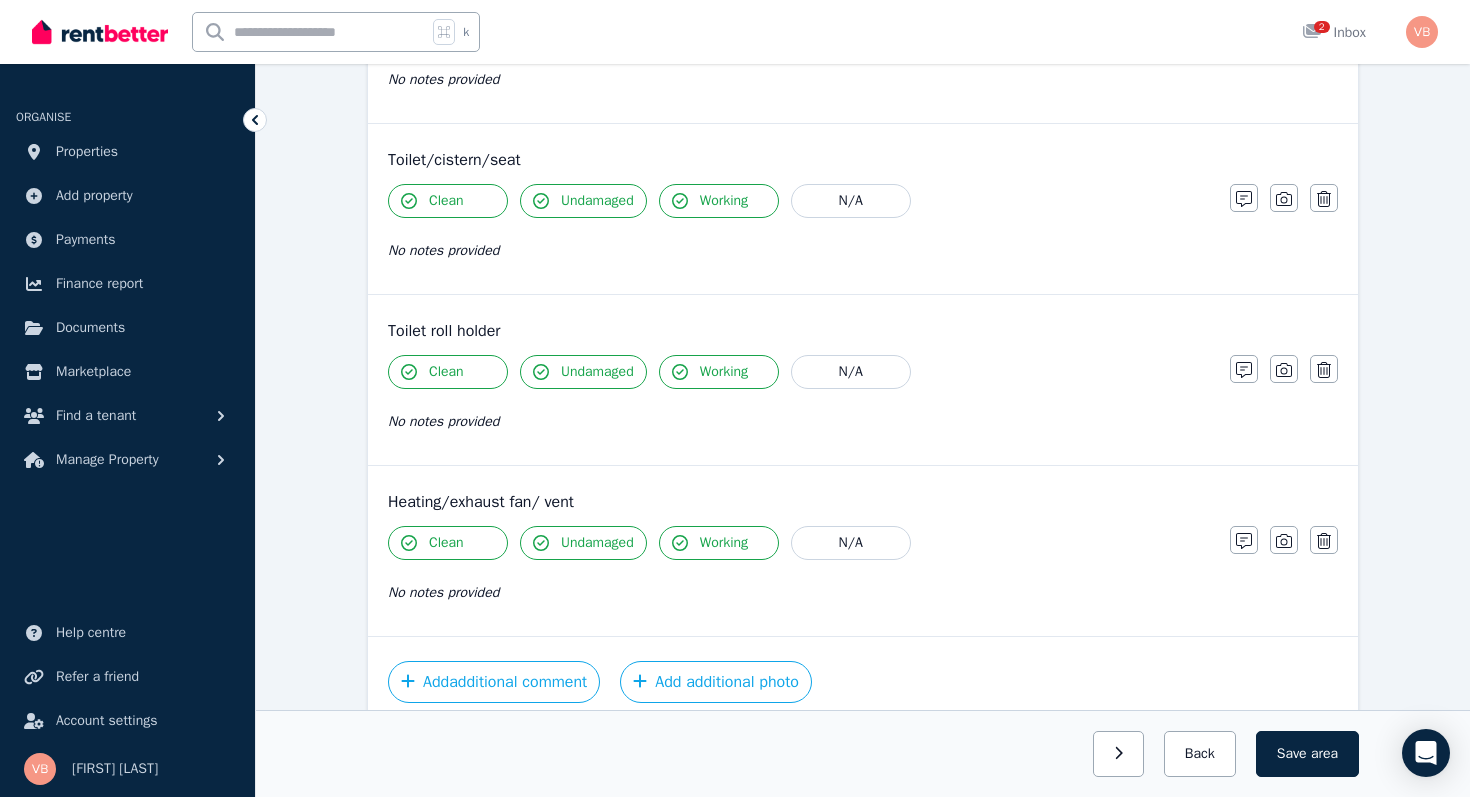 click on "Clean" at bounding box center (446, 201) 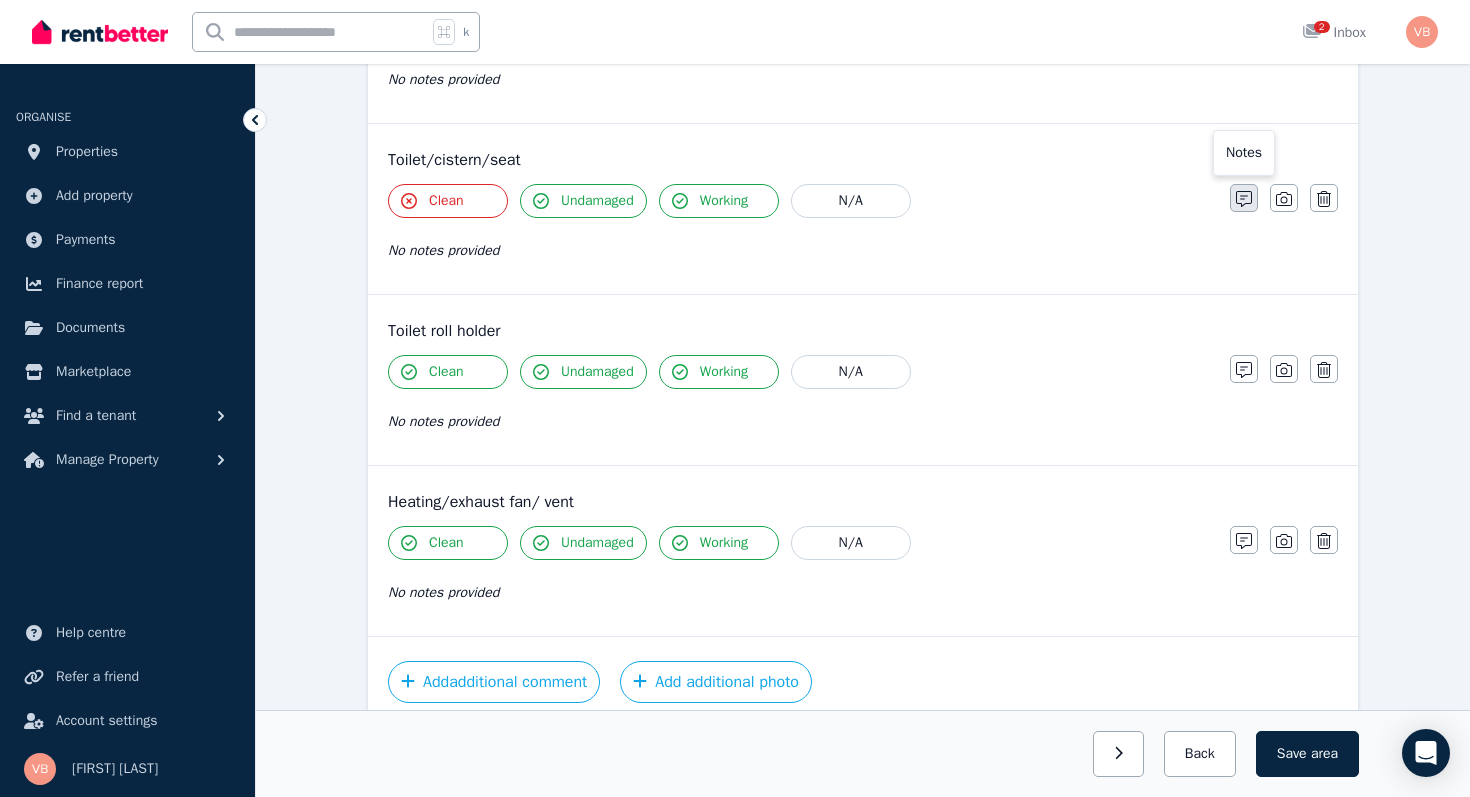 click 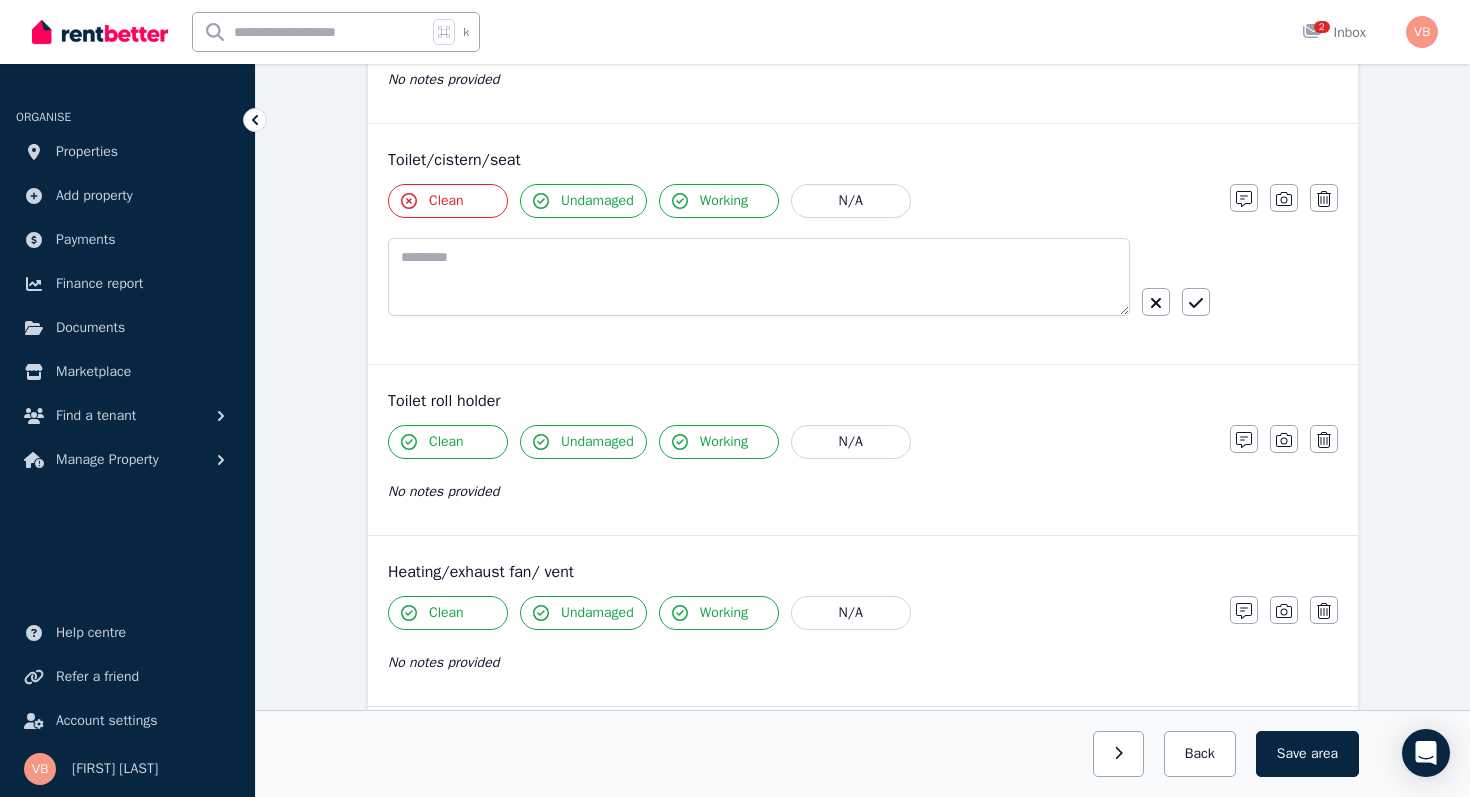 scroll, scrollTop: 2346, scrollLeft: 0, axis: vertical 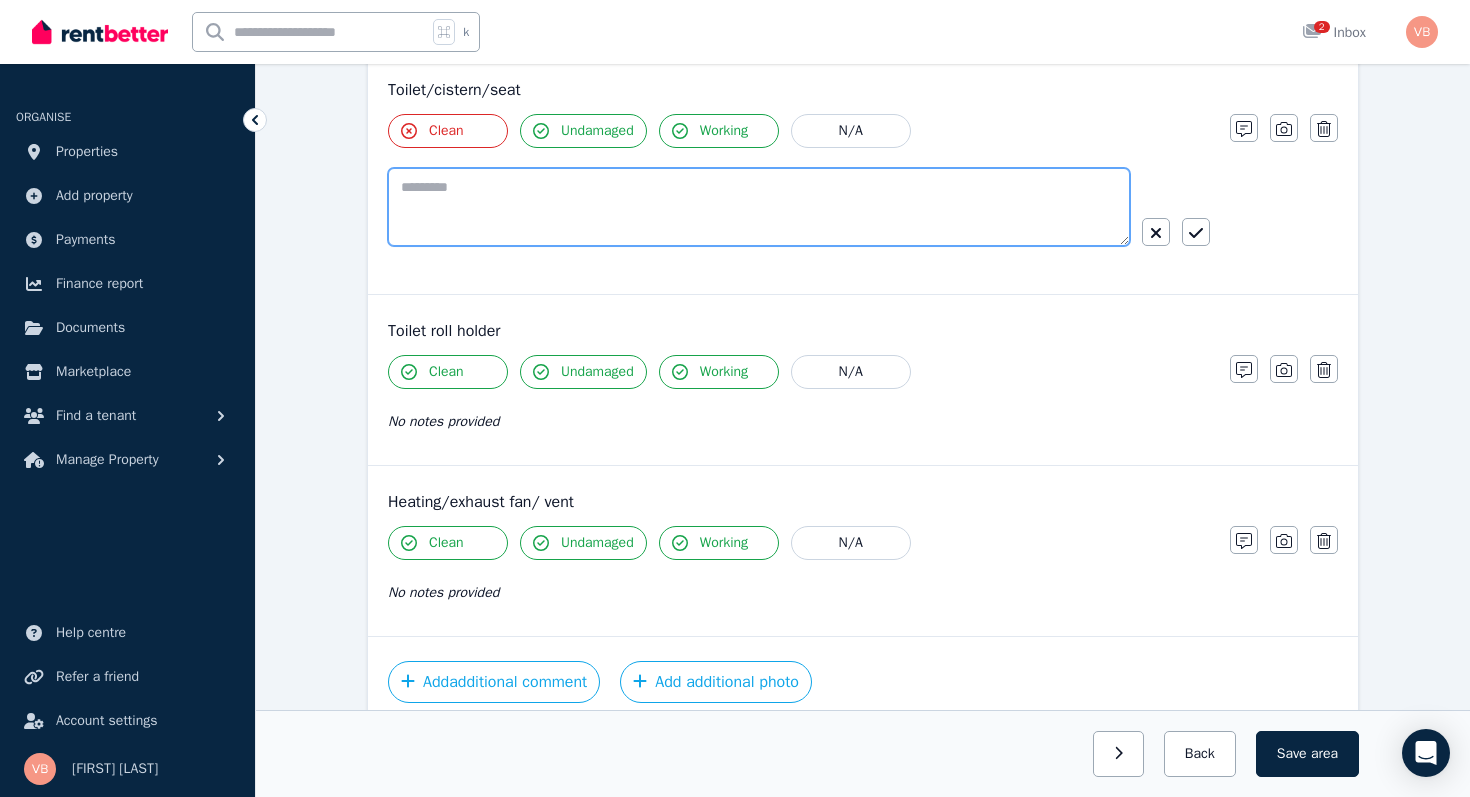 click at bounding box center [759, 207] 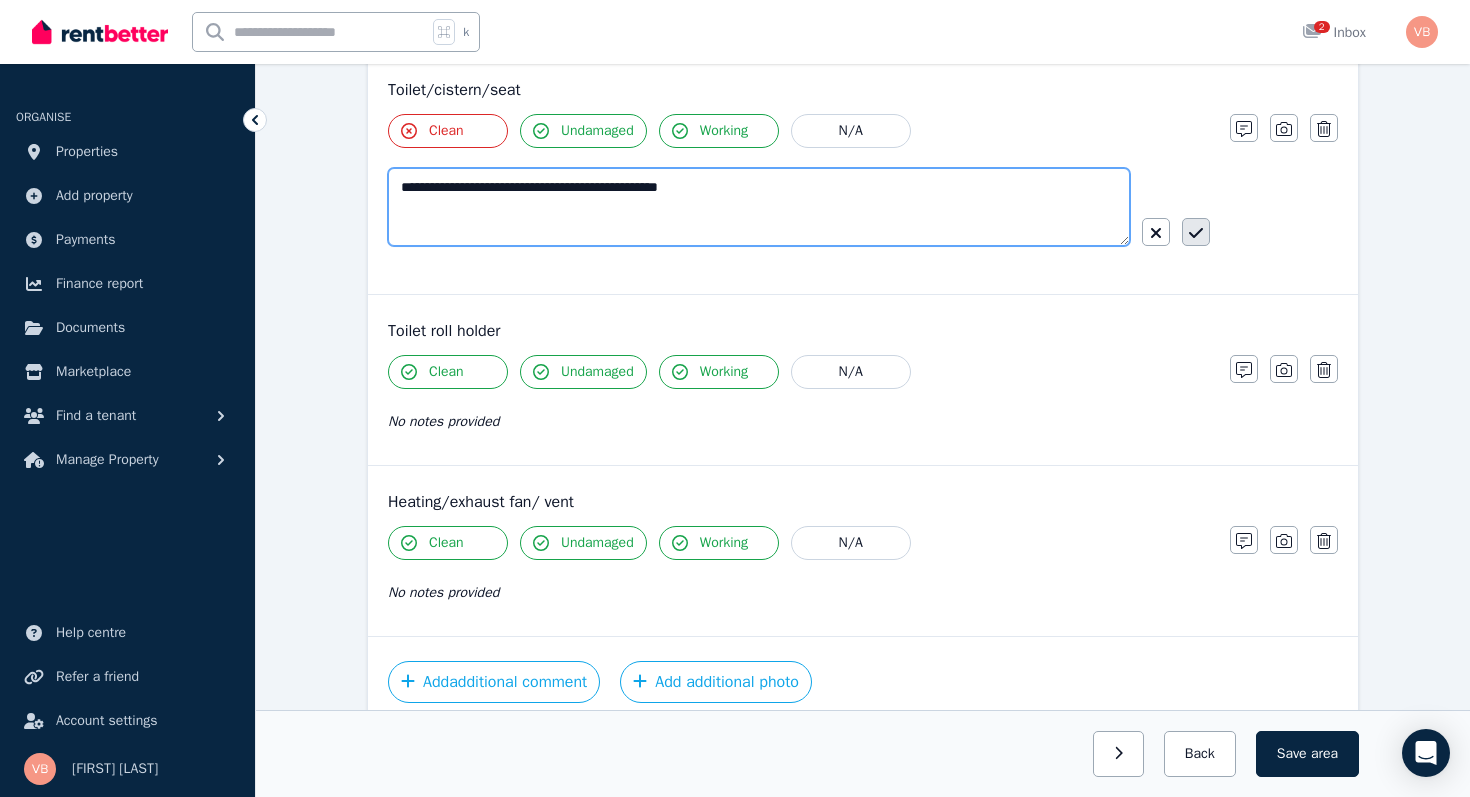 type on "**********" 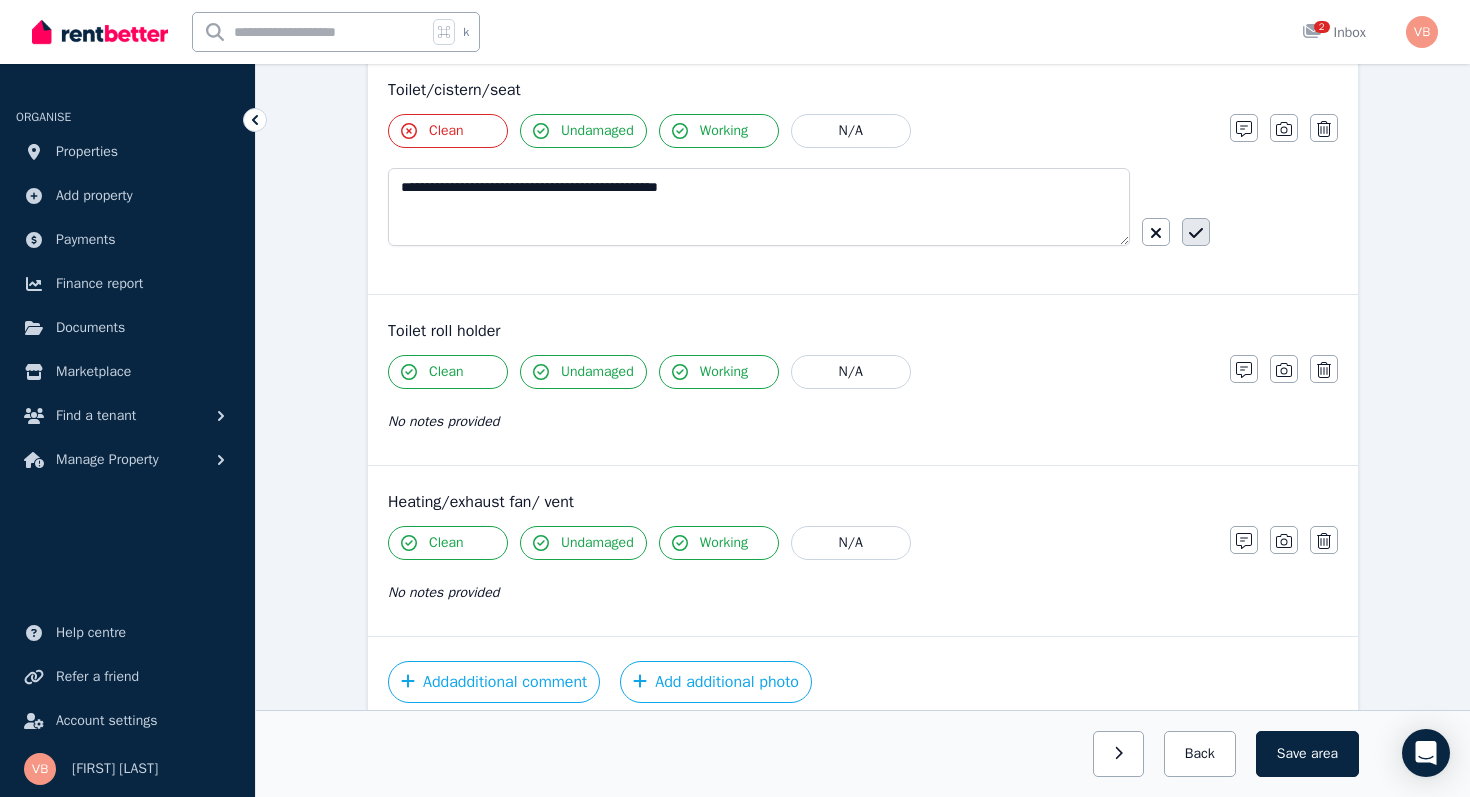 click 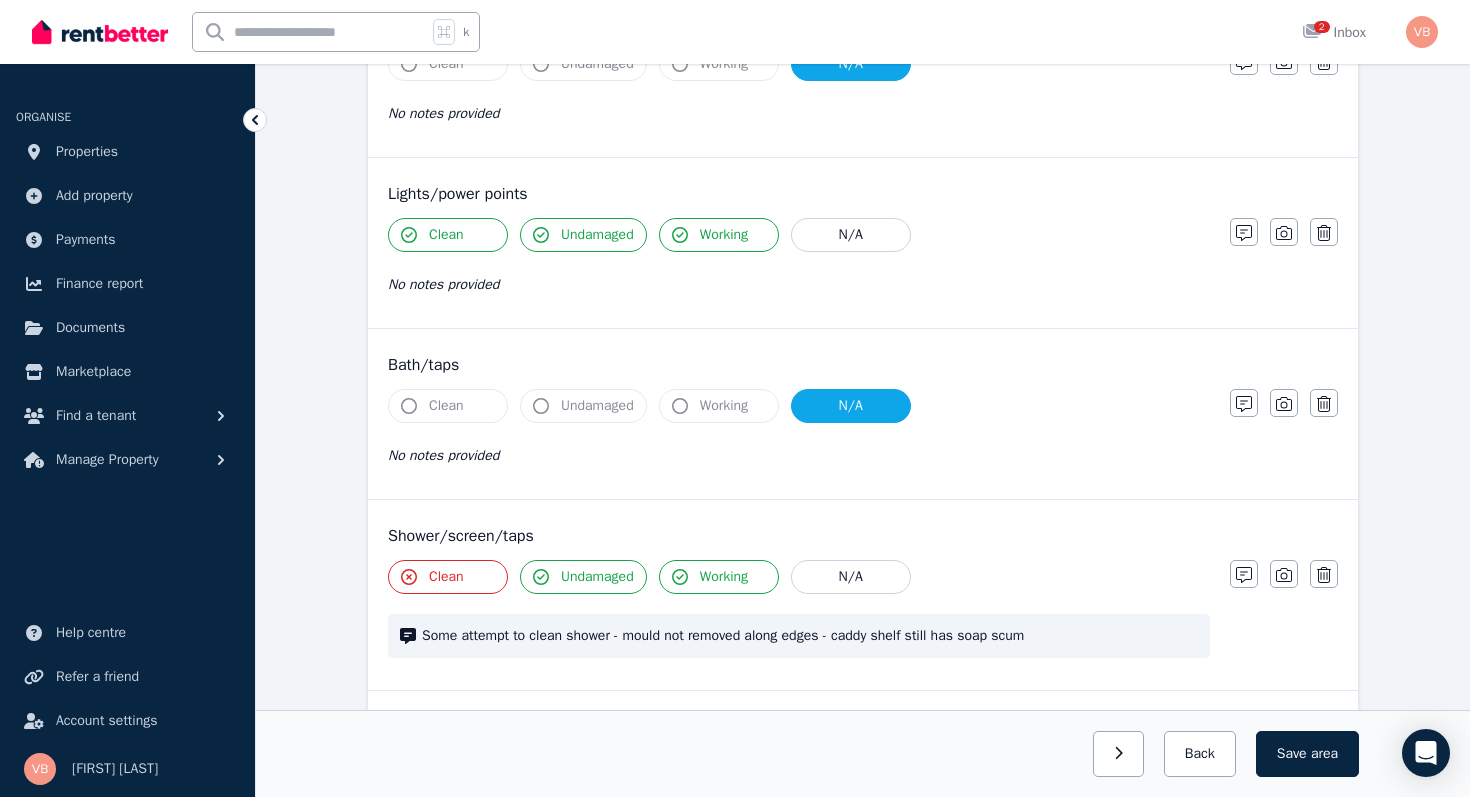 scroll, scrollTop: 1309, scrollLeft: 0, axis: vertical 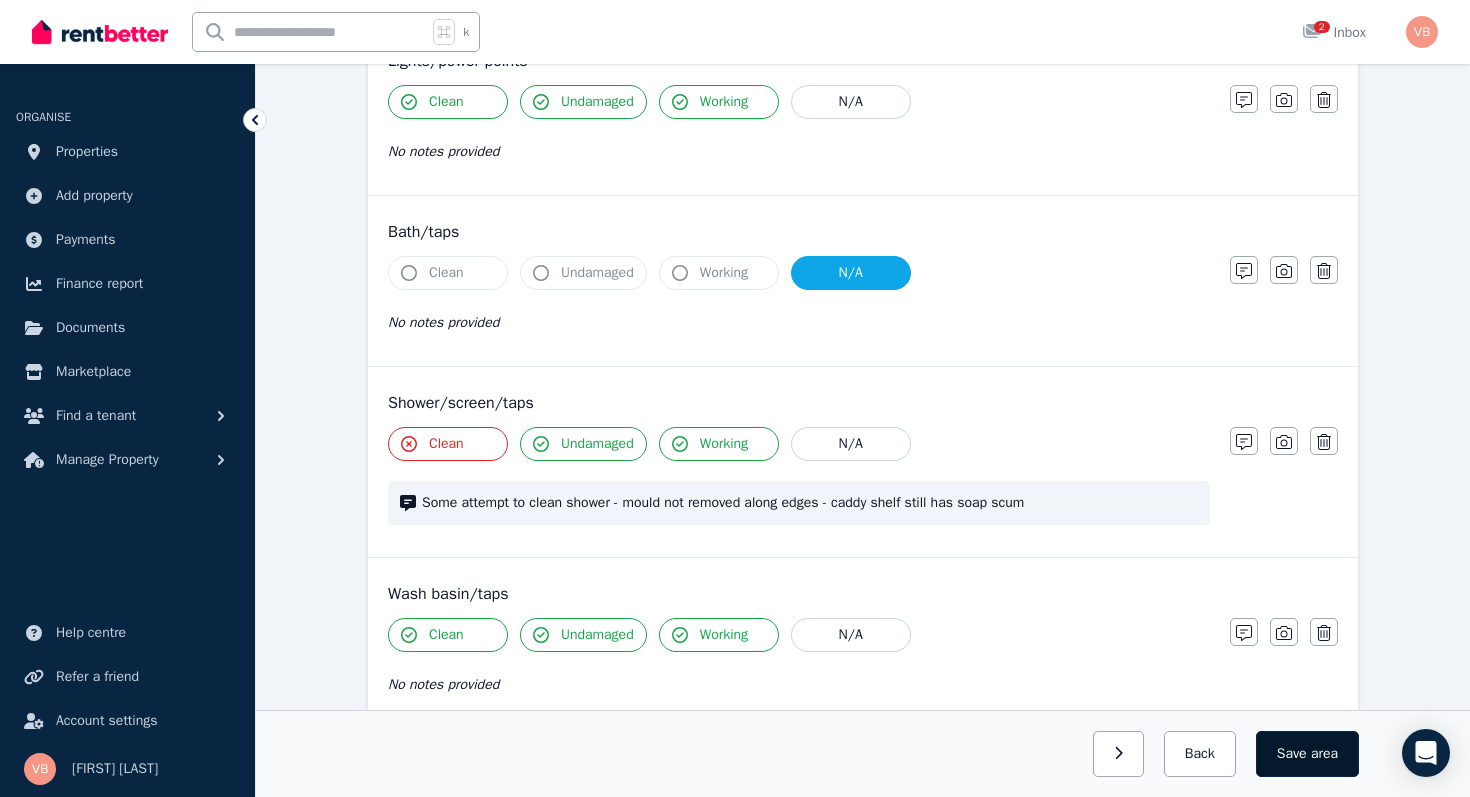 click on "Save   area" at bounding box center [1307, 754] 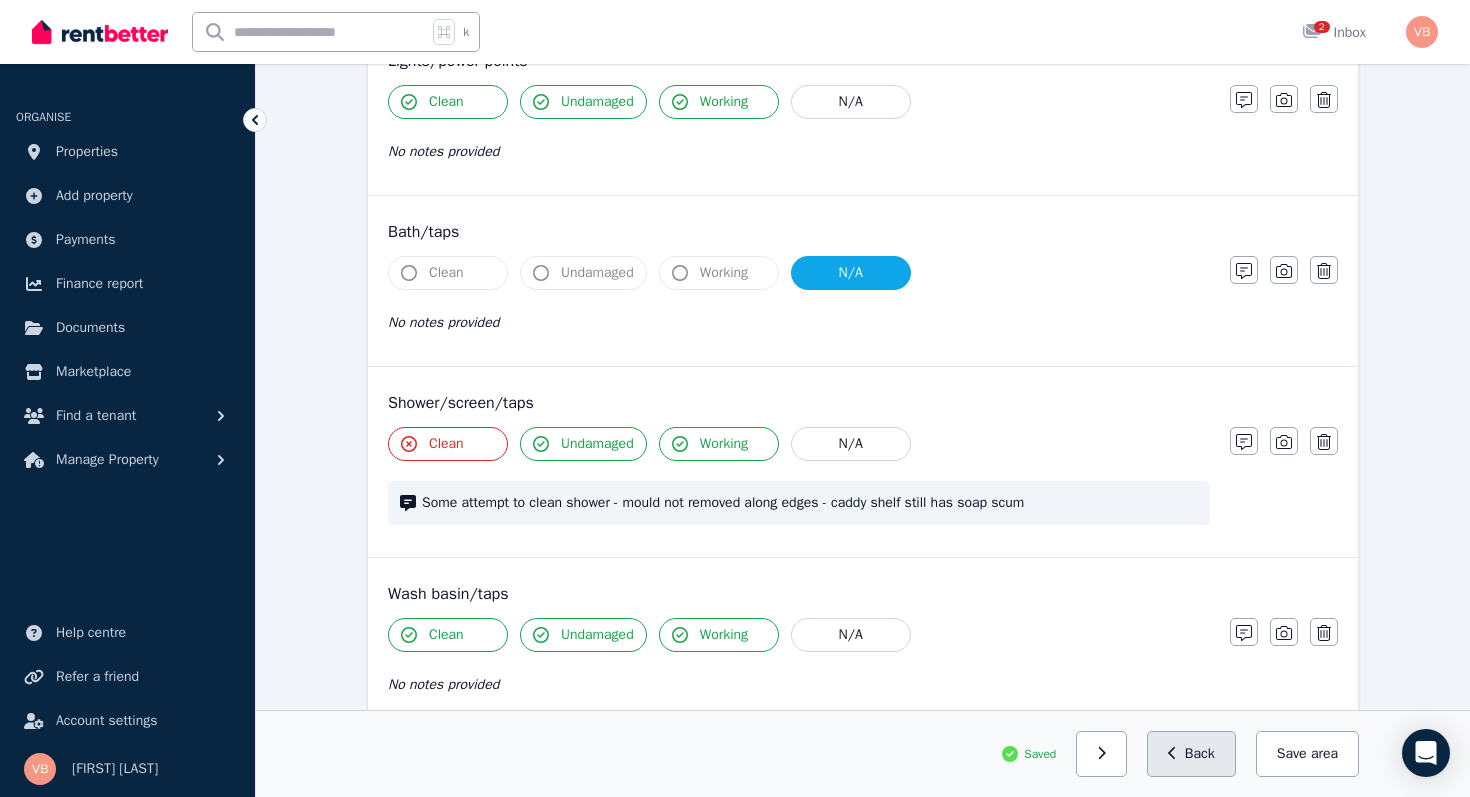 click on "Back" at bounding box center [1191, 754] 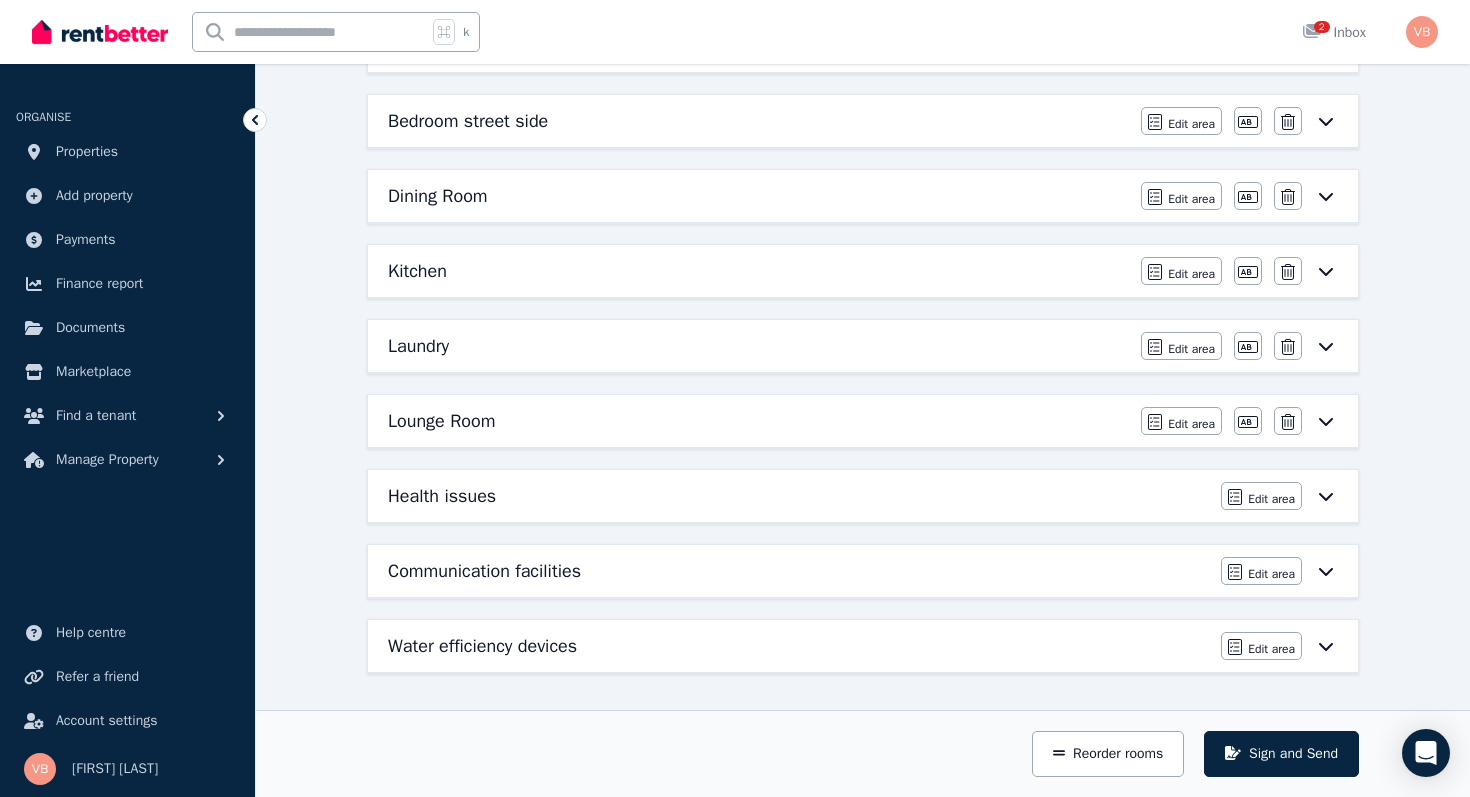scroll, scrollTop: 485, scrollLeft: 0, axis: vertical 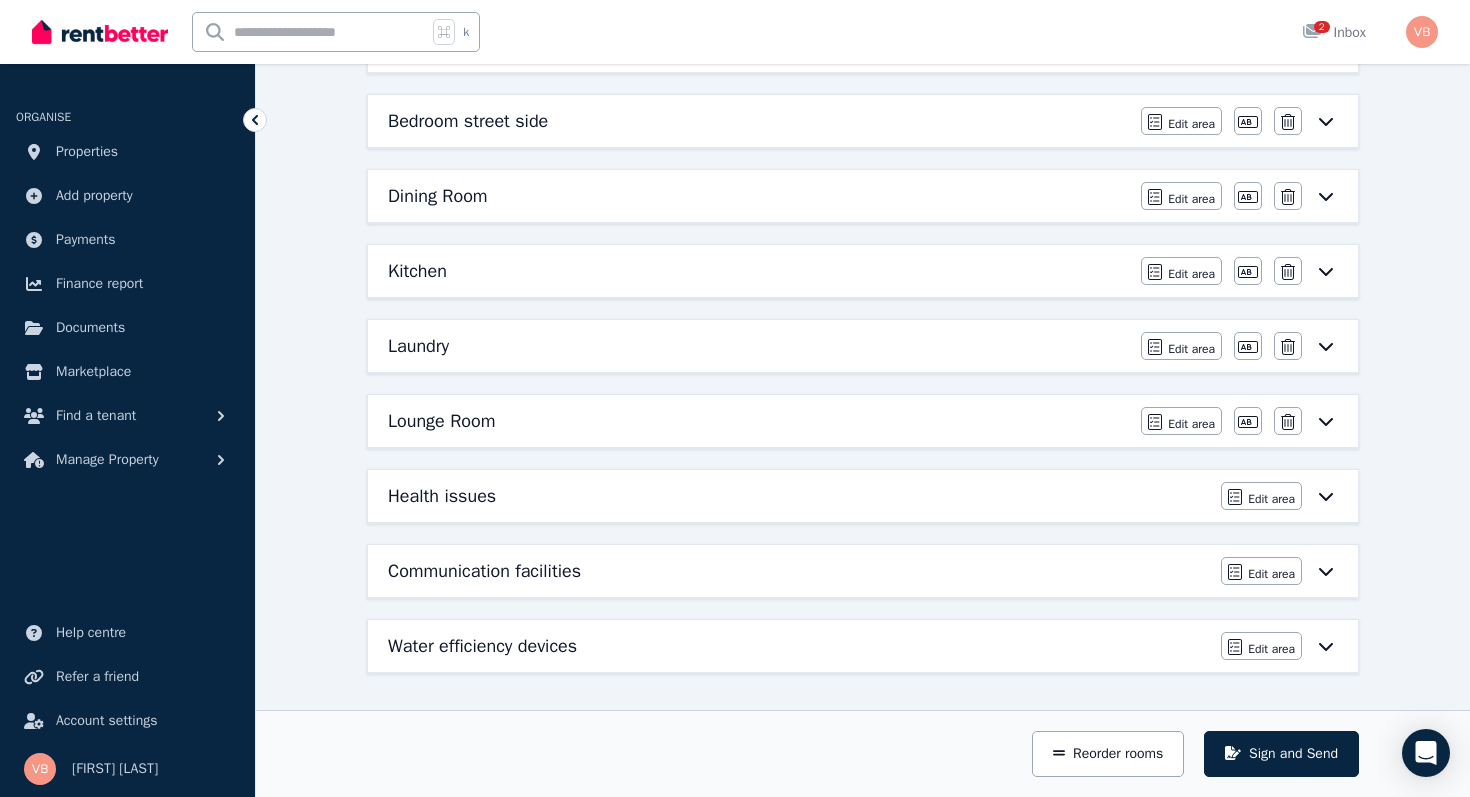 click on "Laundry" at bounding box center [758, 346] 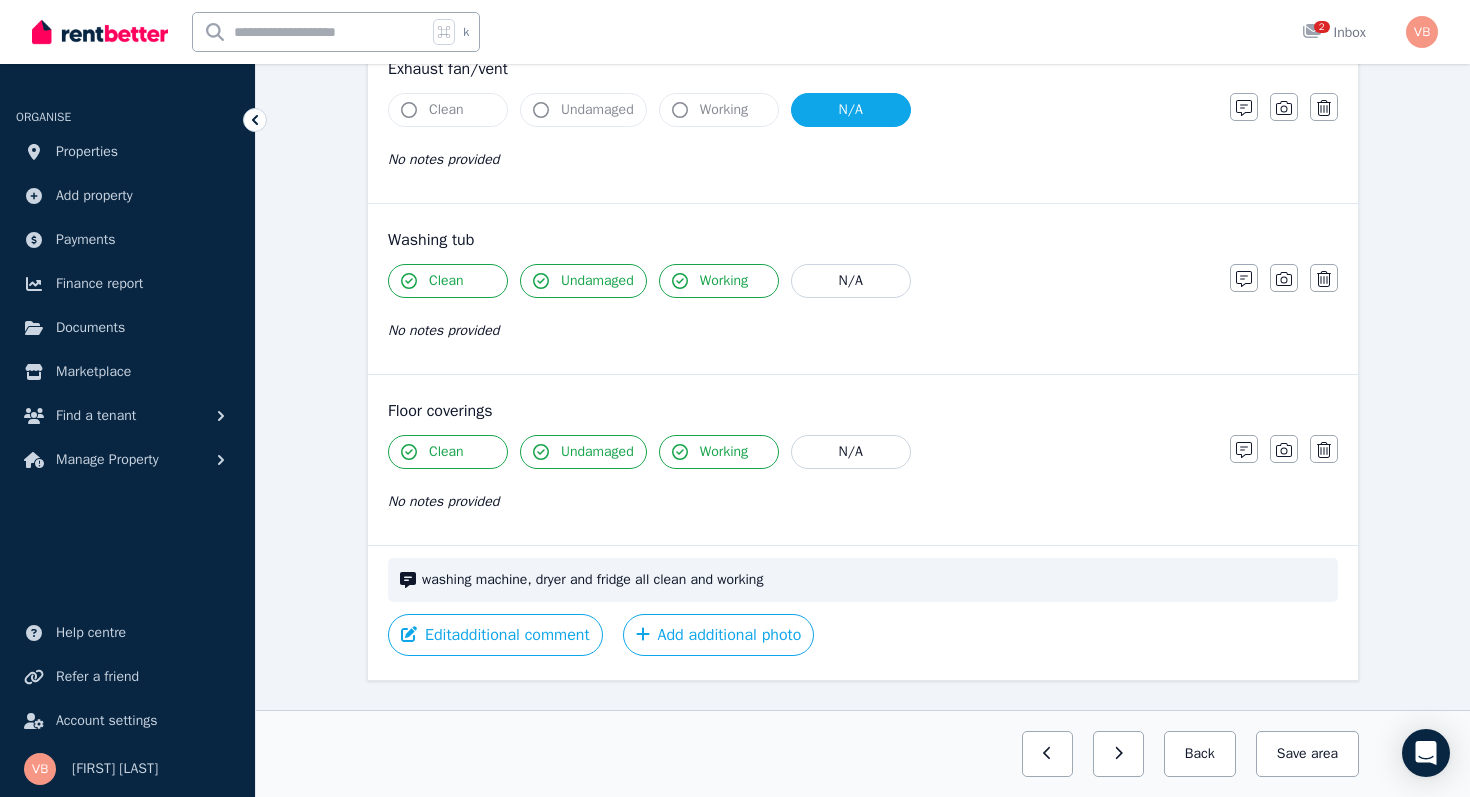 scroll, scrollTop: 1535, scrollLeft: 0, axis: vertical 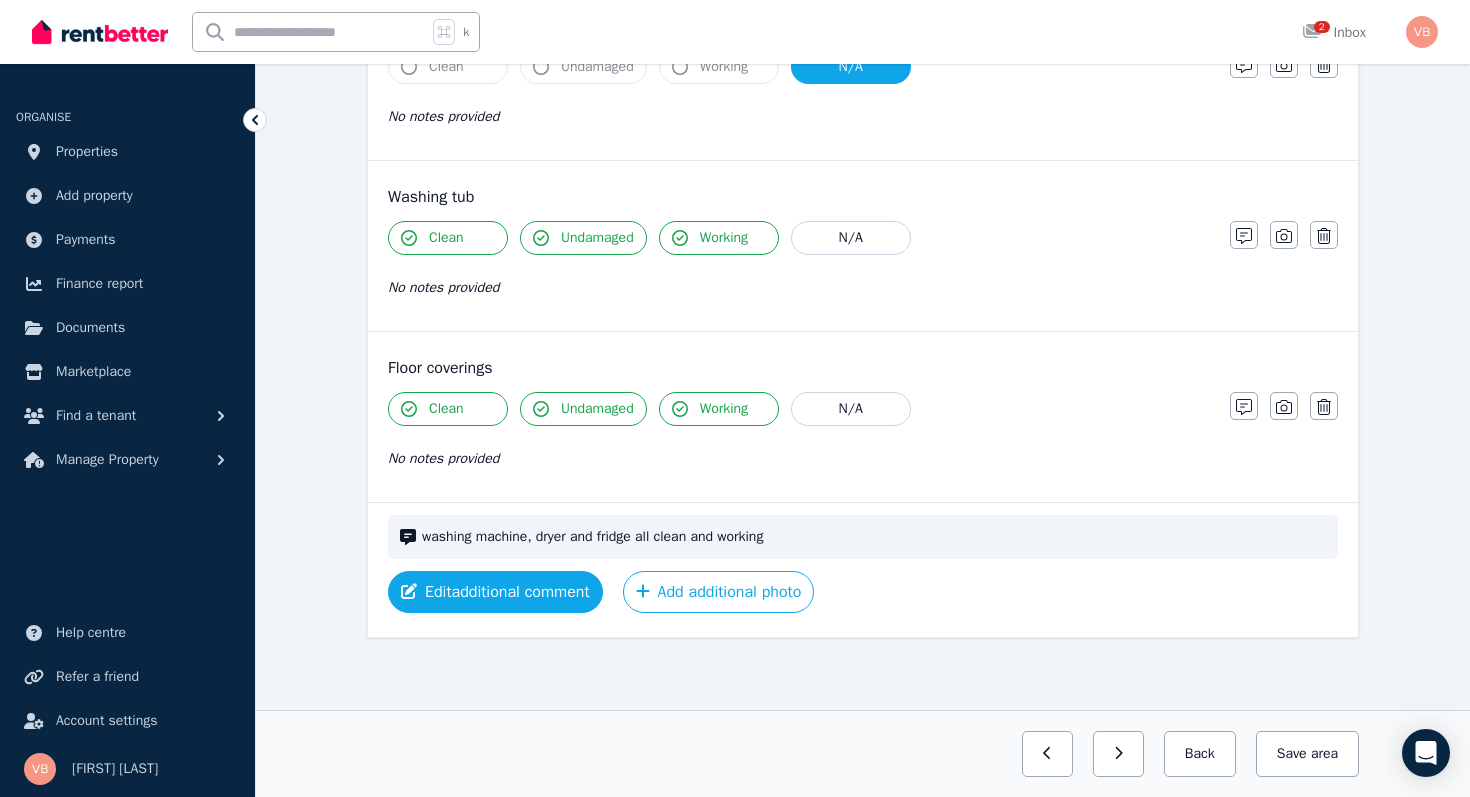 click on "Edit  additional comment" at bounding box center (495, 592) 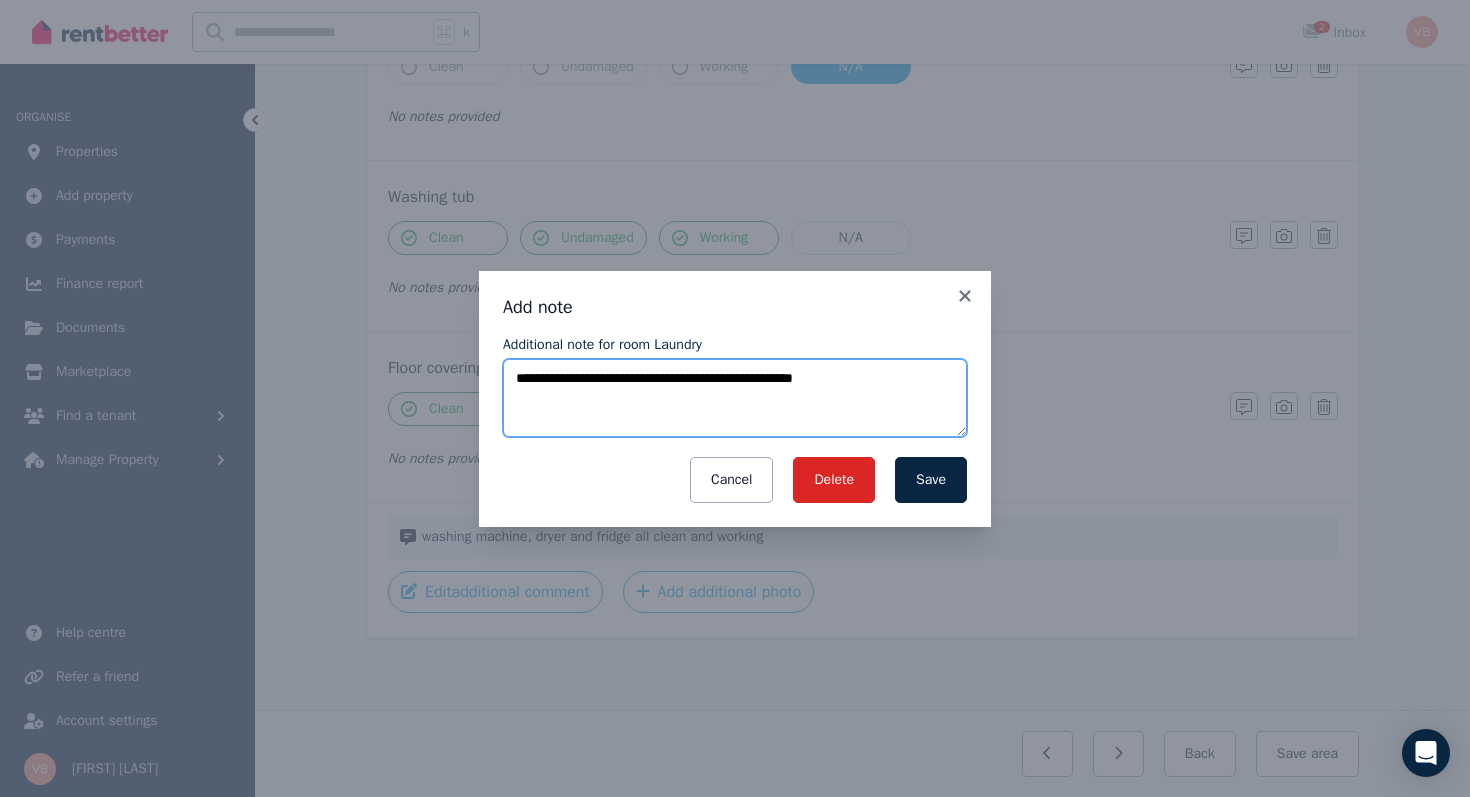 drag, startPoint x: 898, startPoint y: 379, endPoint x: 504, endPoint y: 372, distance: 394.06216 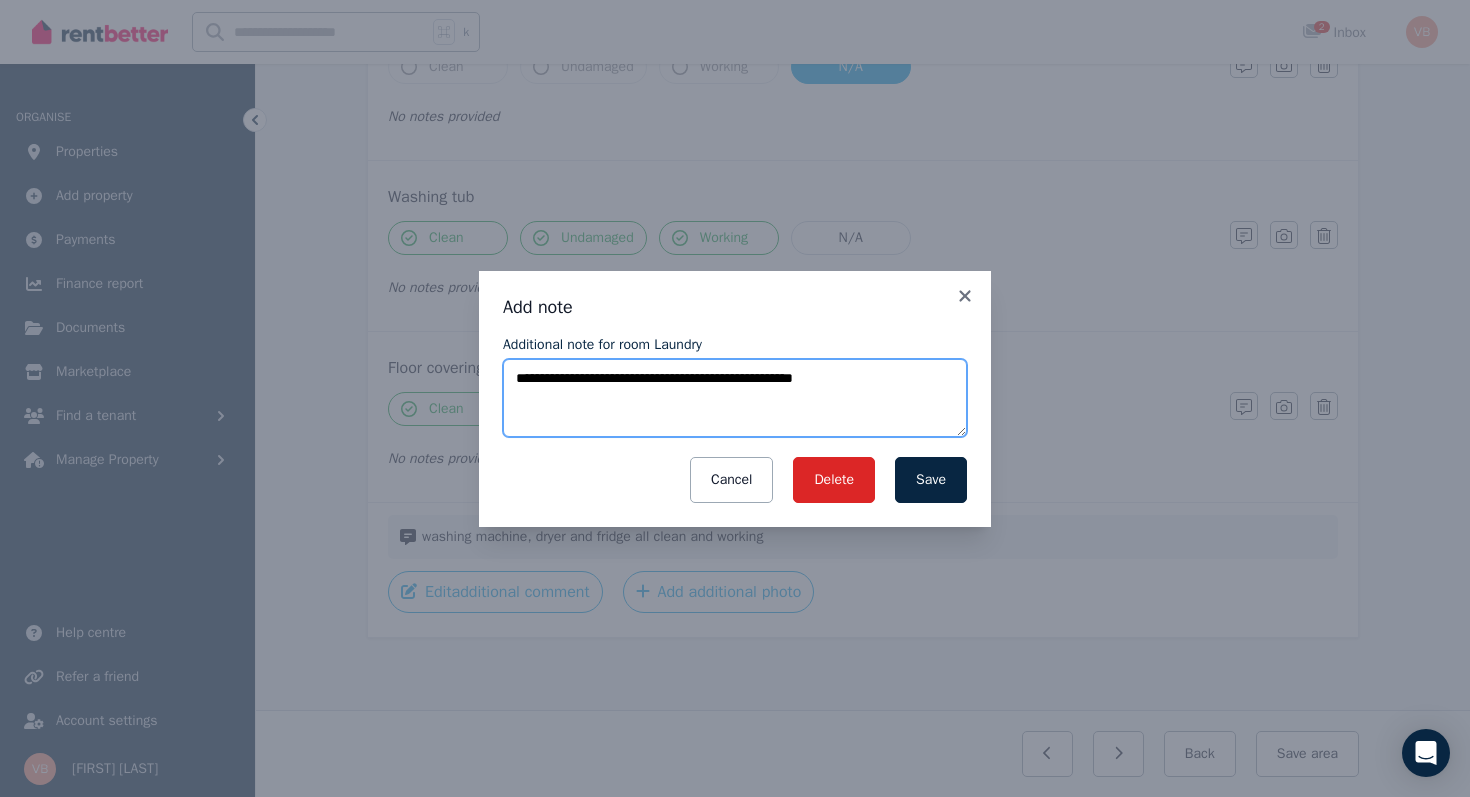 click on "**********" at bounding box center (735, 398) 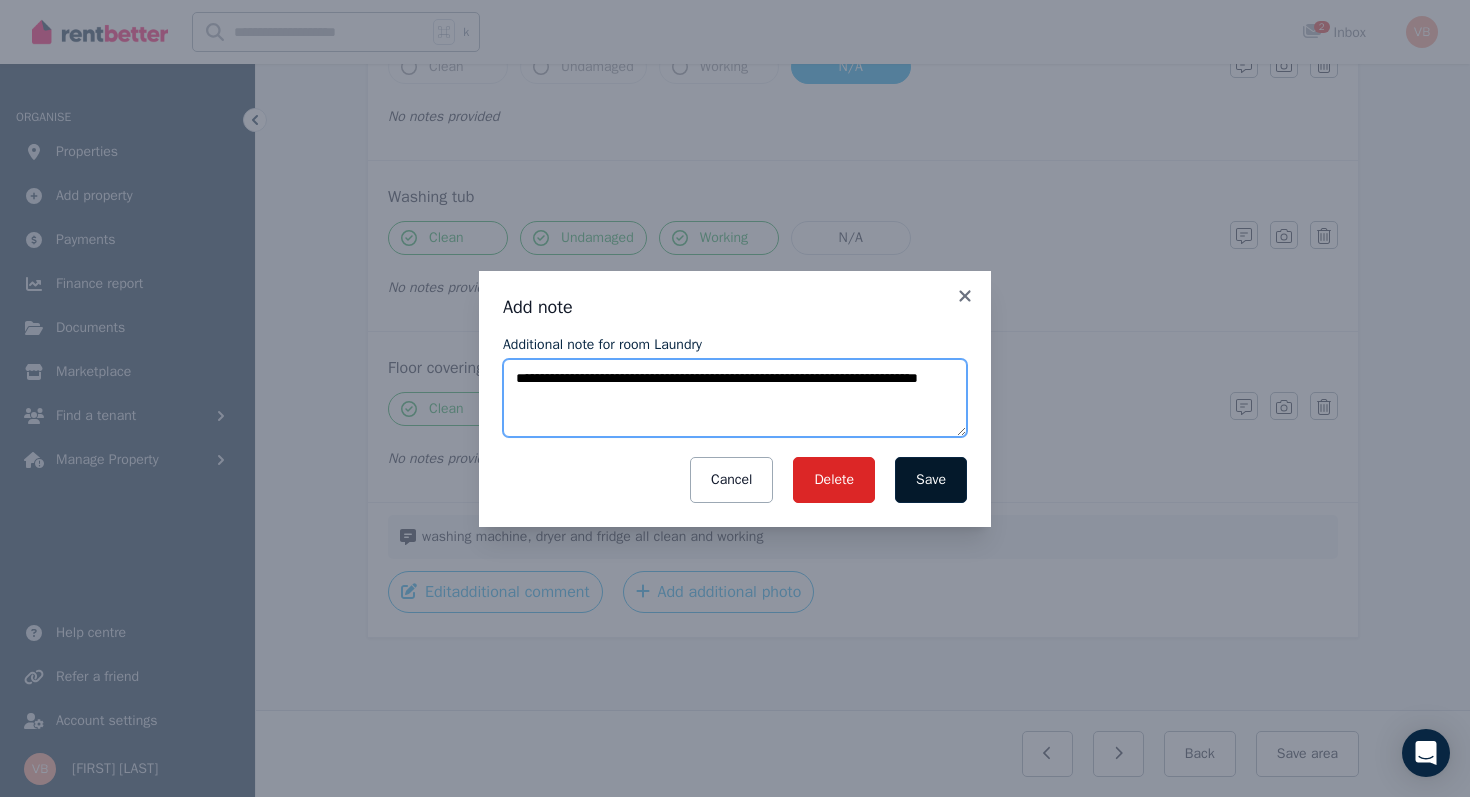type on "**********" 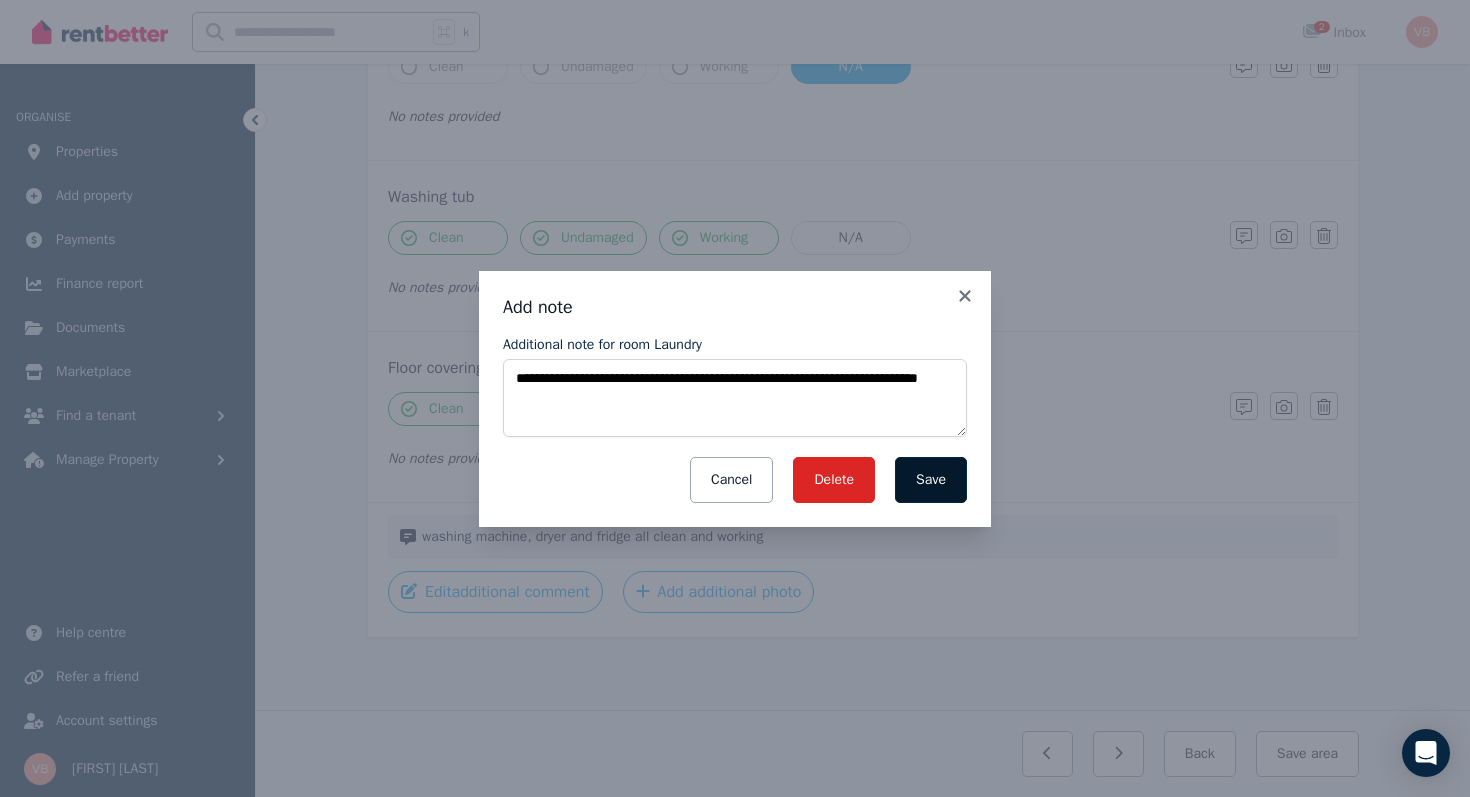 click on "Save" at bounding box center (931, 480) 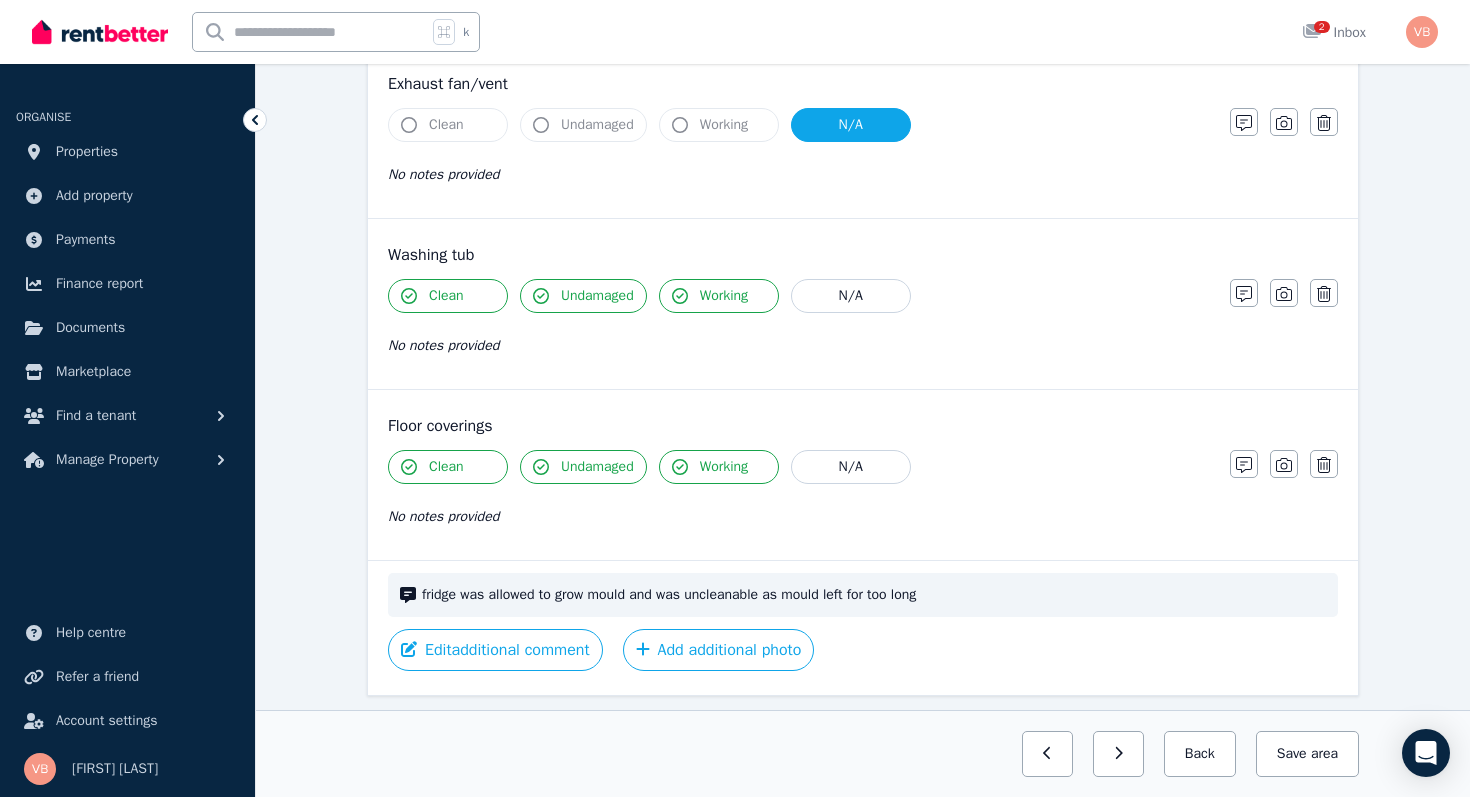 scroll, scrollTop: 1535, scrollLeft: 0, axis: vertical 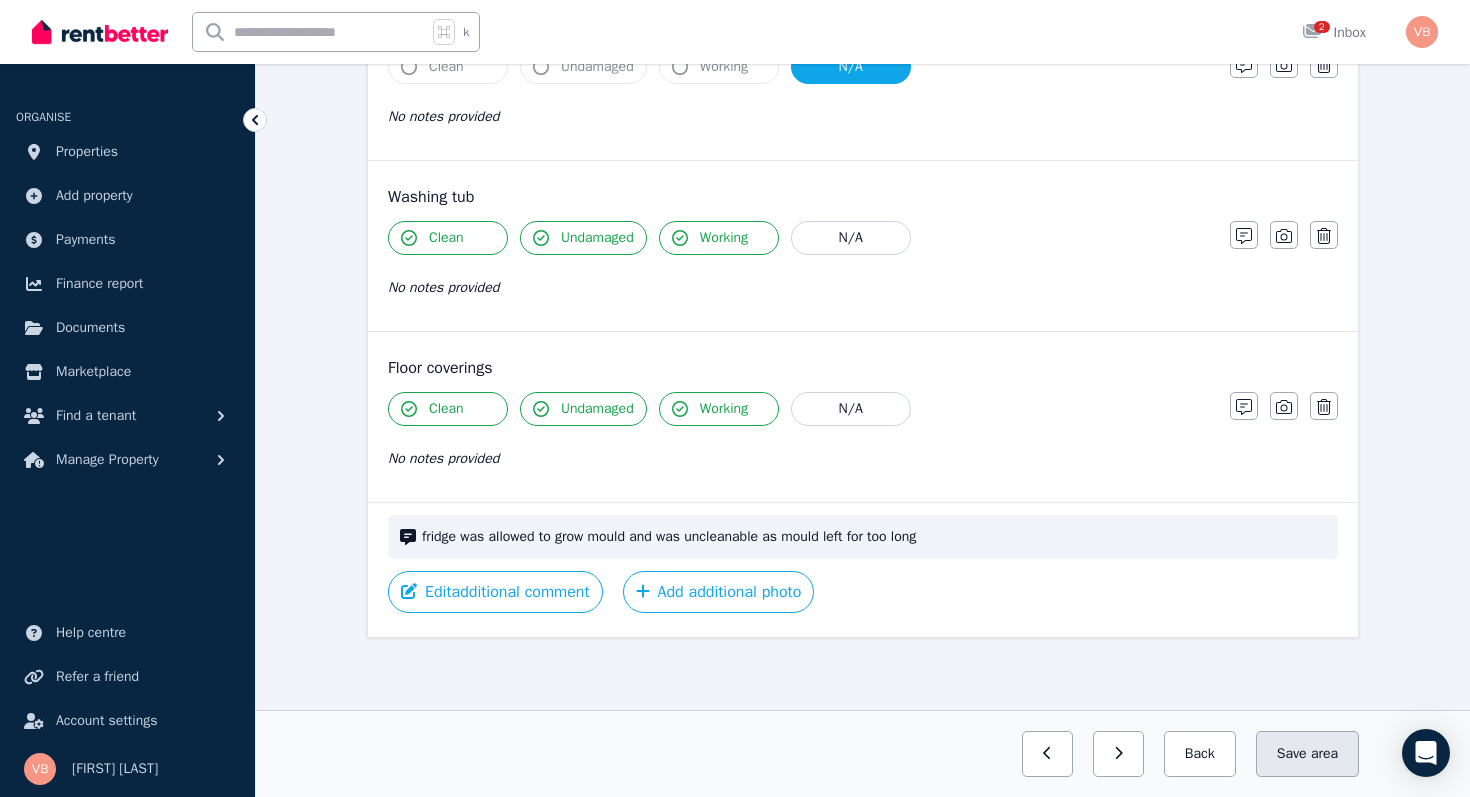 click on "Save   area" at bounding box center (1307, 754) 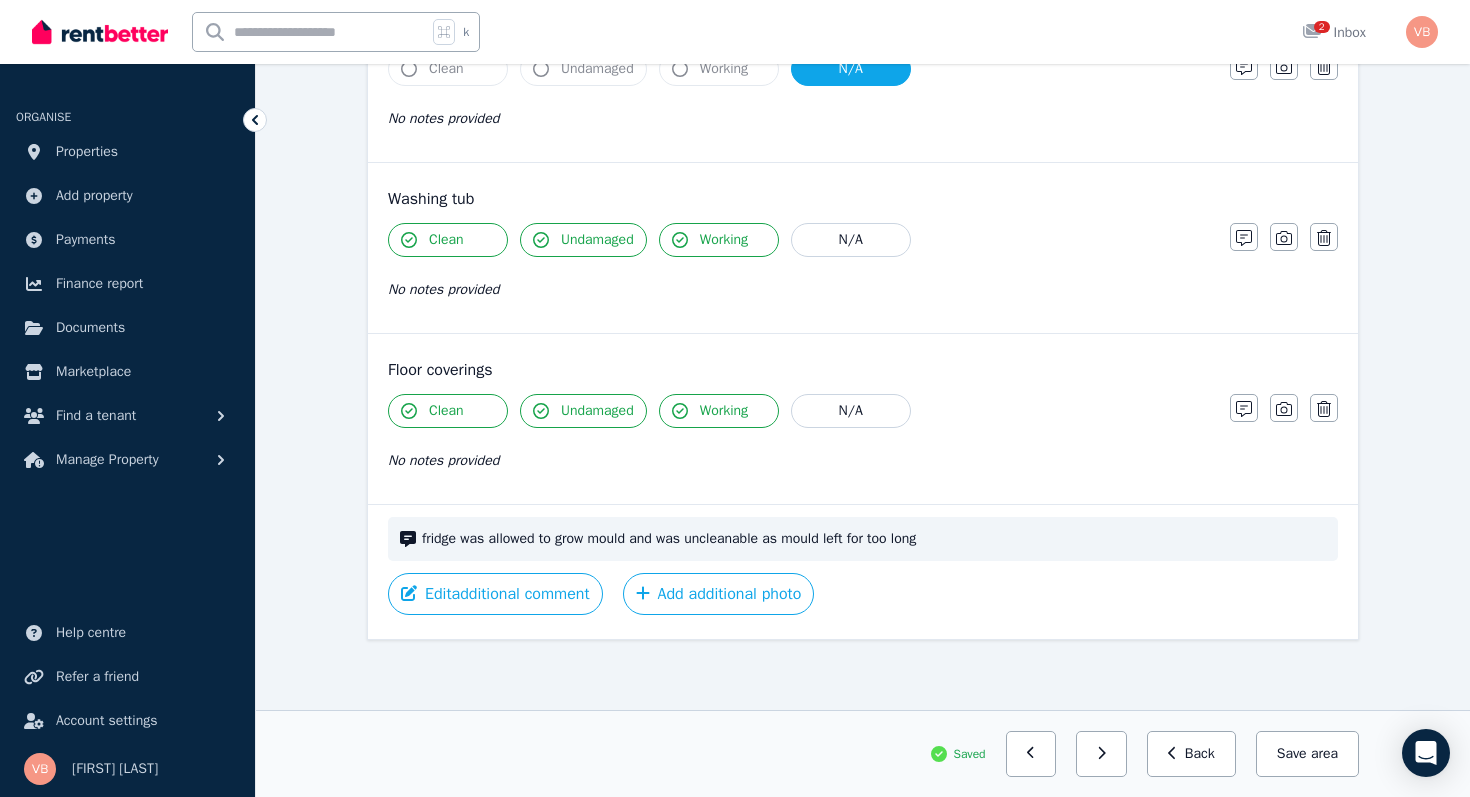 scroll, scrollTop: 1535, scrollLeft: 0, axis: vertical 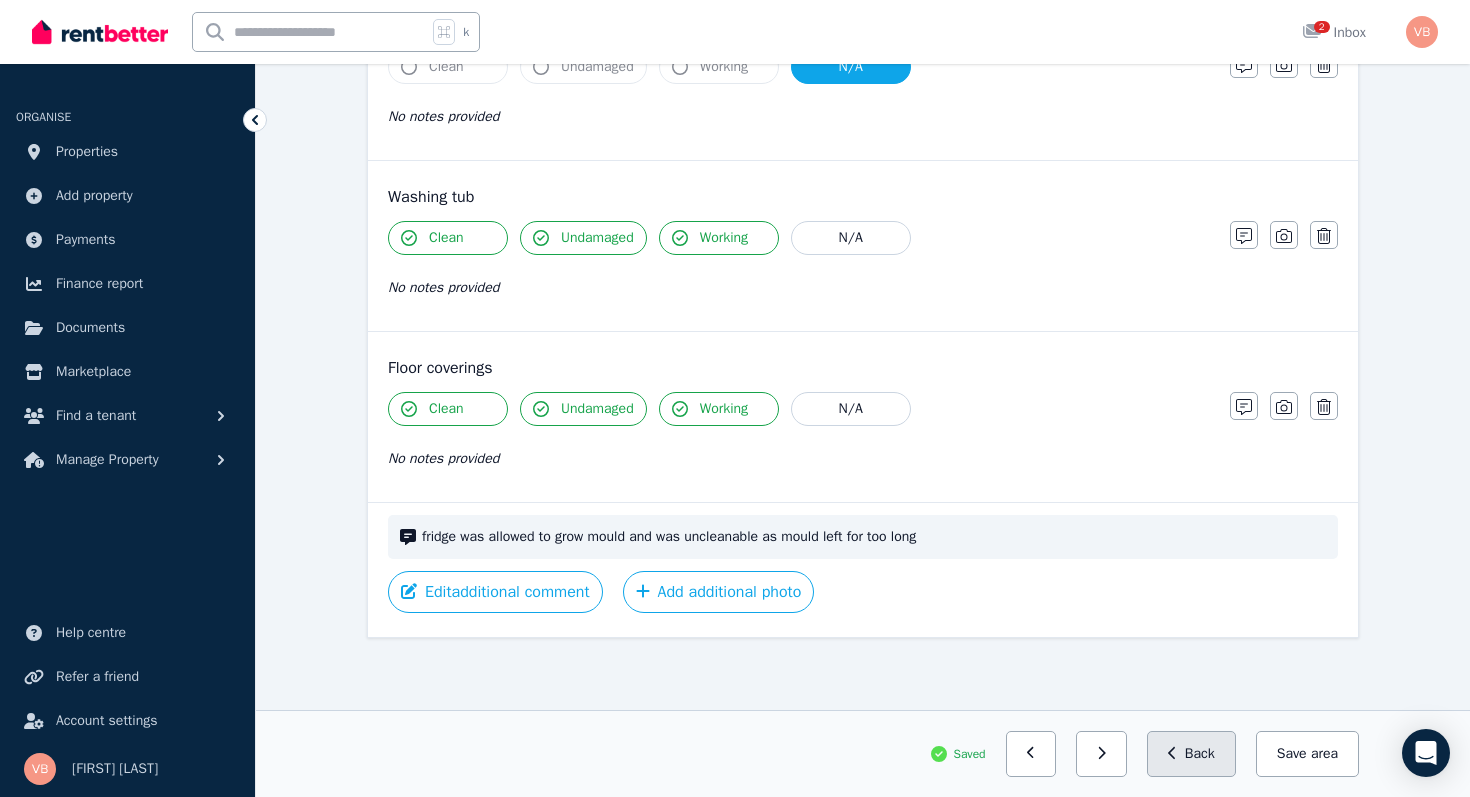 click 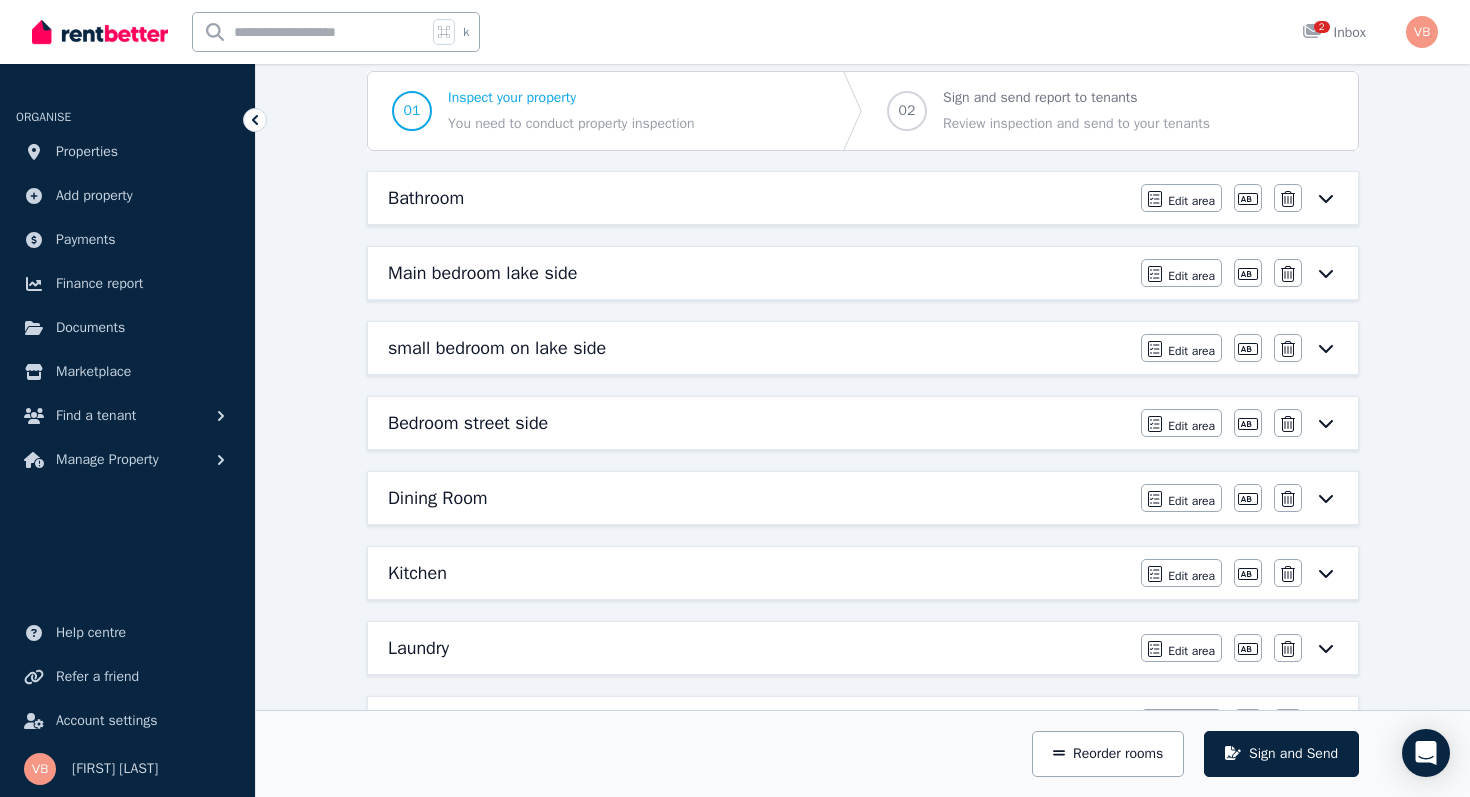 scroll, scrollTop: 100, scrollLeft: 0, axis: vertical 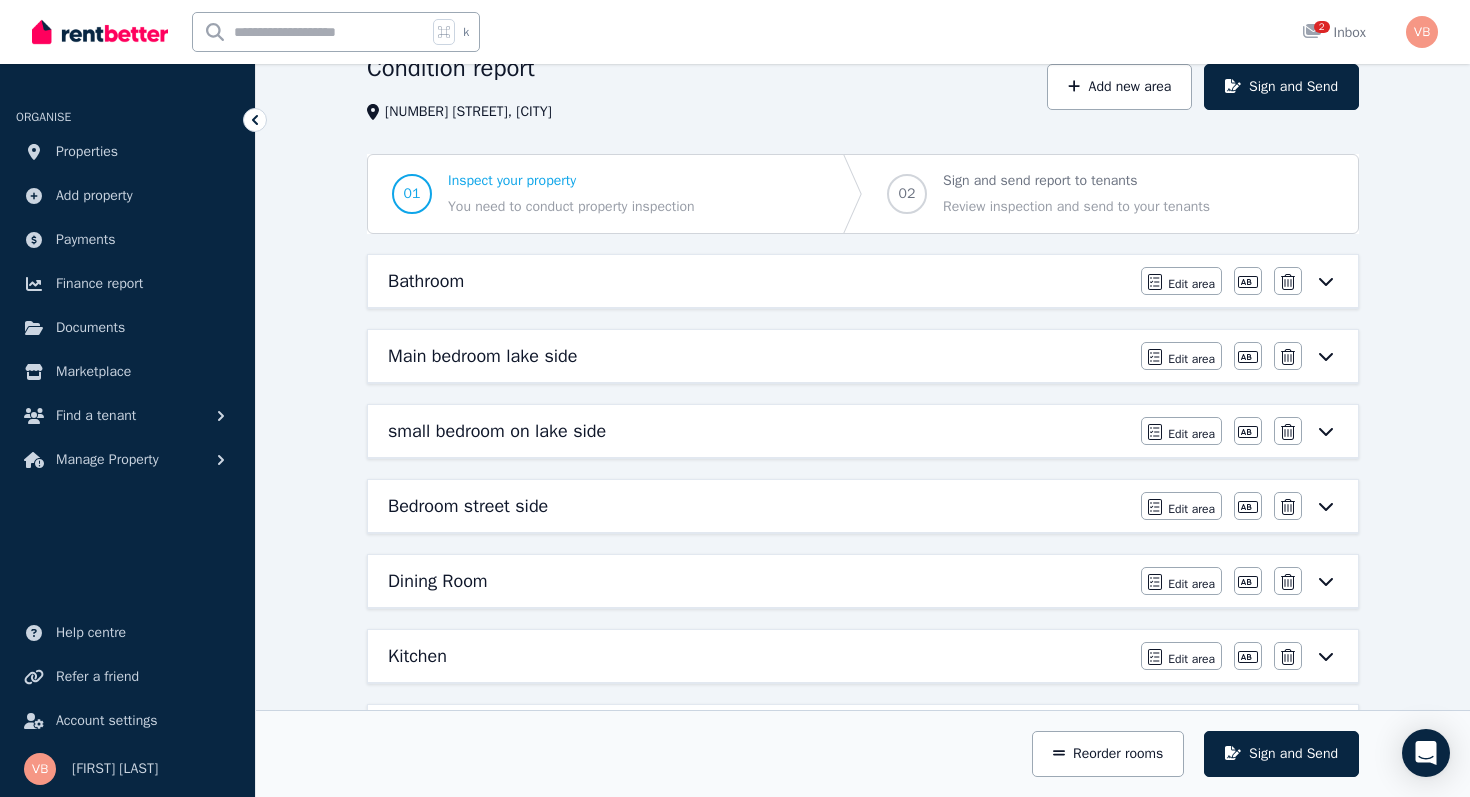 click on "Bathroom" at bounding box center [758, 281] 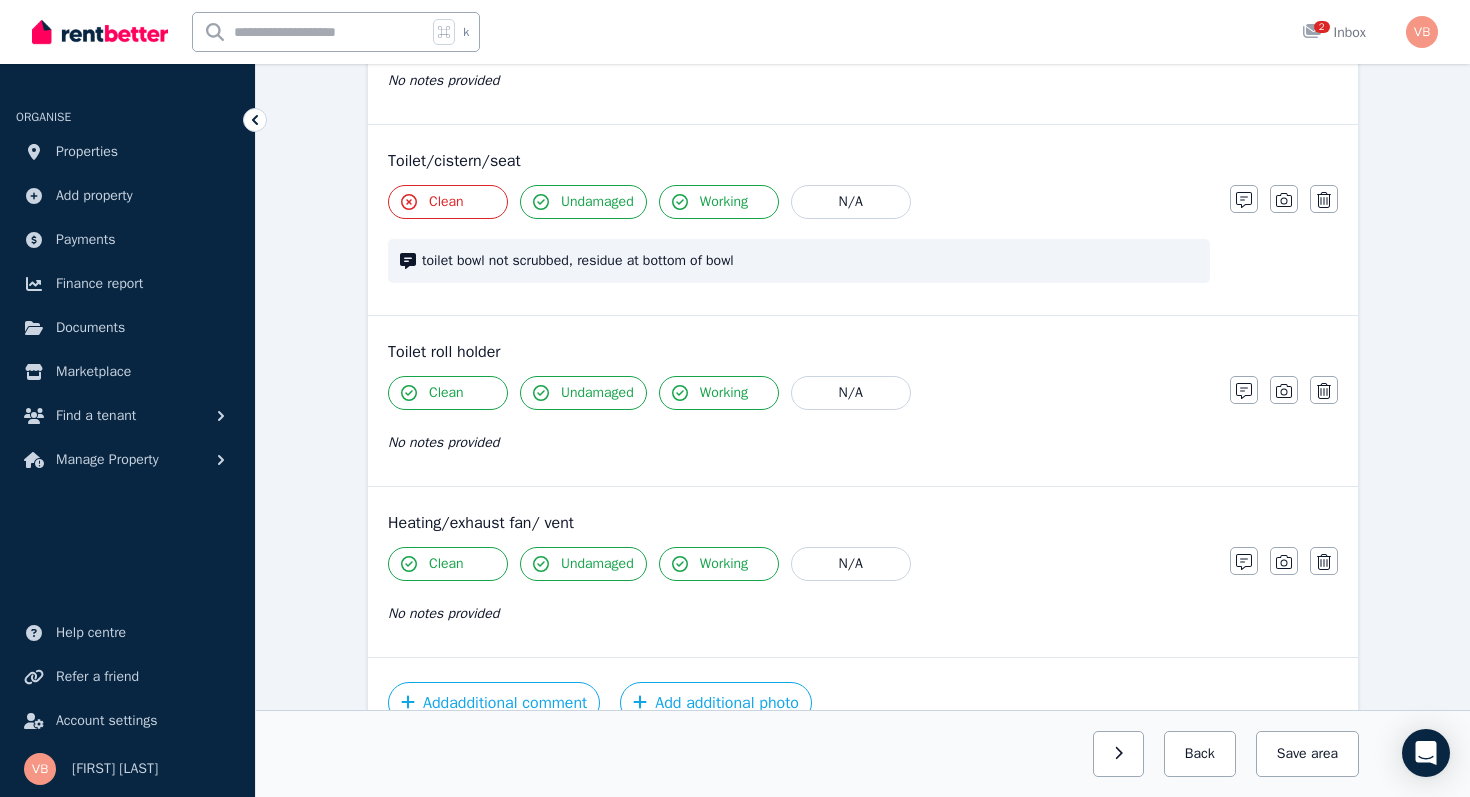 scroll, scrollTop: 2386, scrollLeft: 0, axis: vertical 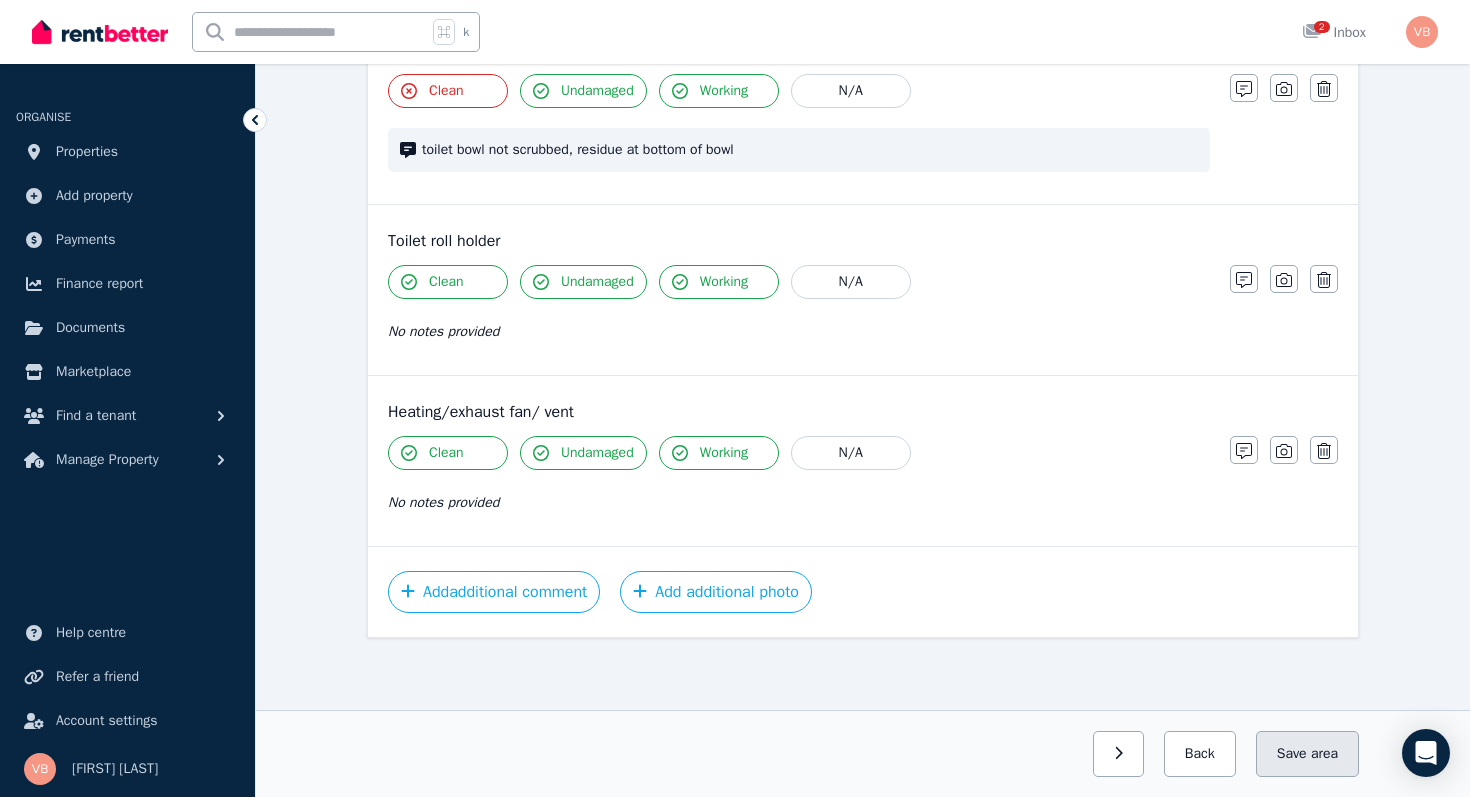 click on "area" at bounding box center [1324, 754] 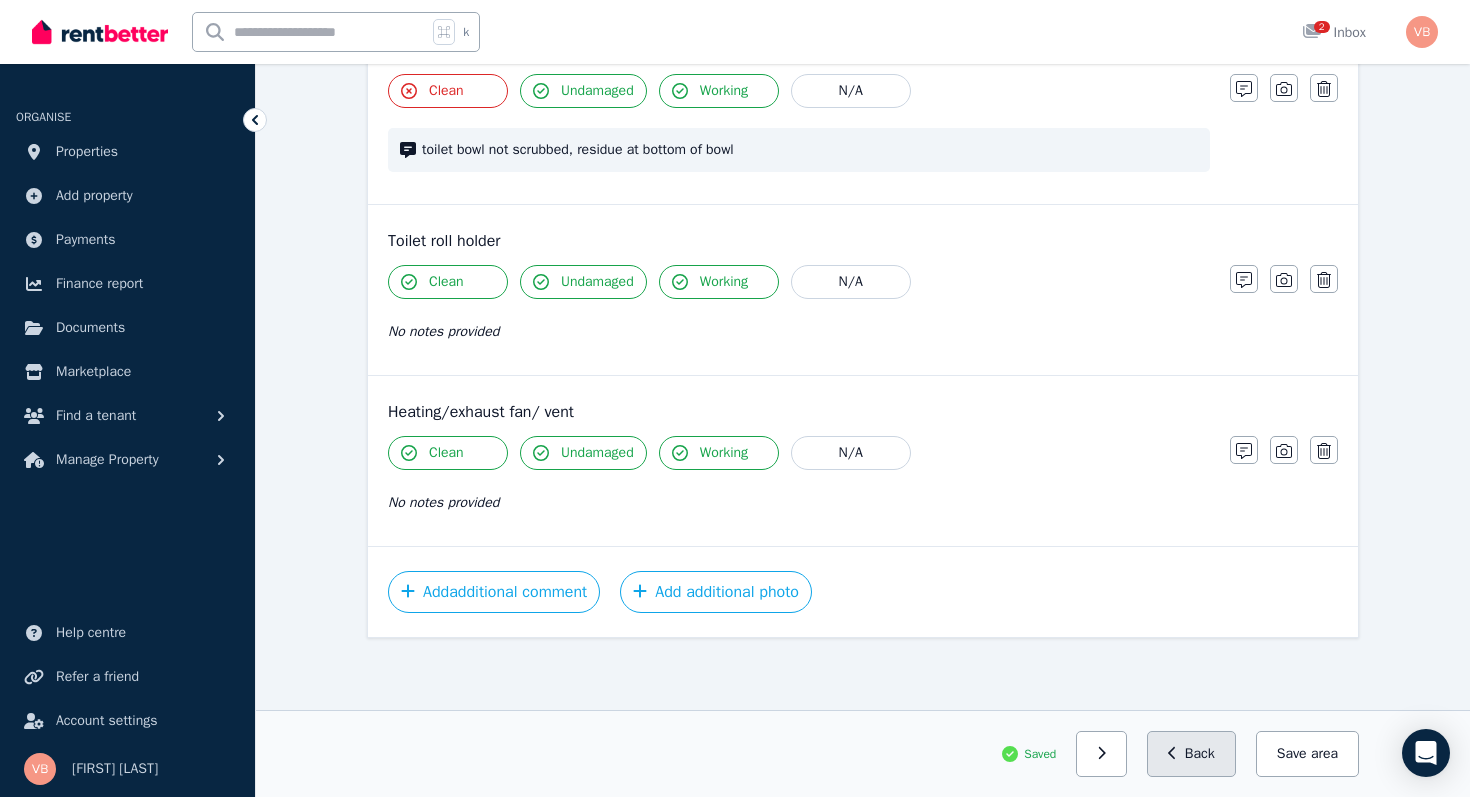 click on "Back" at bounding box center [1191, 754] 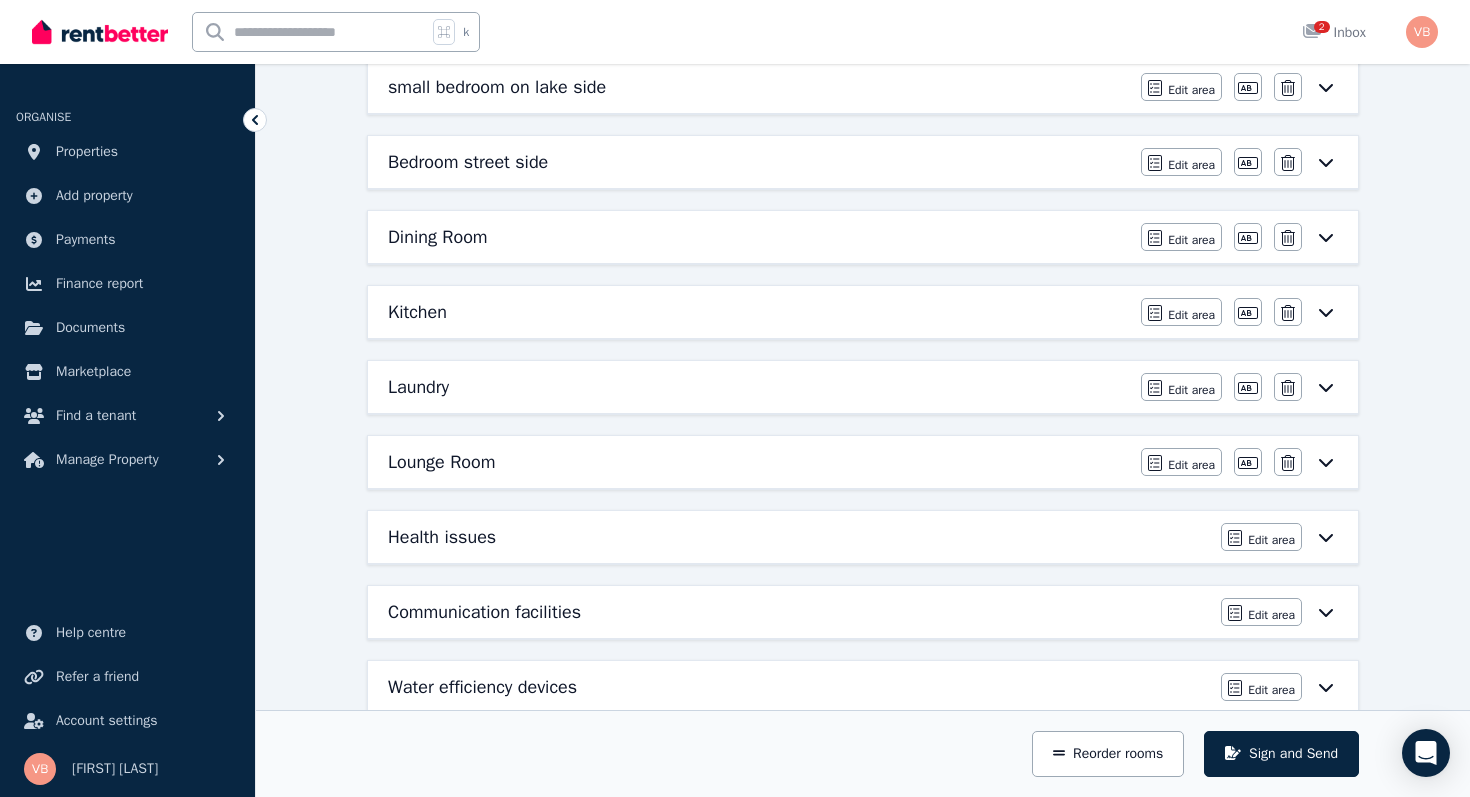 scroll, scrollTop: 436, scrollLeft: 0, axis: vertical 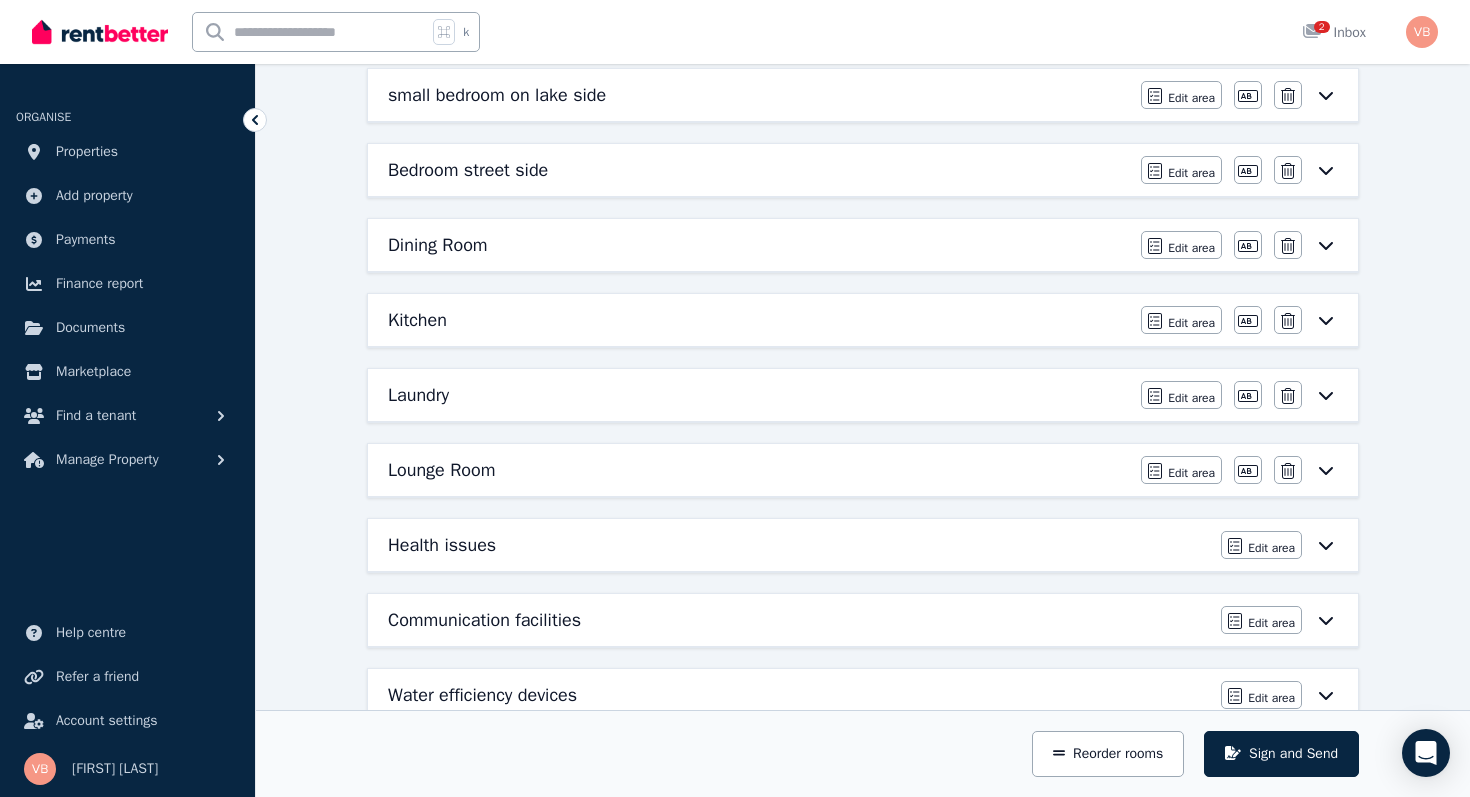 click on "Dining Room" at bounding box center [758, 245] 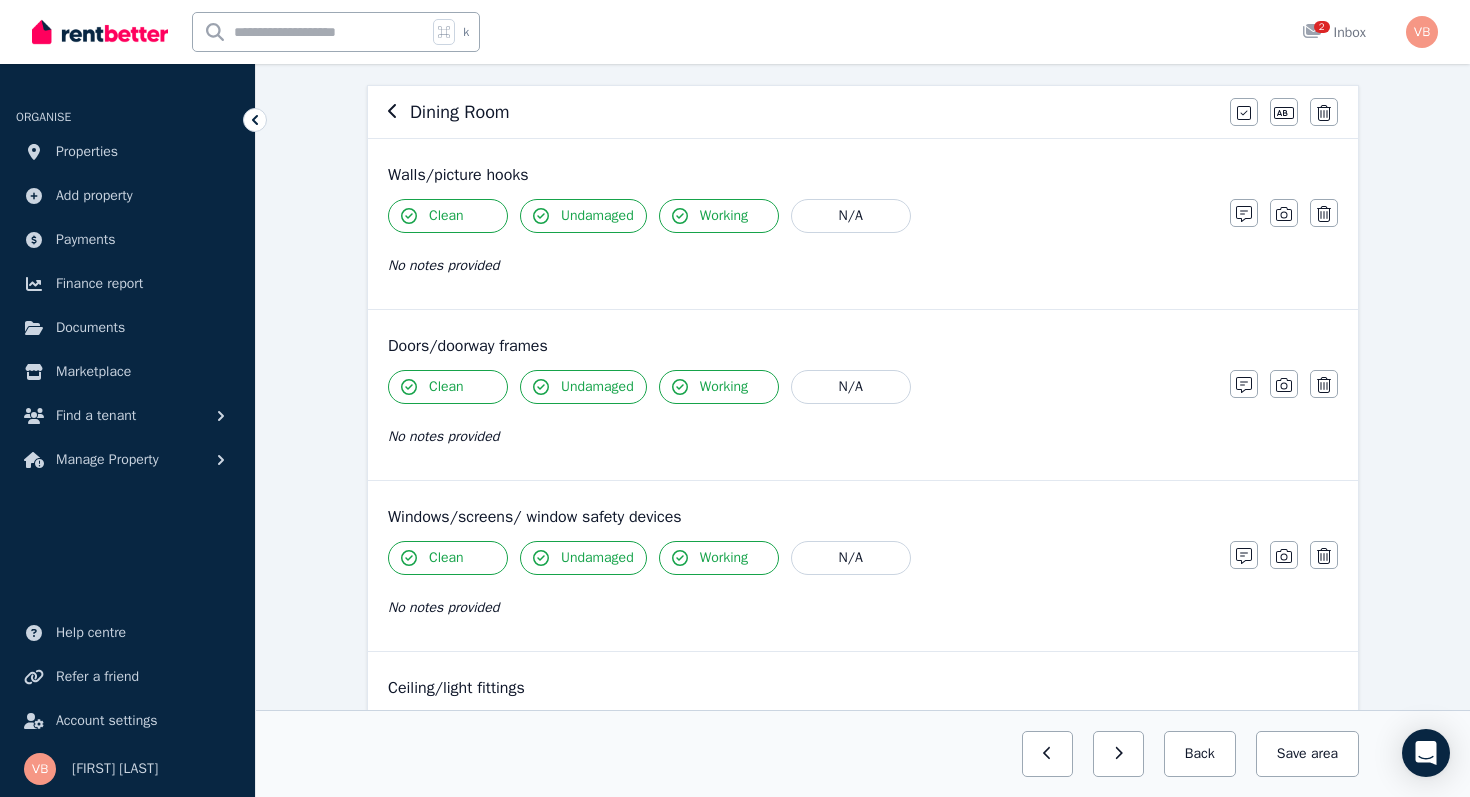 scroll, scrollTop: 168, scrollLeft: 0, axis: vertical 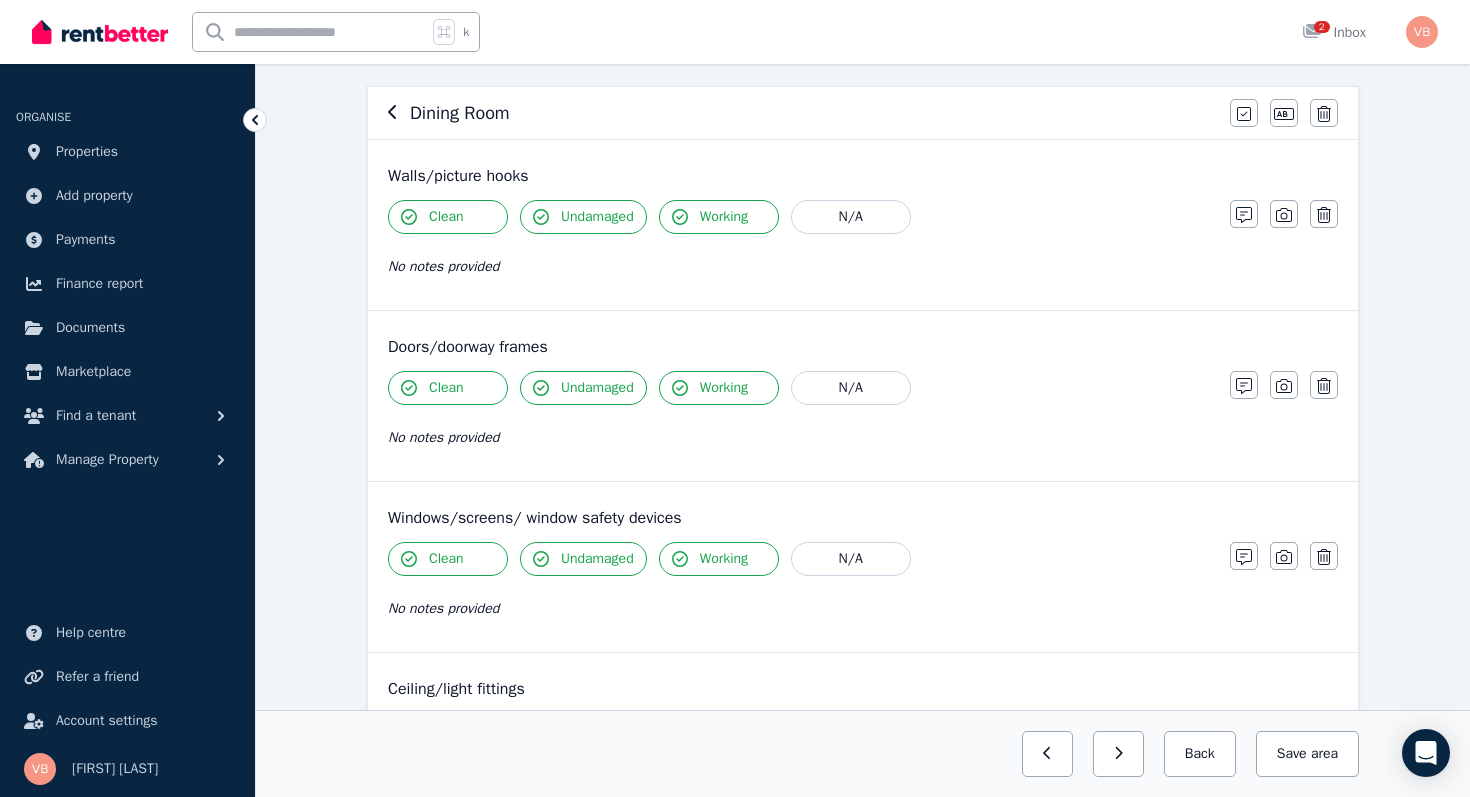 click on "Undamaged" at bounding box center [597, 217] 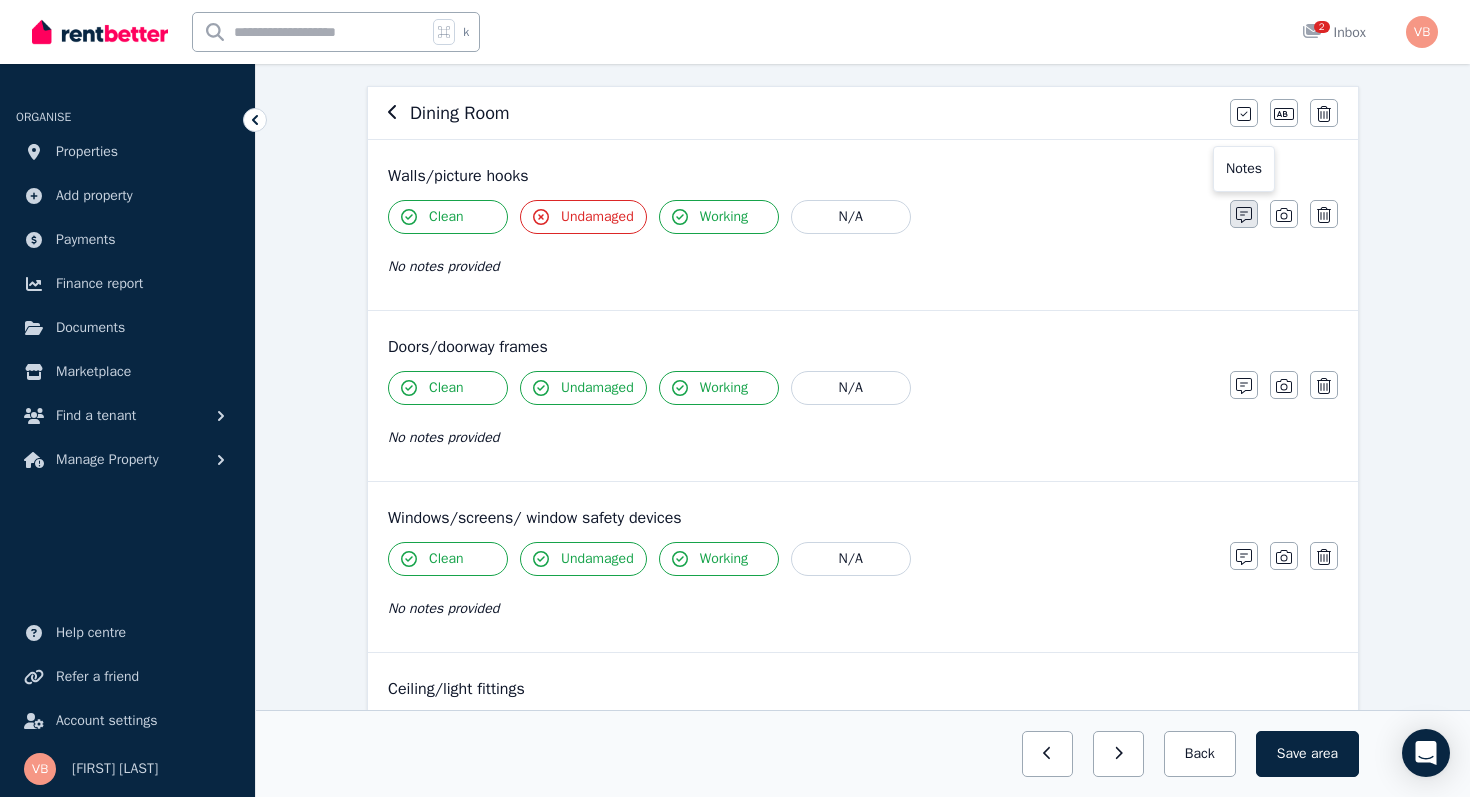 click 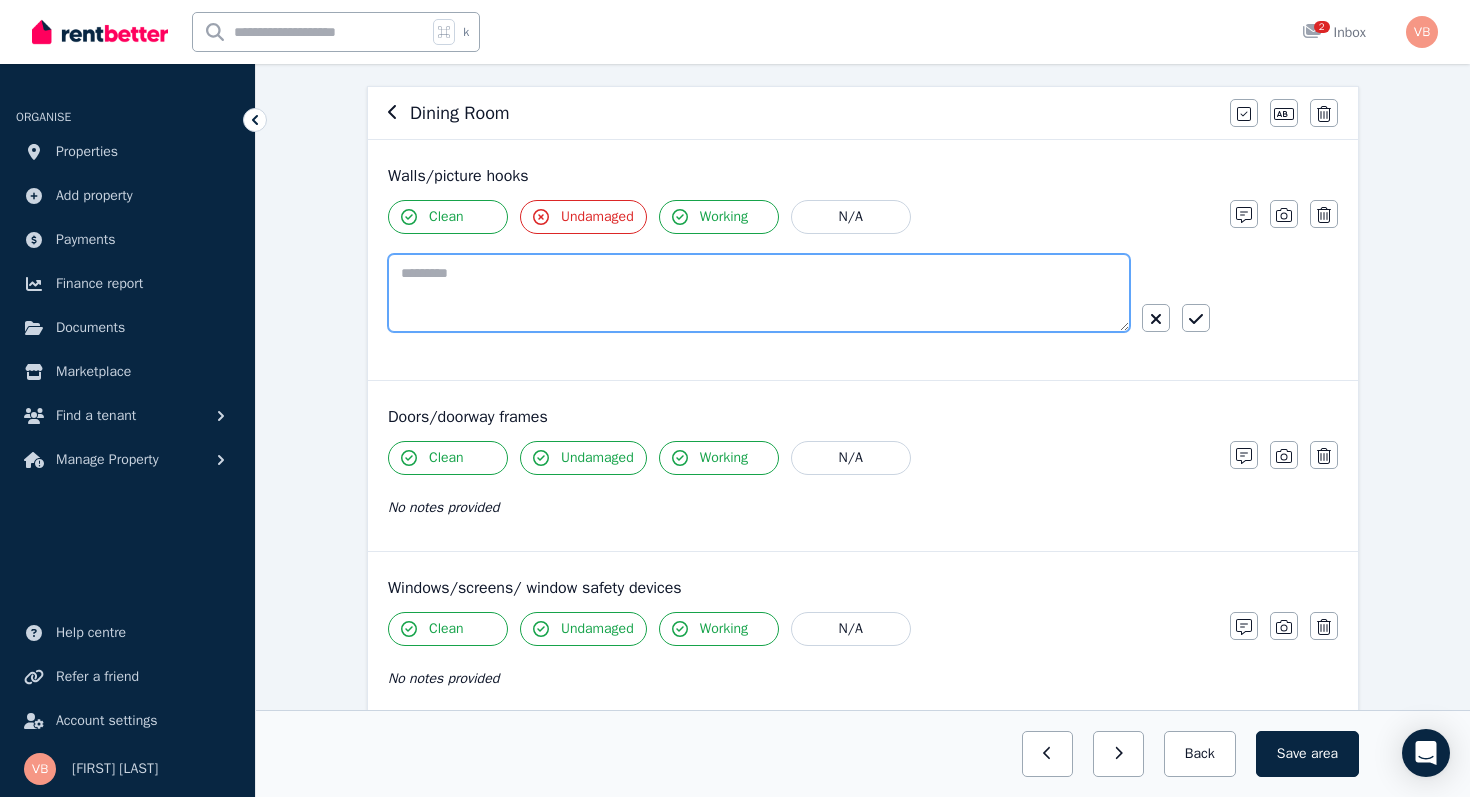 click at bounding box center [759, 293] 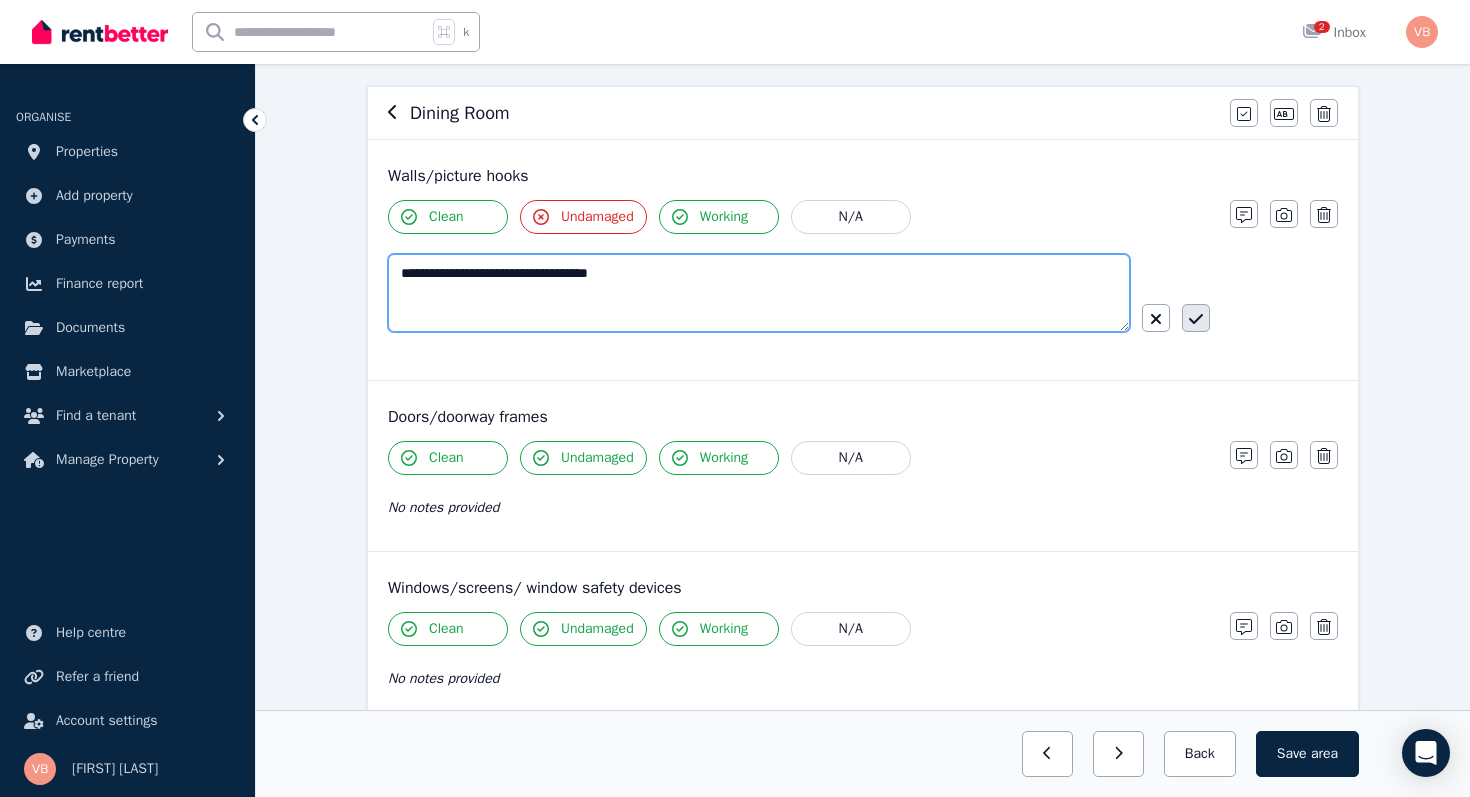 type on "**********" 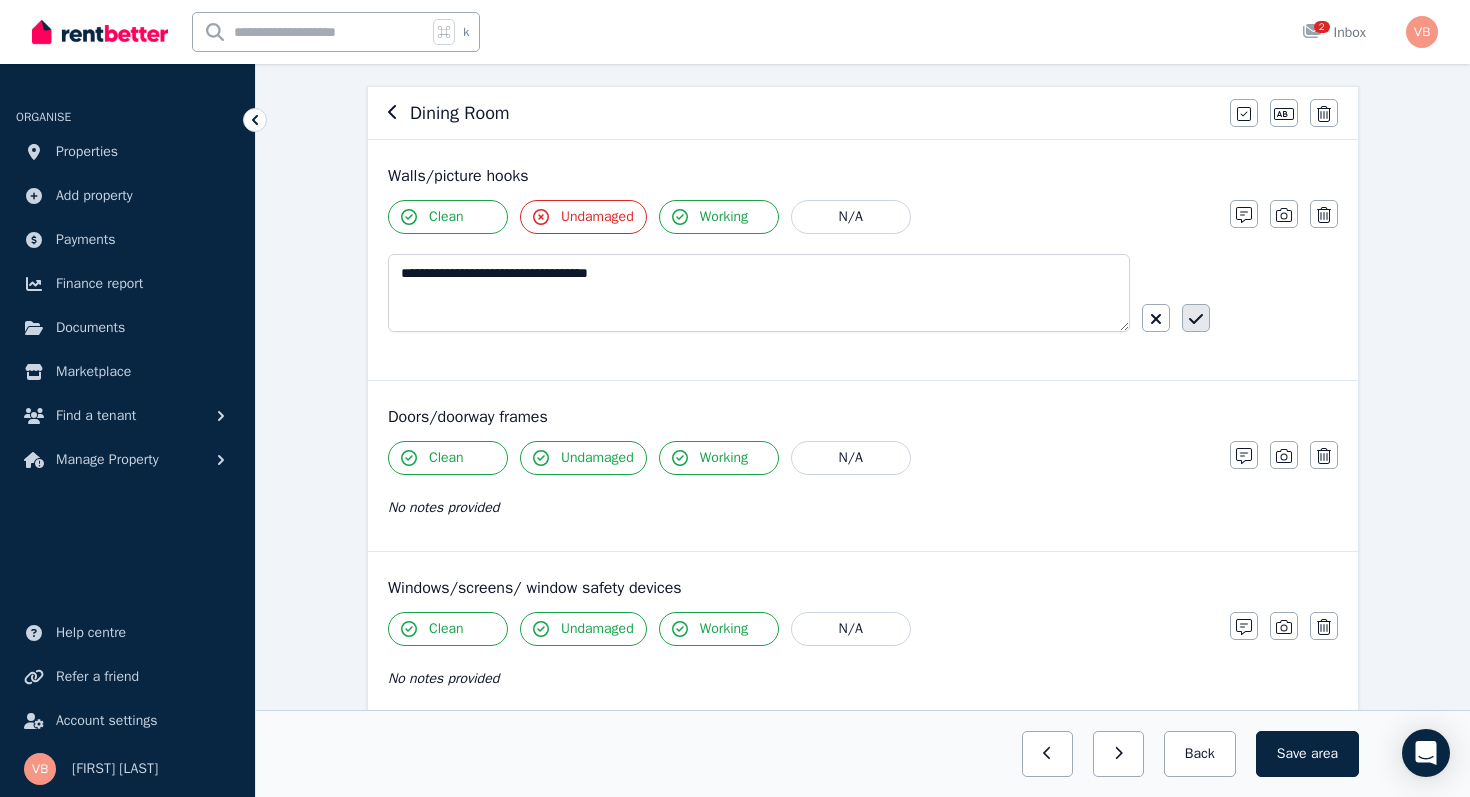 click at bounding box center (1196, 318) 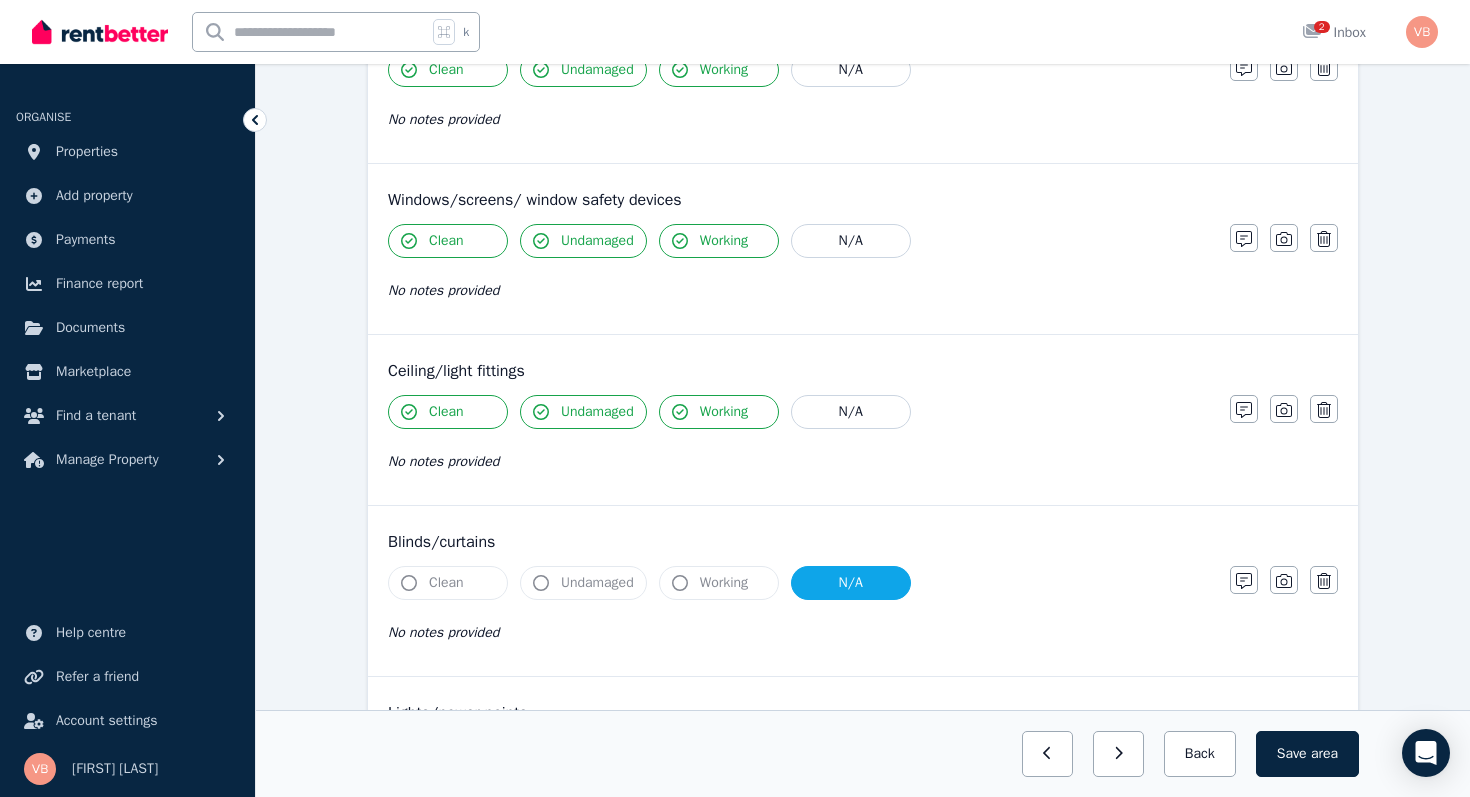 scroll, scrollTop: 674, scrollLeft: 0, axis: vertical 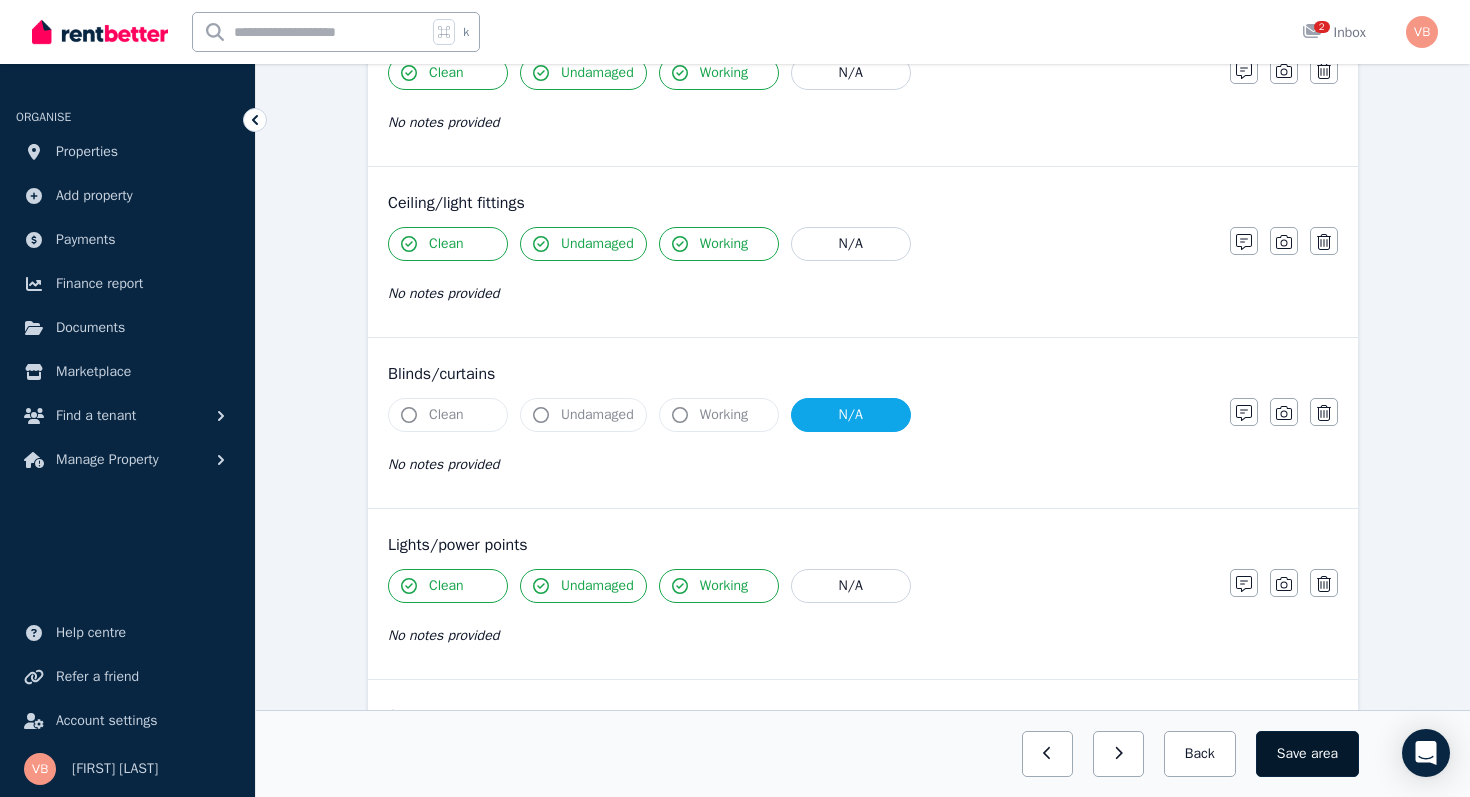click on "Save   area" at bounding box center [1307, 754] 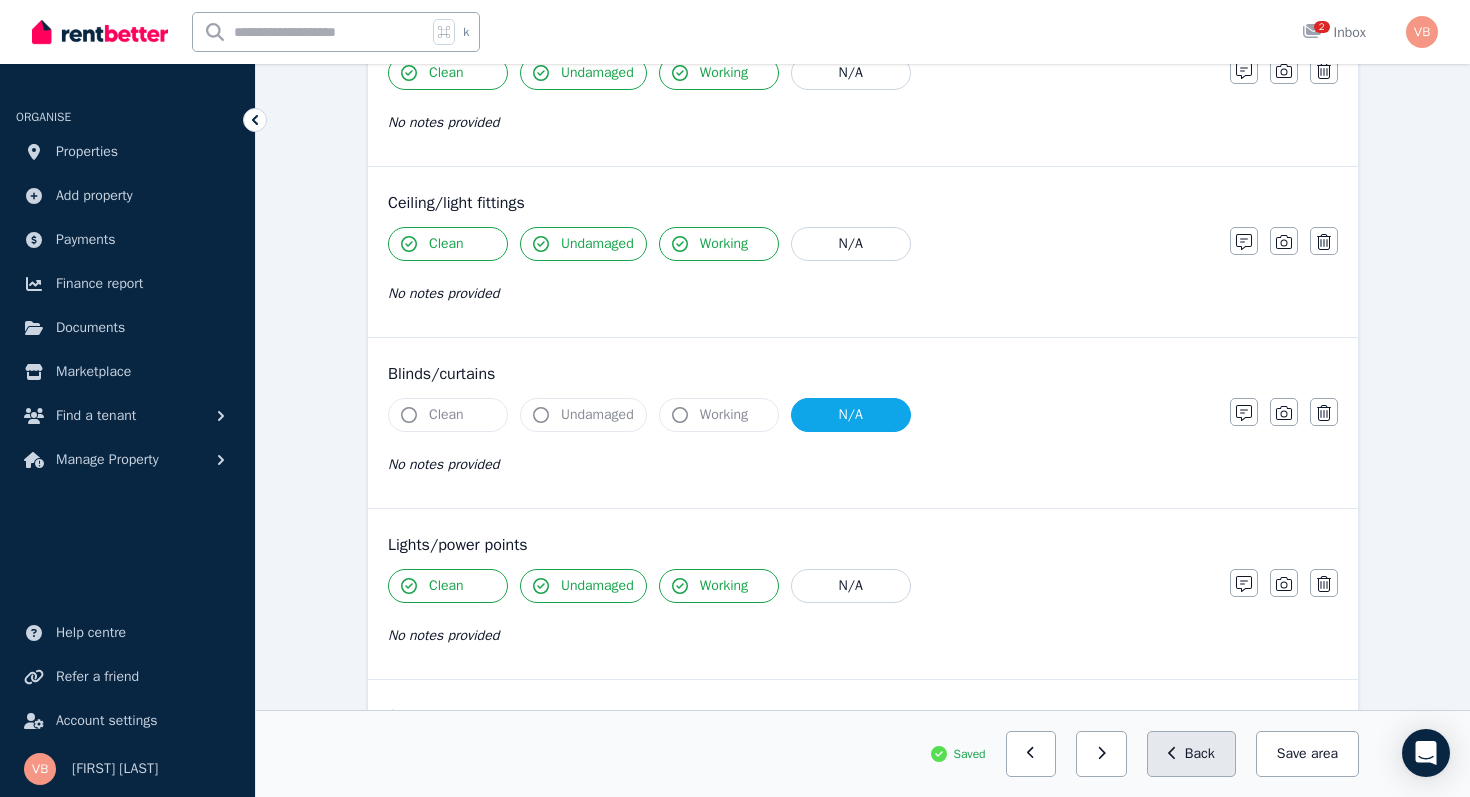 click on "Back" at bounding box center (1191, 754) 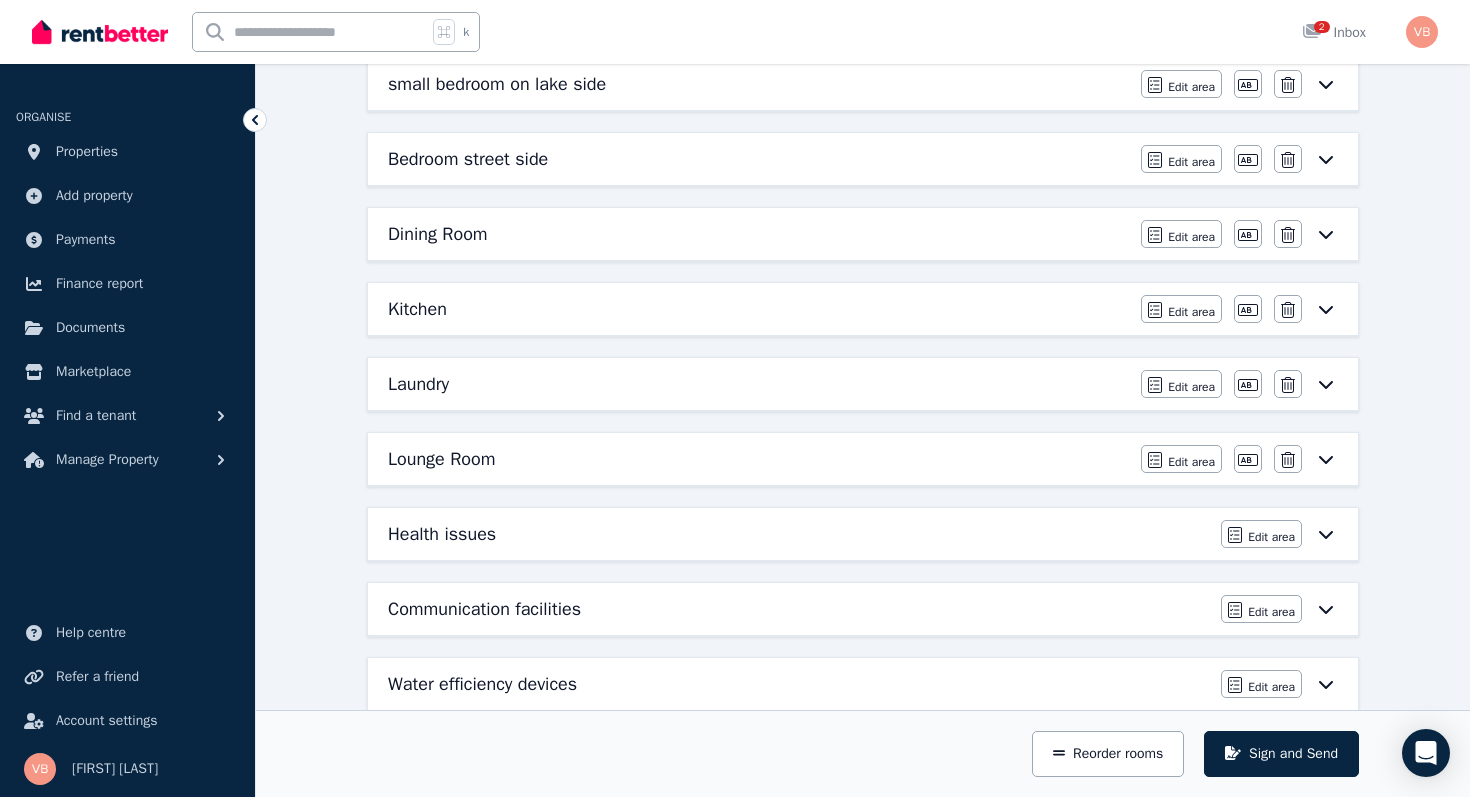 scroll, scrollTop: 485, scrollLeft: 0, axis: vertical 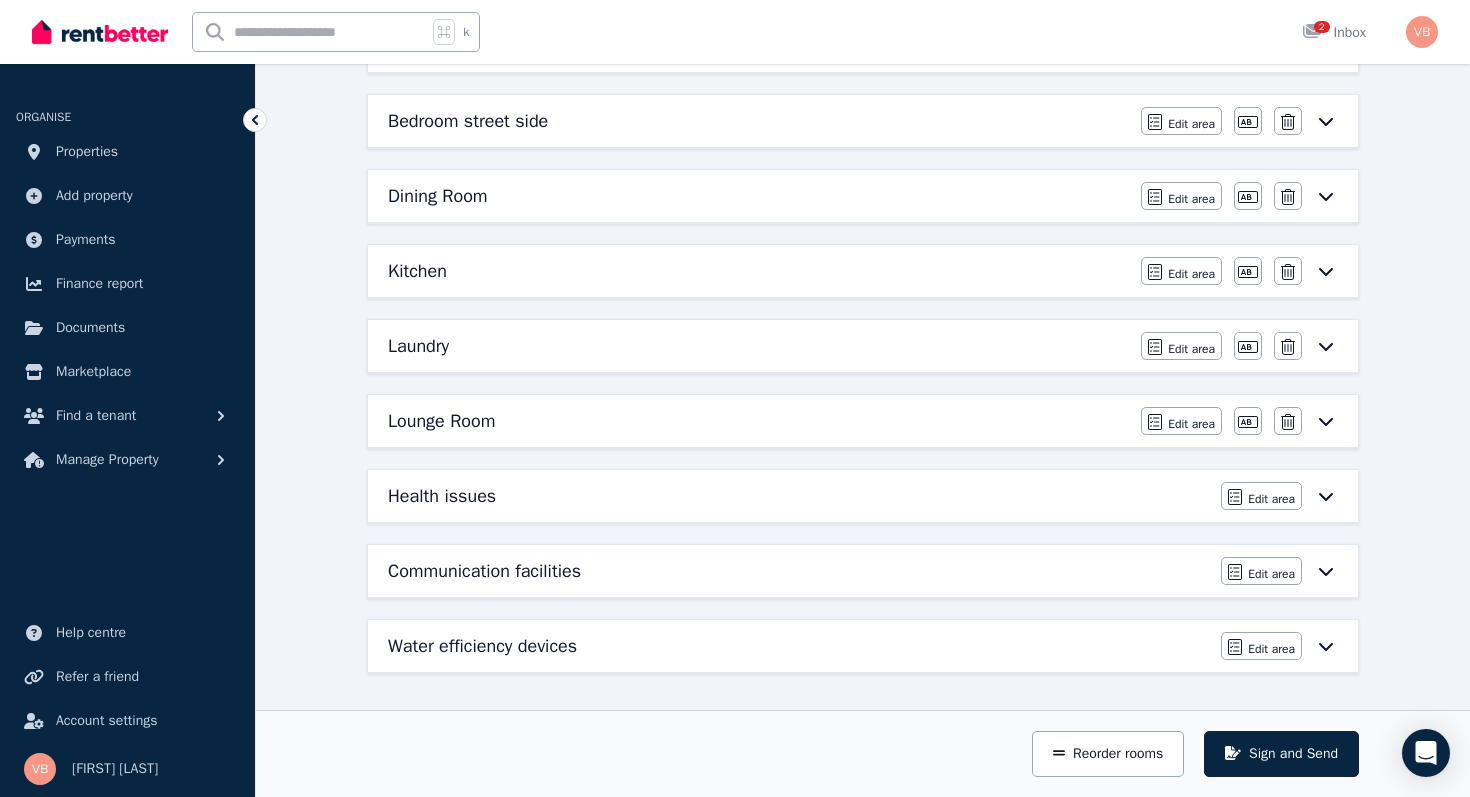 click on "Lounge Room" at bounding box center [758, 421] 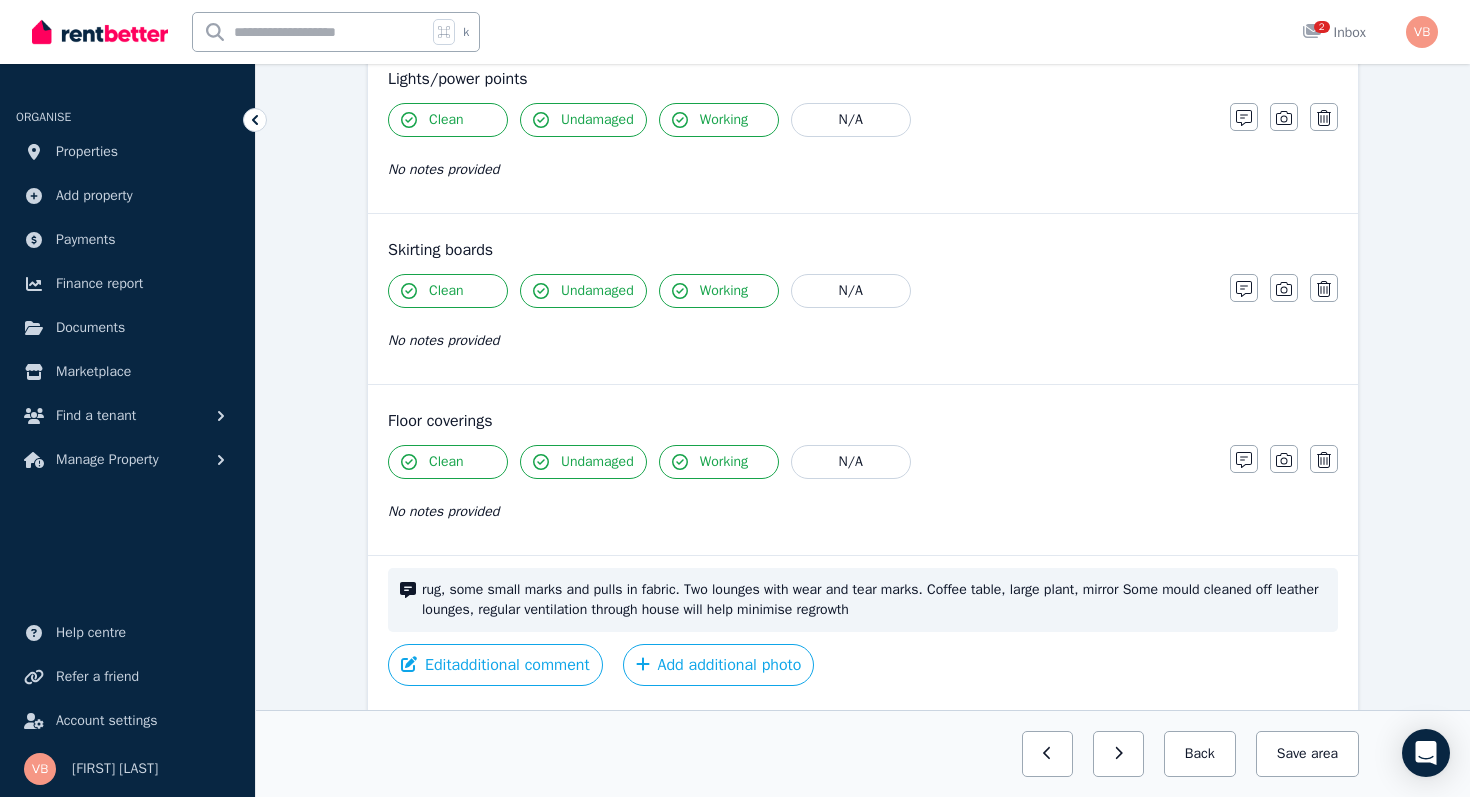 scroll, scrollTop: 1193, scrollLeft: 0, axis: vertical 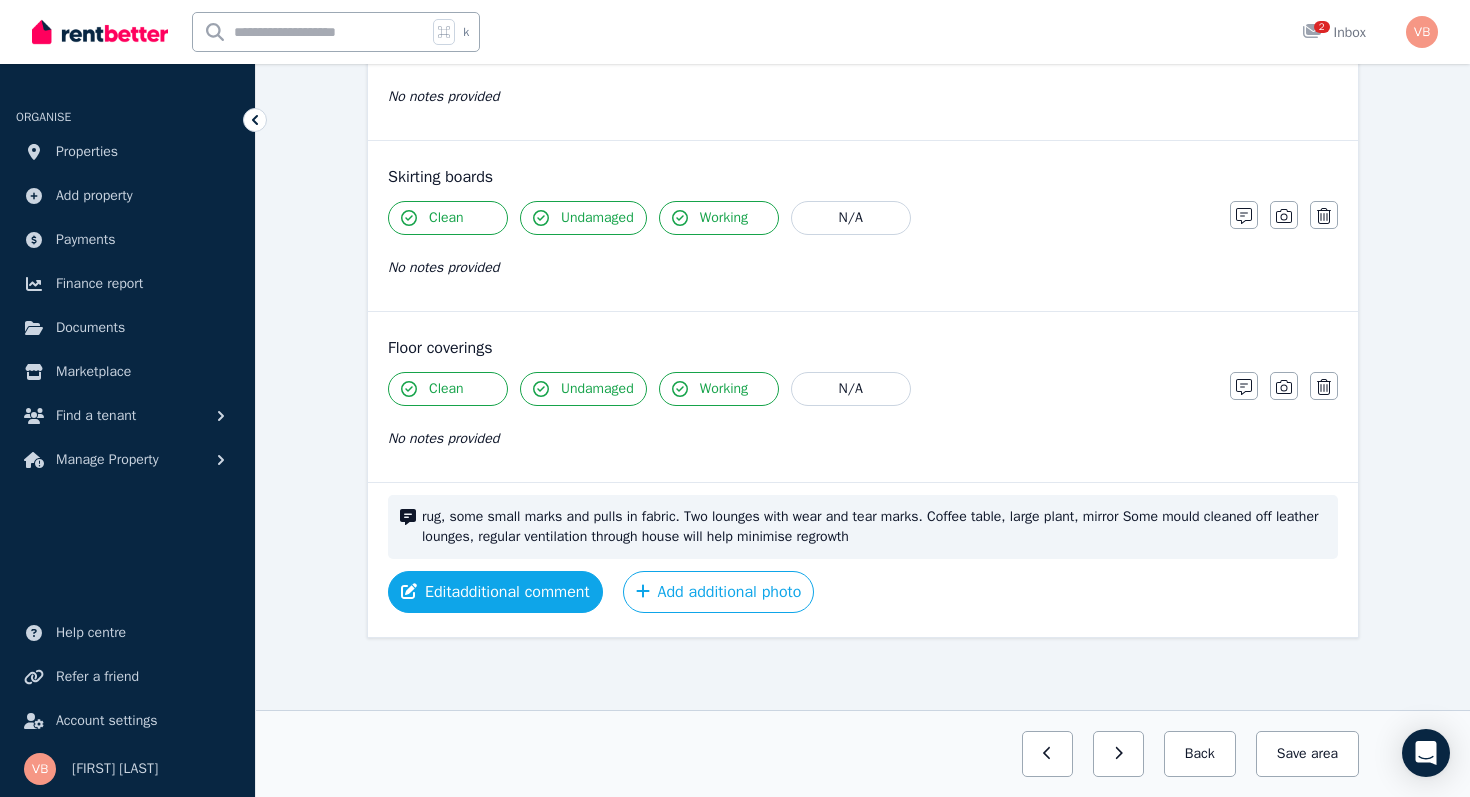 click on "Edit  additional comment" at bounding box center (495, 592) 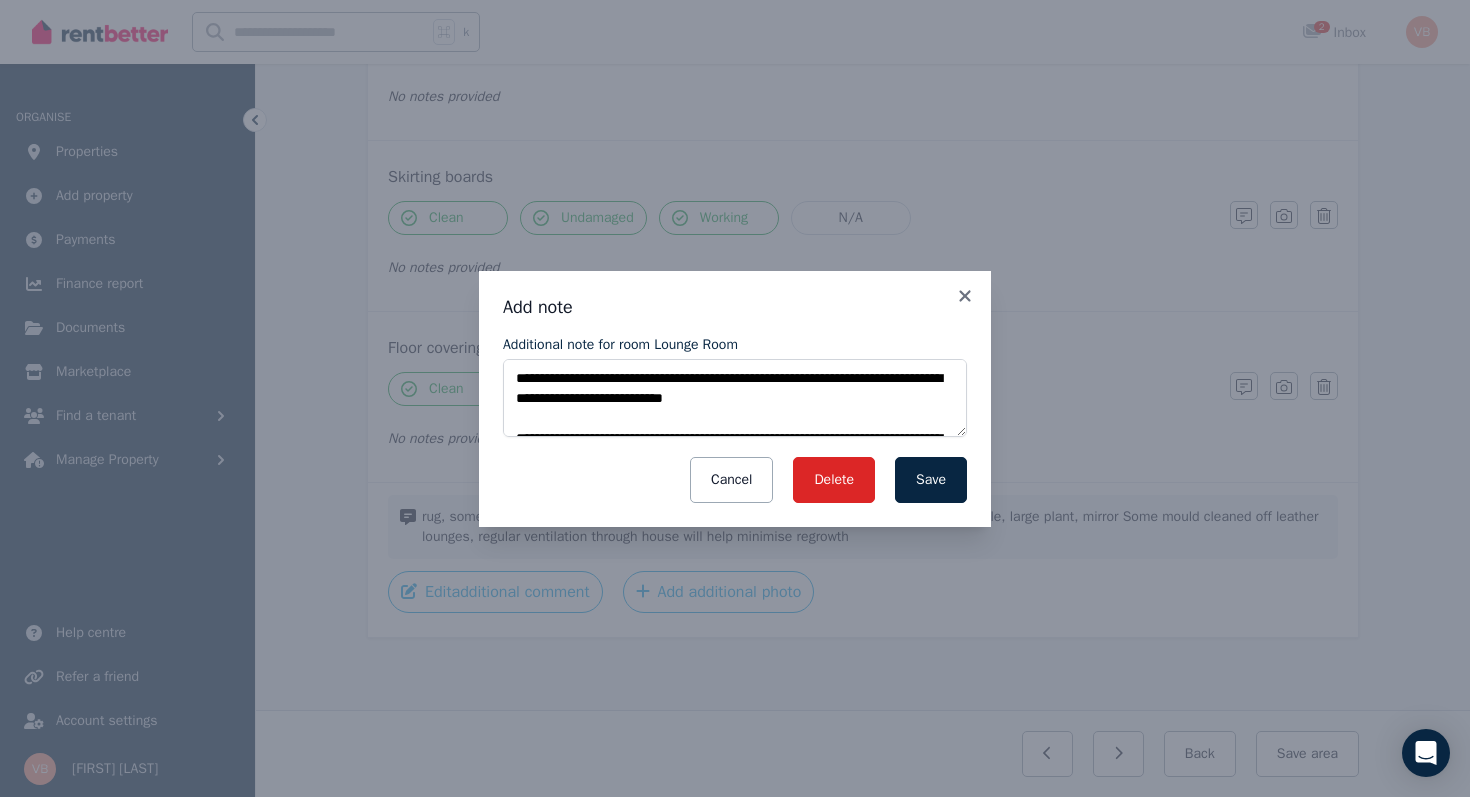 scroll, scrollTop: 40, scrollLeft: 0, axis: vertical 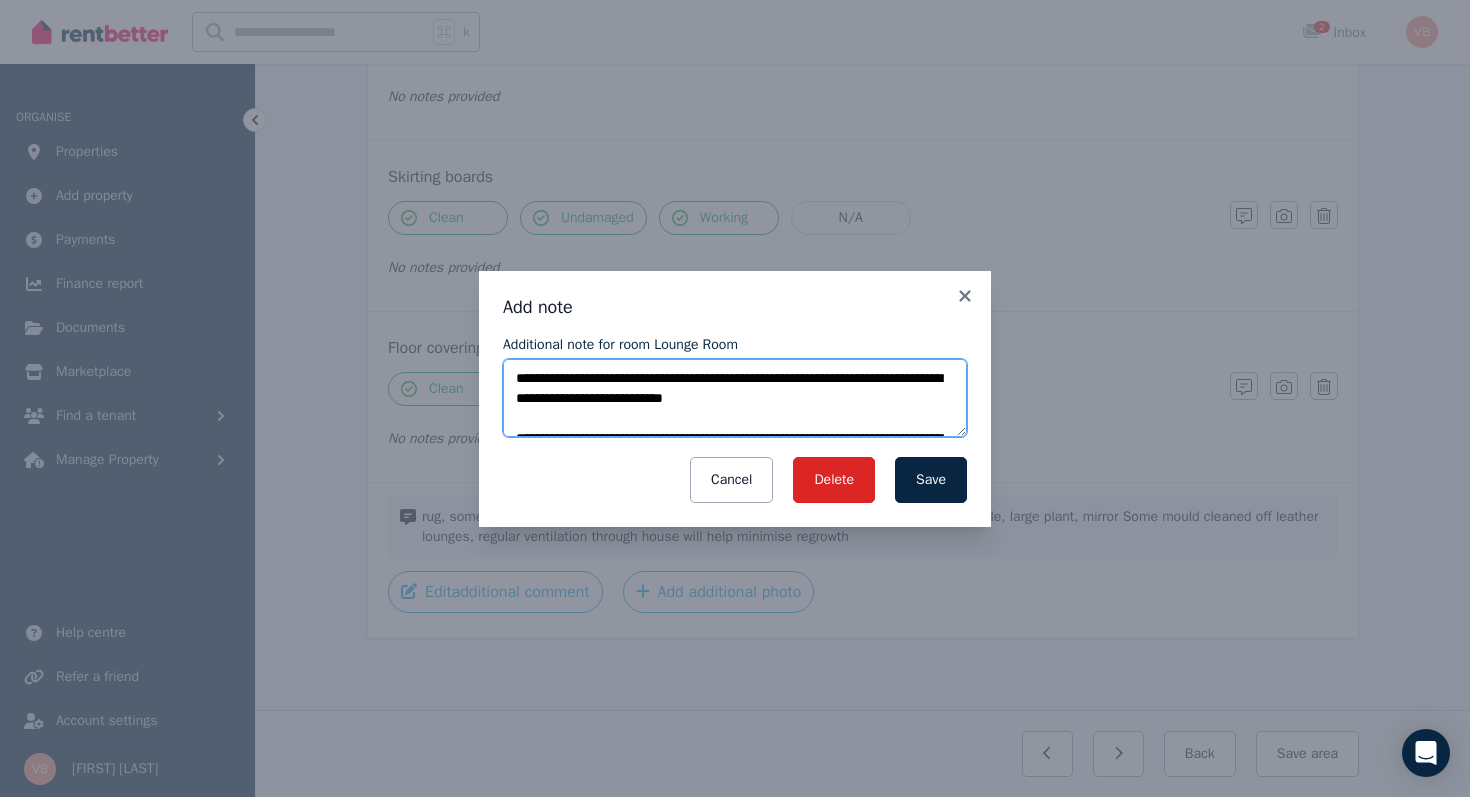 drag, startPoint x: 810, startPoint y: 423, endPoint x: 496, endPoint y: 344, distance: 323.78543 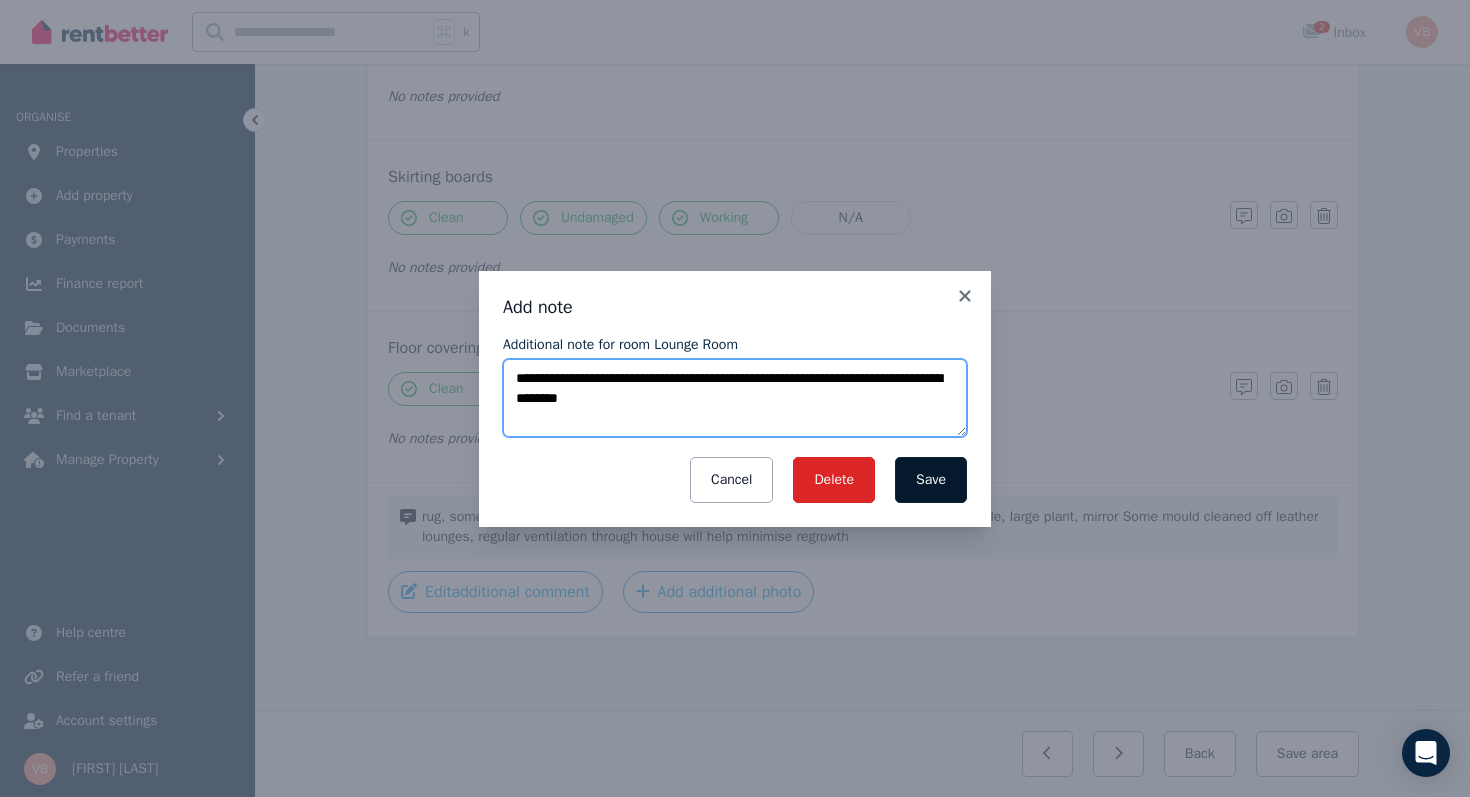 type on "**********" 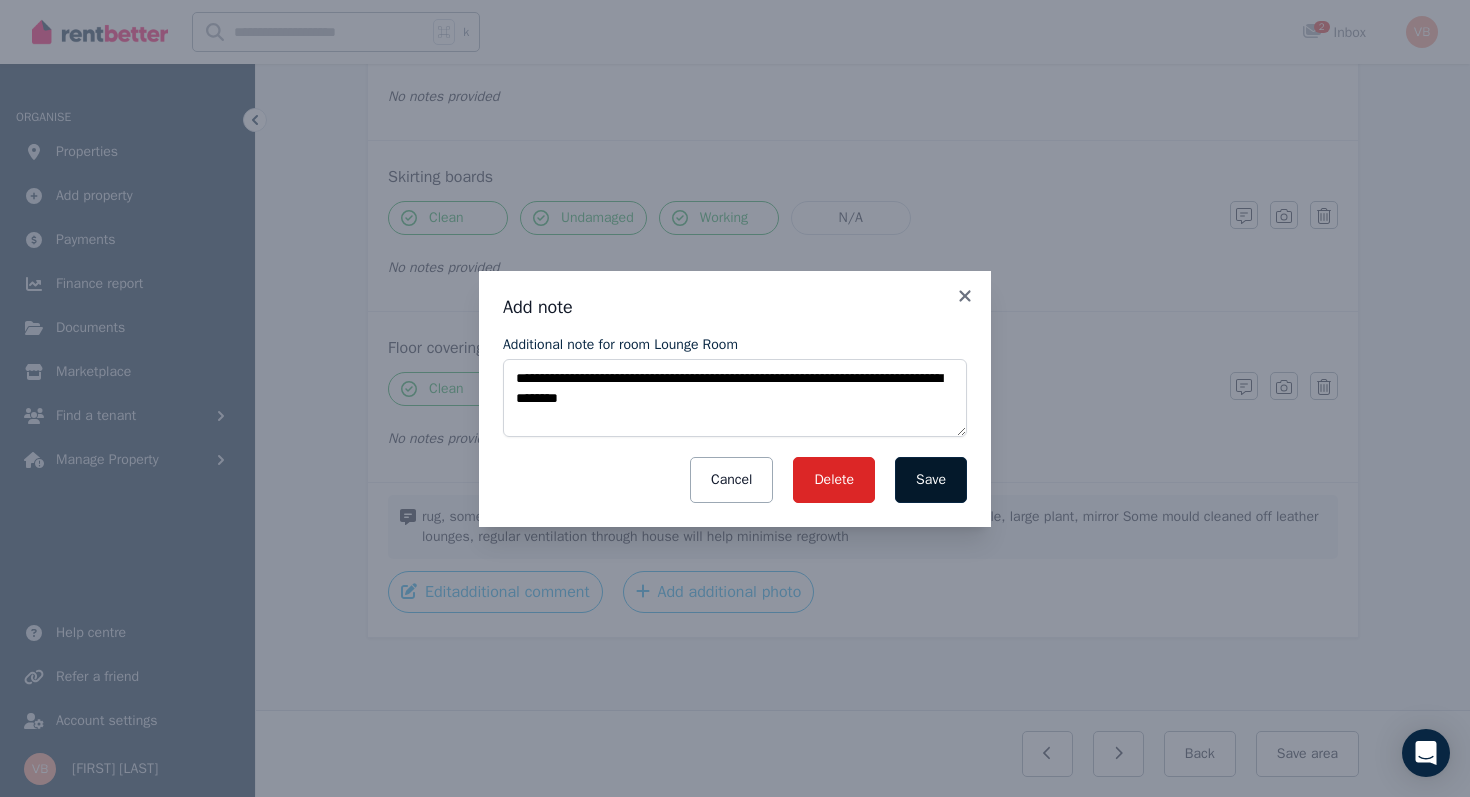 click on "Save" at bounding box center (931, 480) 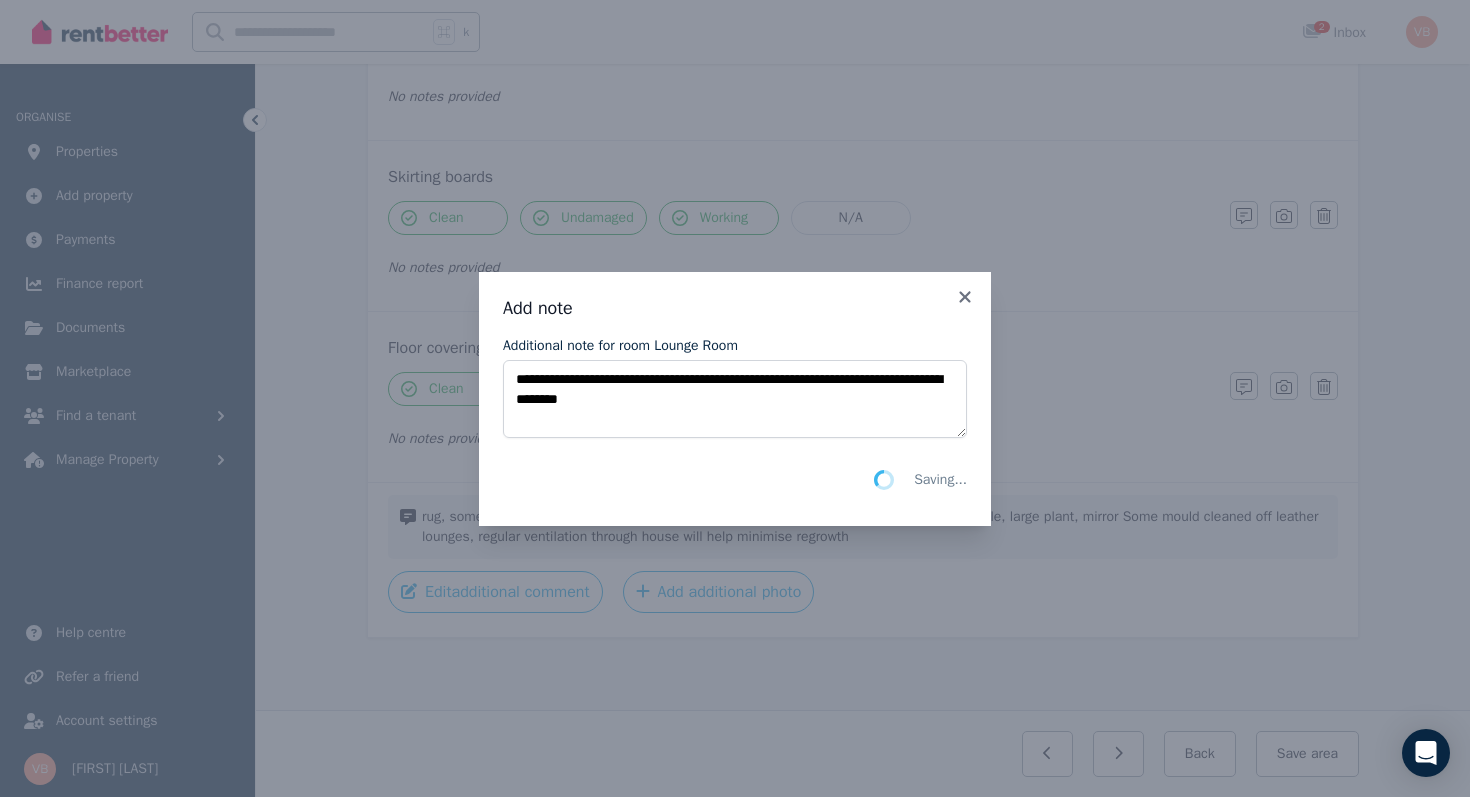 scroll, scrollTop: 1173, scrollLeft: 0, axis: vertical 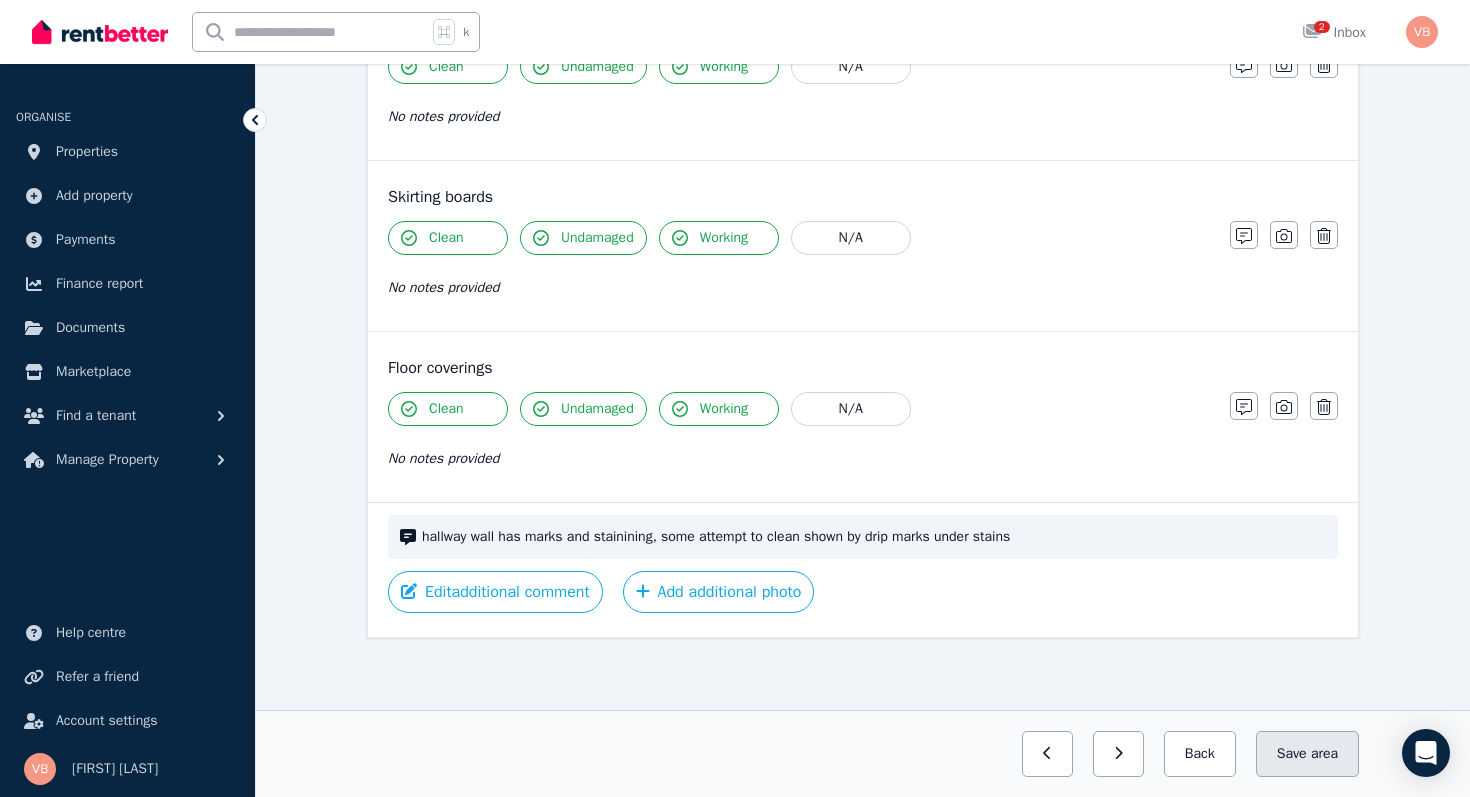 click on "area" at bounding box center [1324, 754] 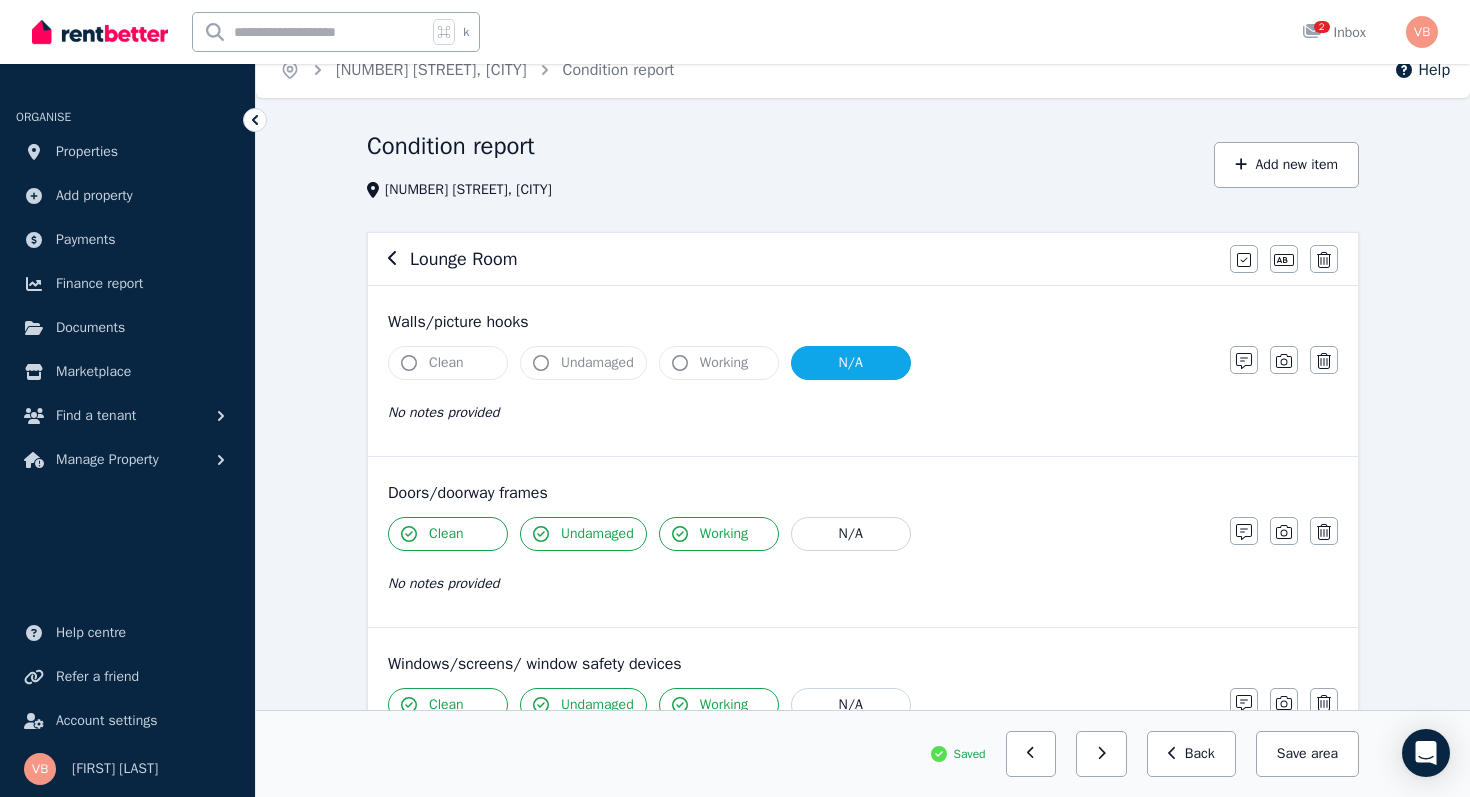 scroll, scrollTop: 0, scrollLeft: 0, axis: both 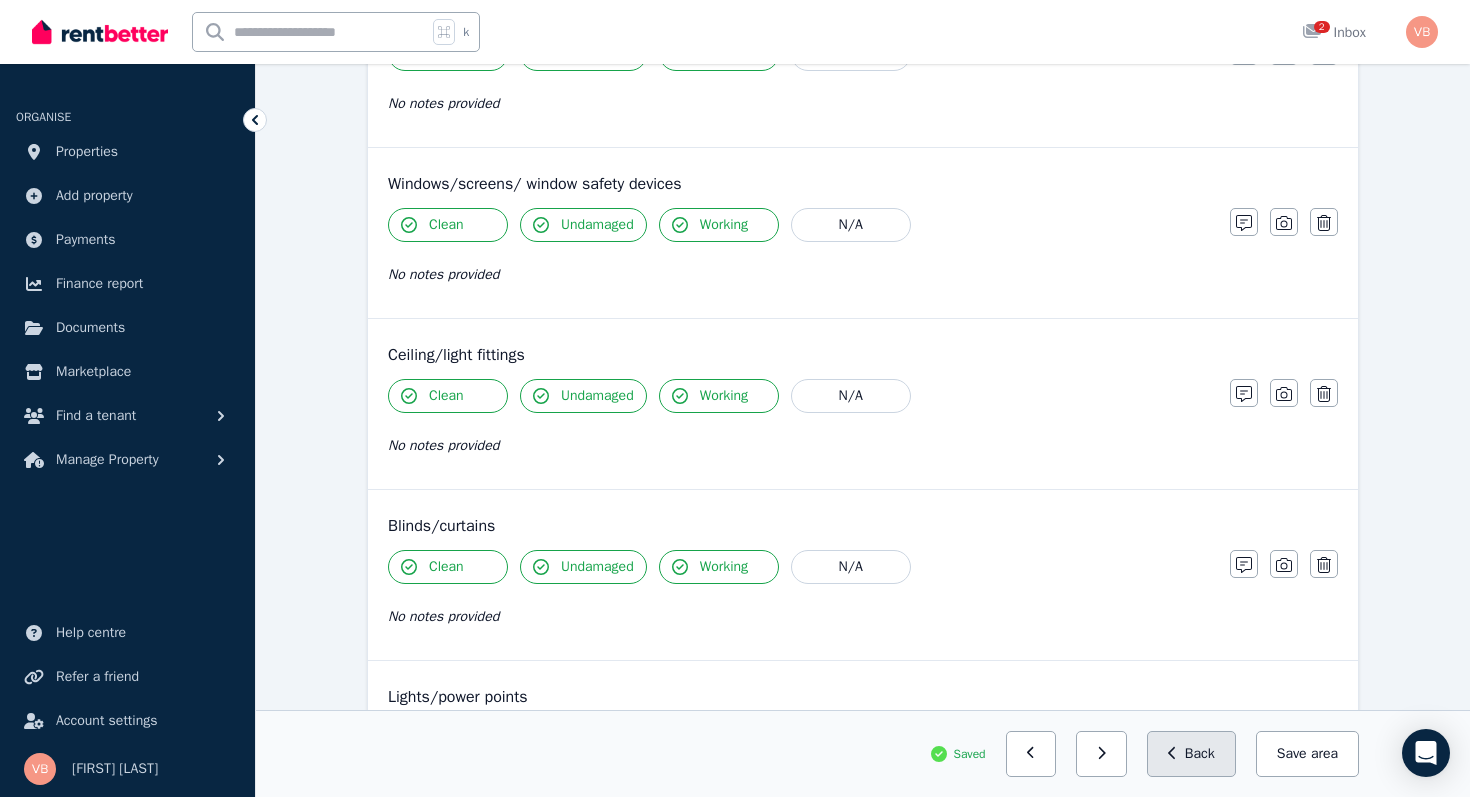 click on "Back" at bounding box center (1191, 754) 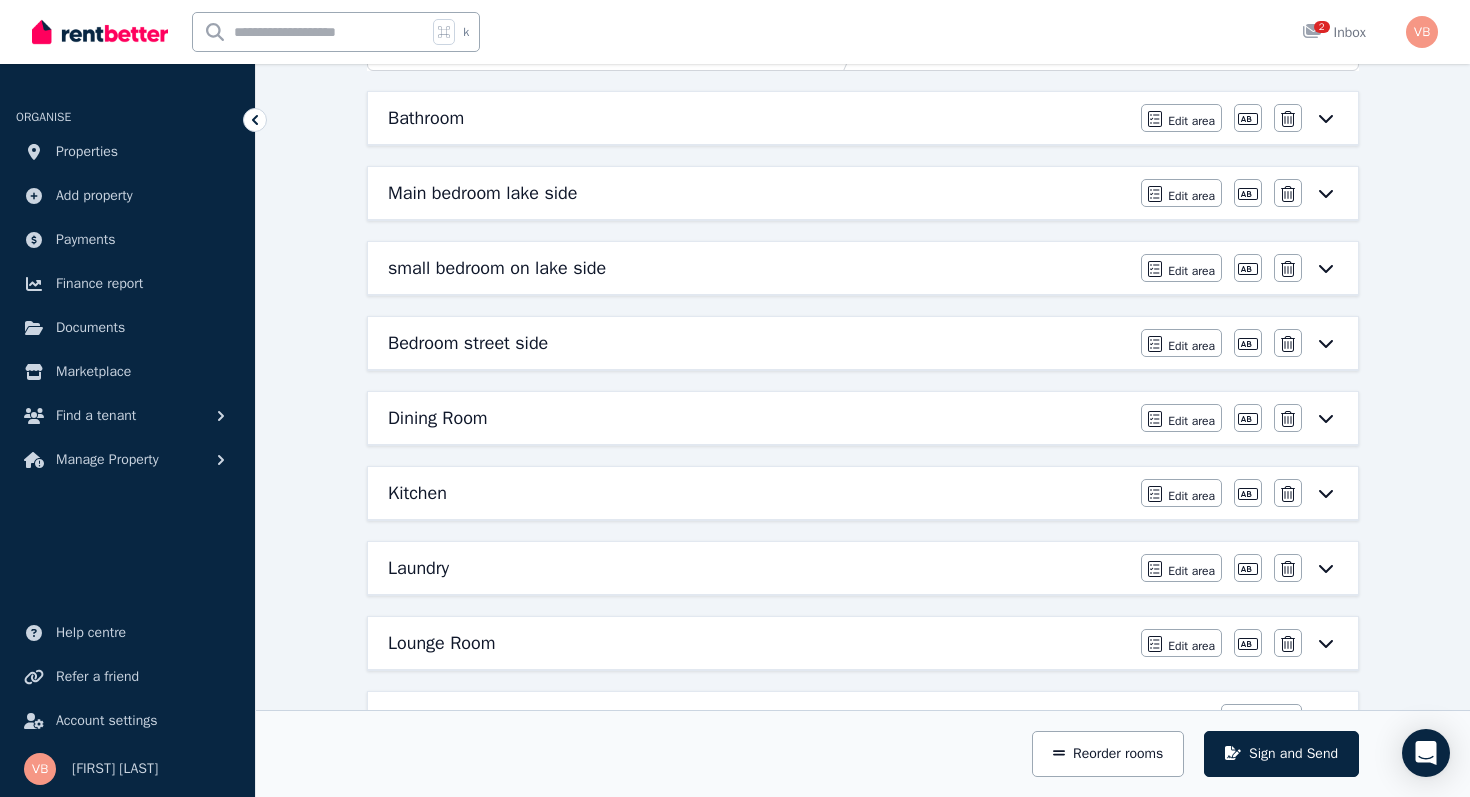 scroll, scrollTop: 266, scrollLeft: 0, axis: vertical 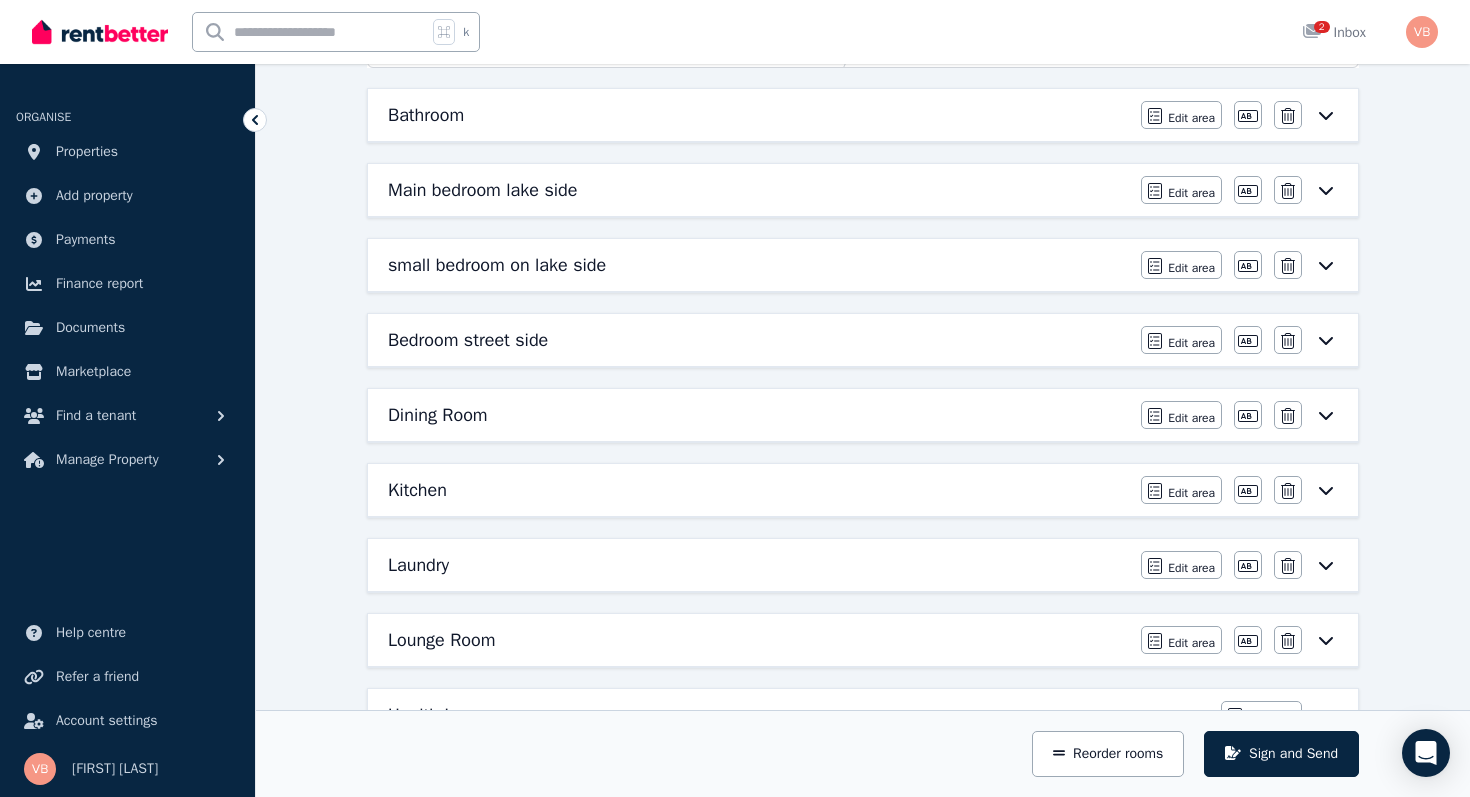 click on "Bedroom street side" at bounding box center [758, 340] 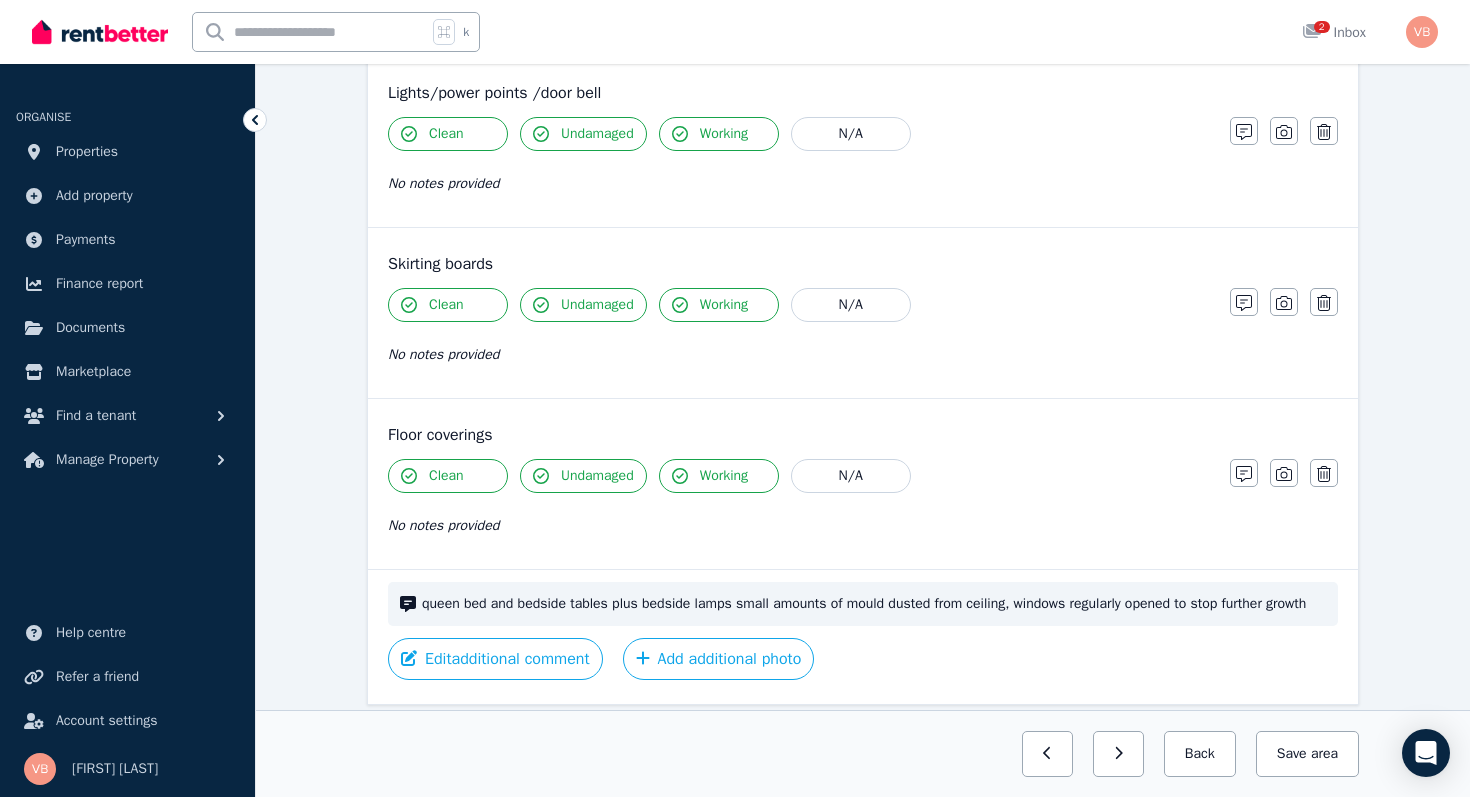 scroll, scrollTop: 1364, scrollLeft: 0, axis: vertical 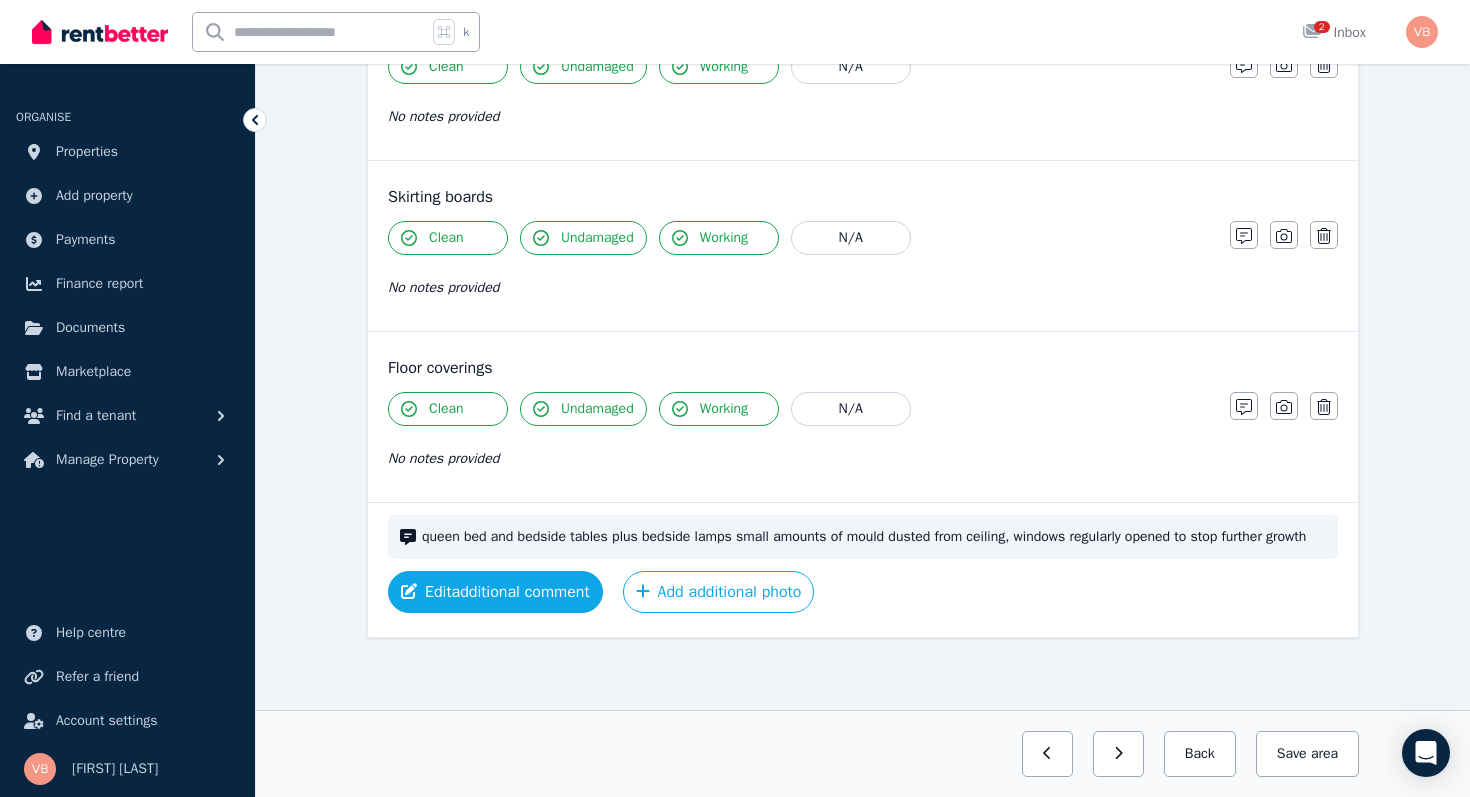 click on "Edit  additional comment" at bounding box center [495, 592] 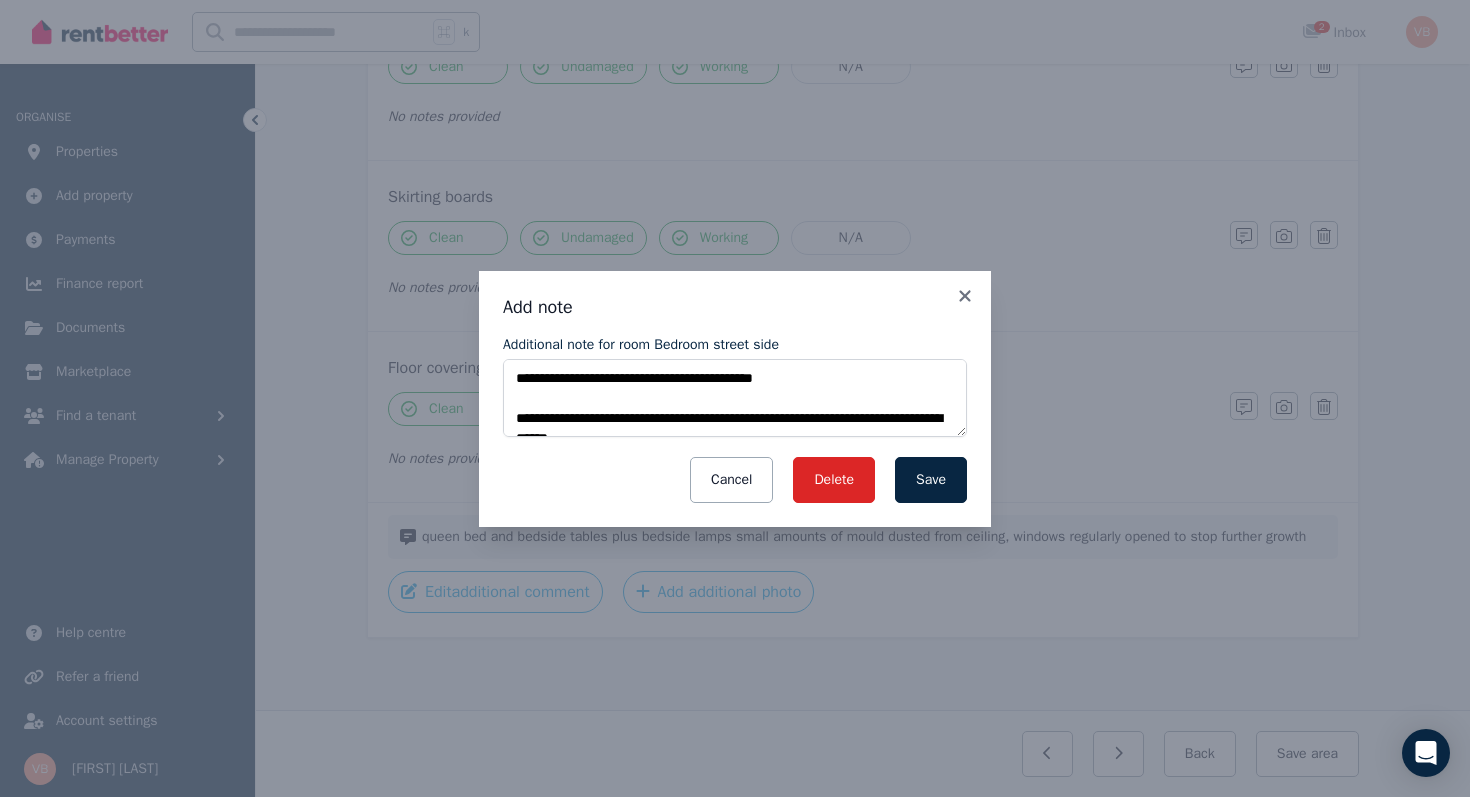 scroll, scrollTop: 20, scrollLeft: 0, axis: vertical 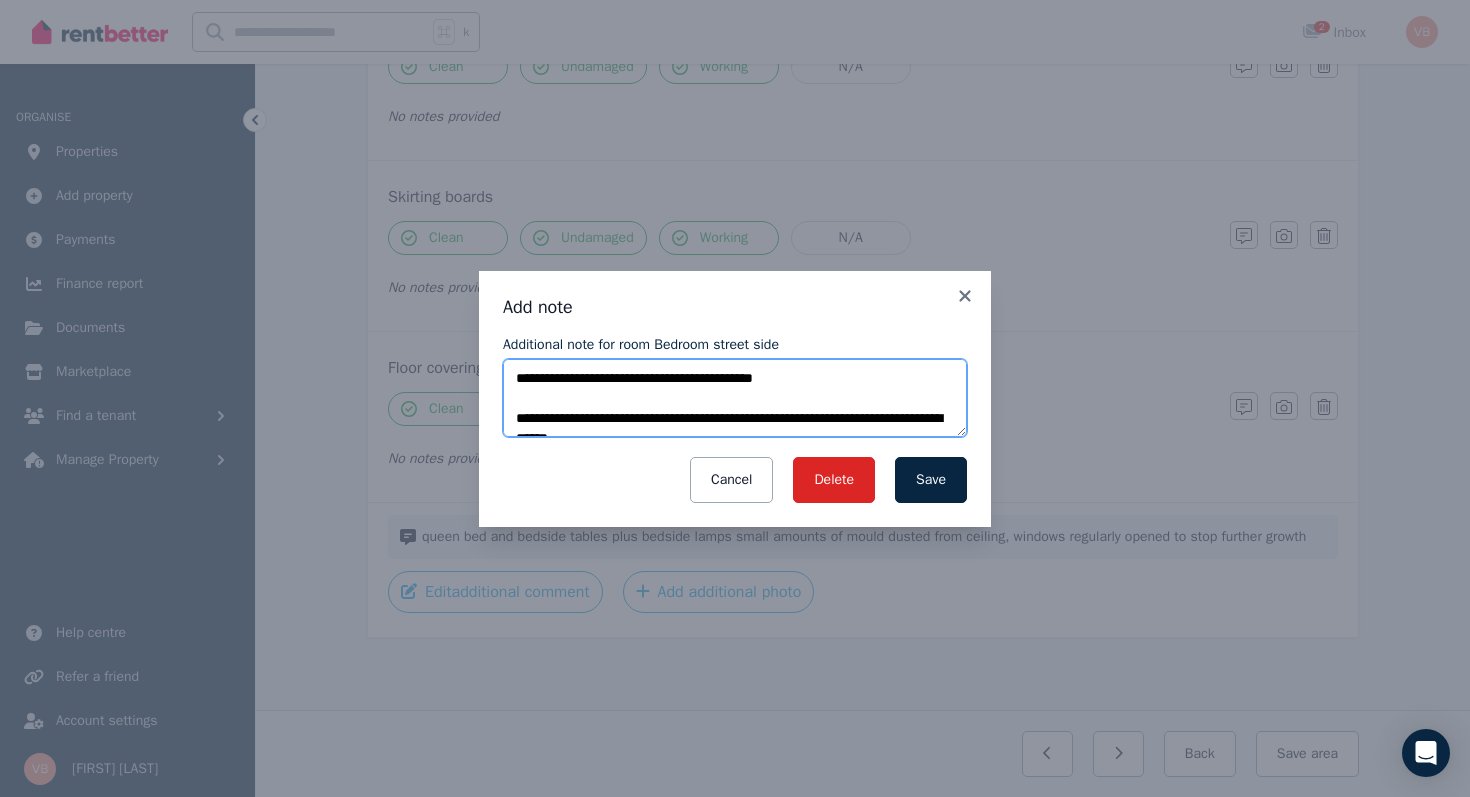 drag, startPoint x: 723, startPoint y: 424, endPoint x: 485, endPoint y: 315, distance: 261.7728 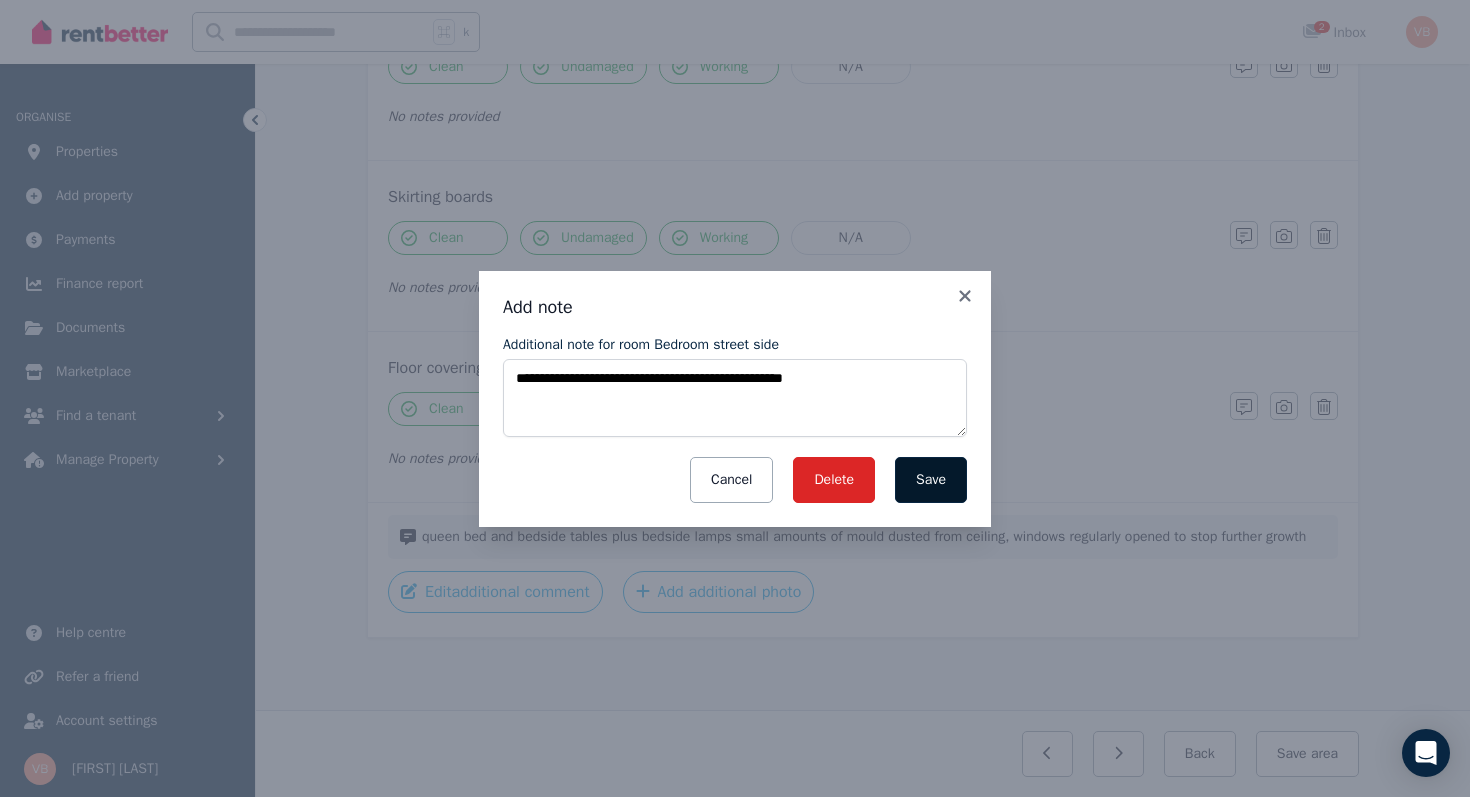 click on "Save" at bounding box center [931, 480] 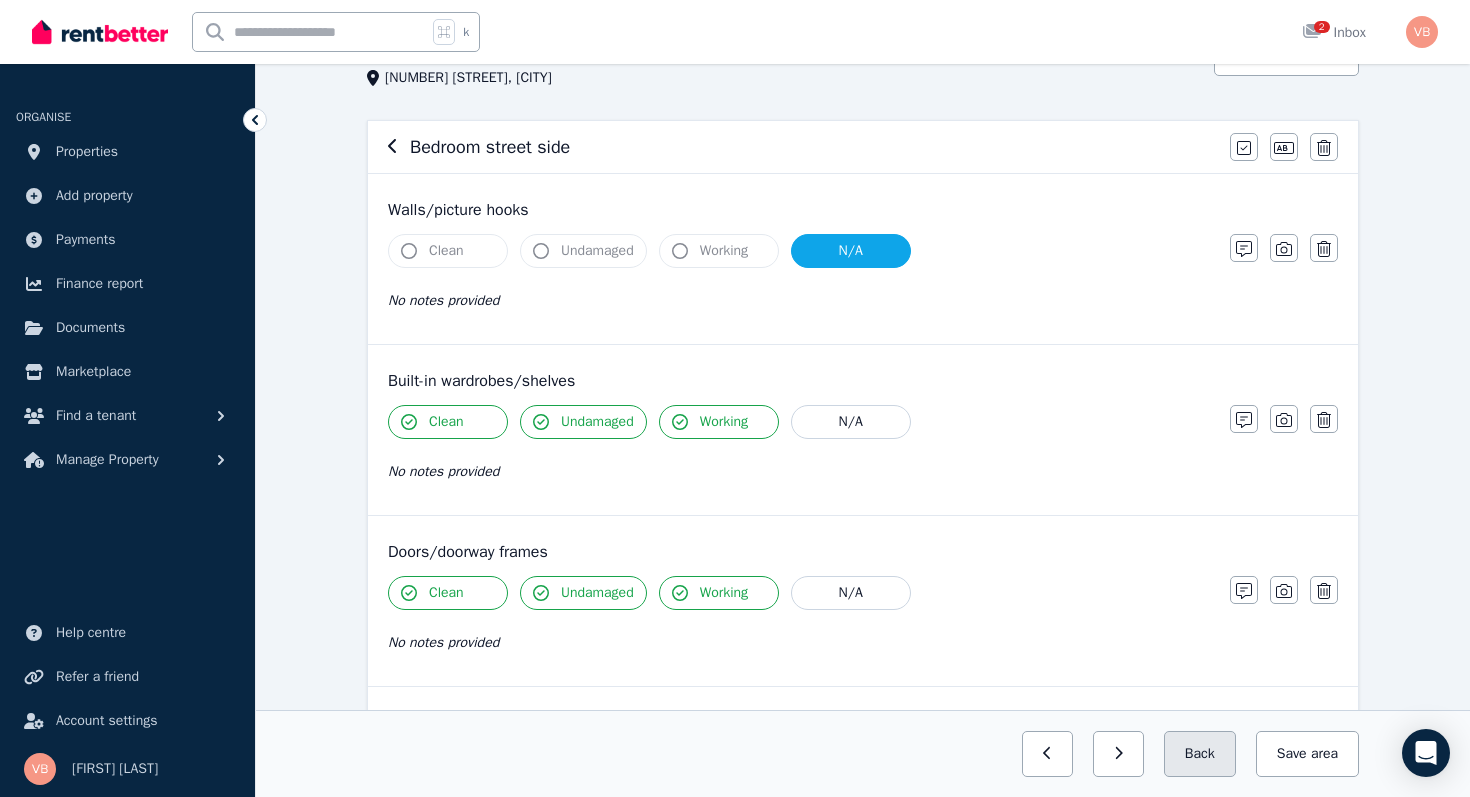 scroll, scrollTop: 169, scrollLeft: 0, axis: vertical 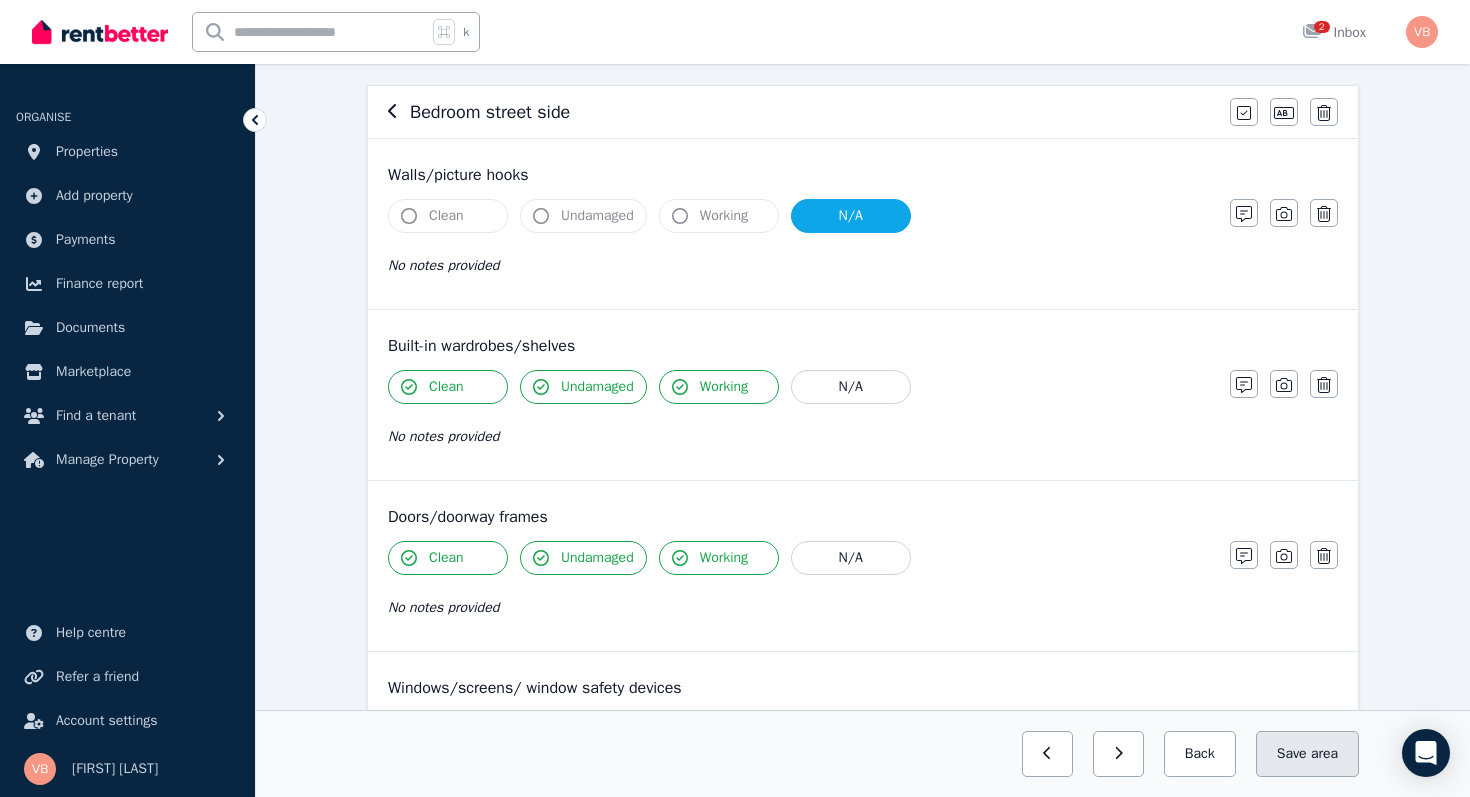 click on "Save   area" at bounding box center [1307, 754] 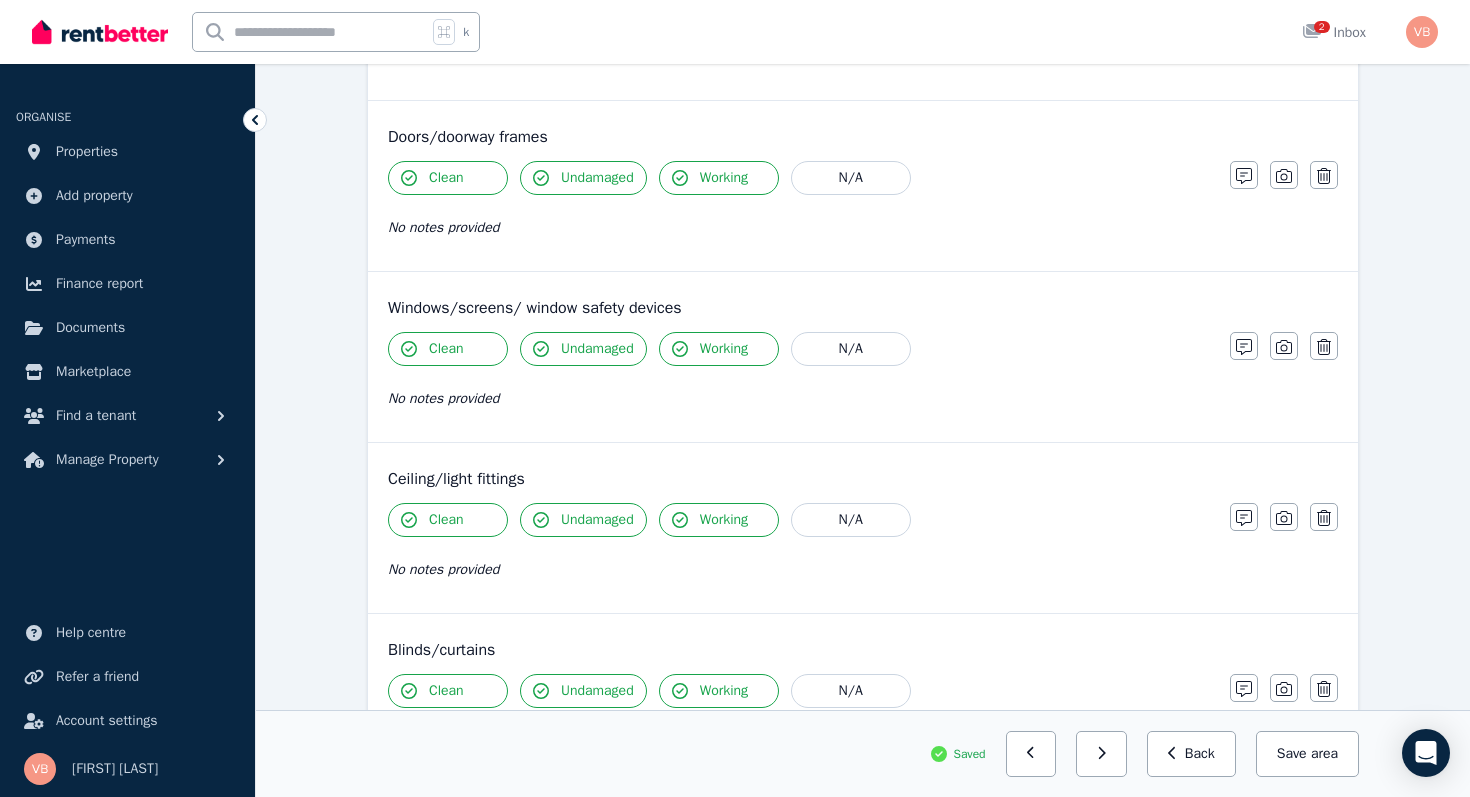 scroll, scrollTop: 773, scrollLeft: 0, axis: vertical 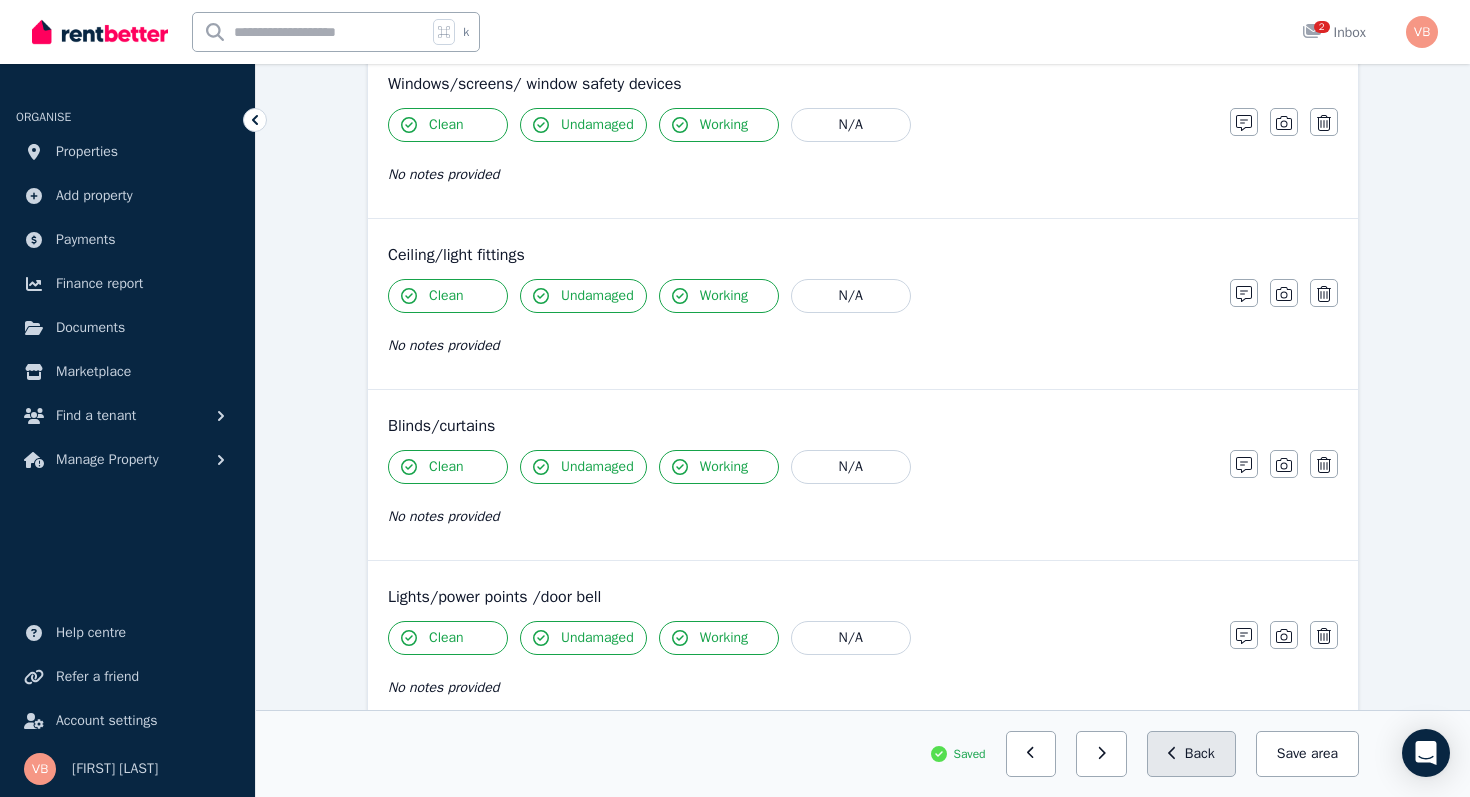 click on "Back" at bounding box center (1191, 754) 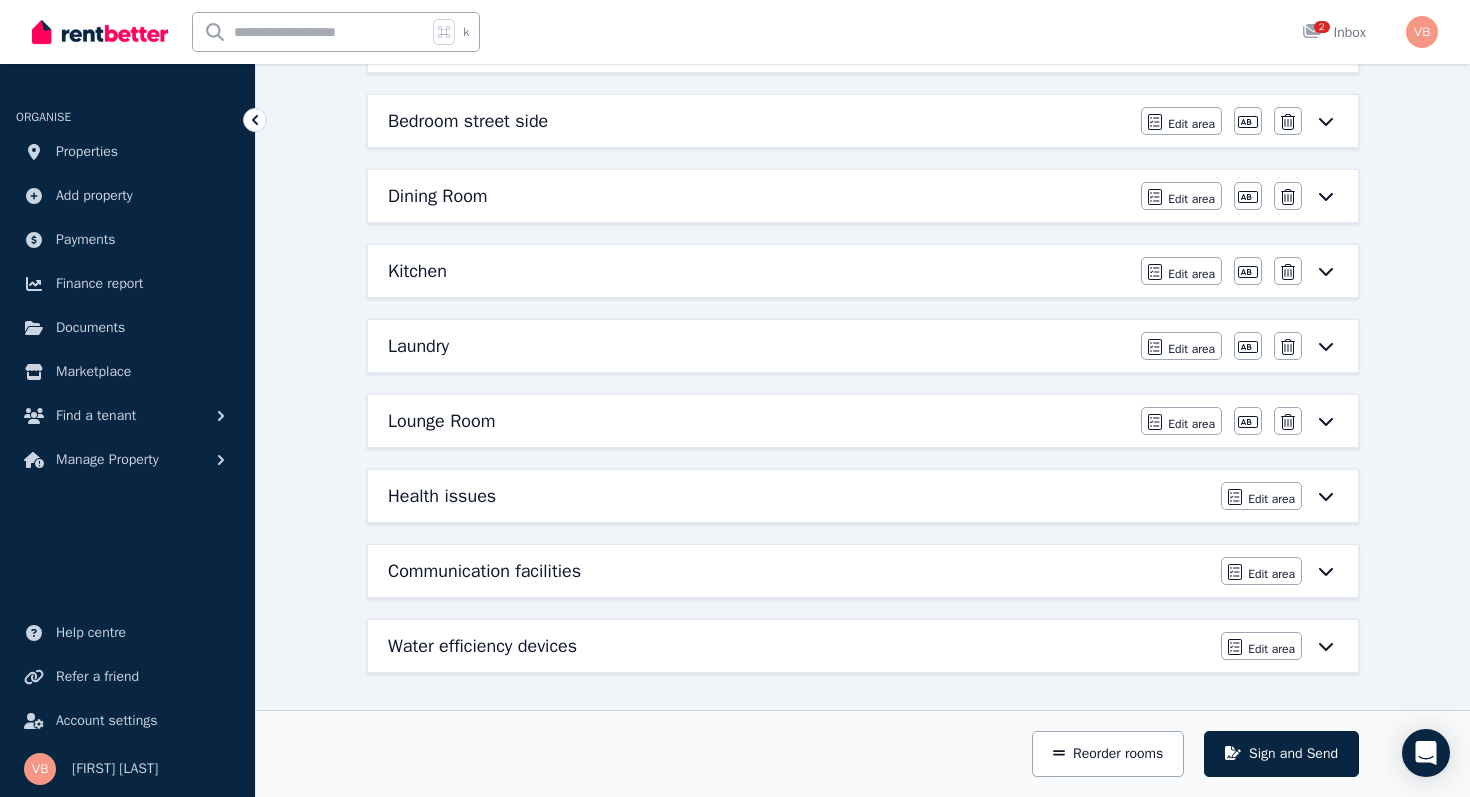 click on "Laundry Edit area Edit area Edit name Delete" at bounding box center [863, 346] 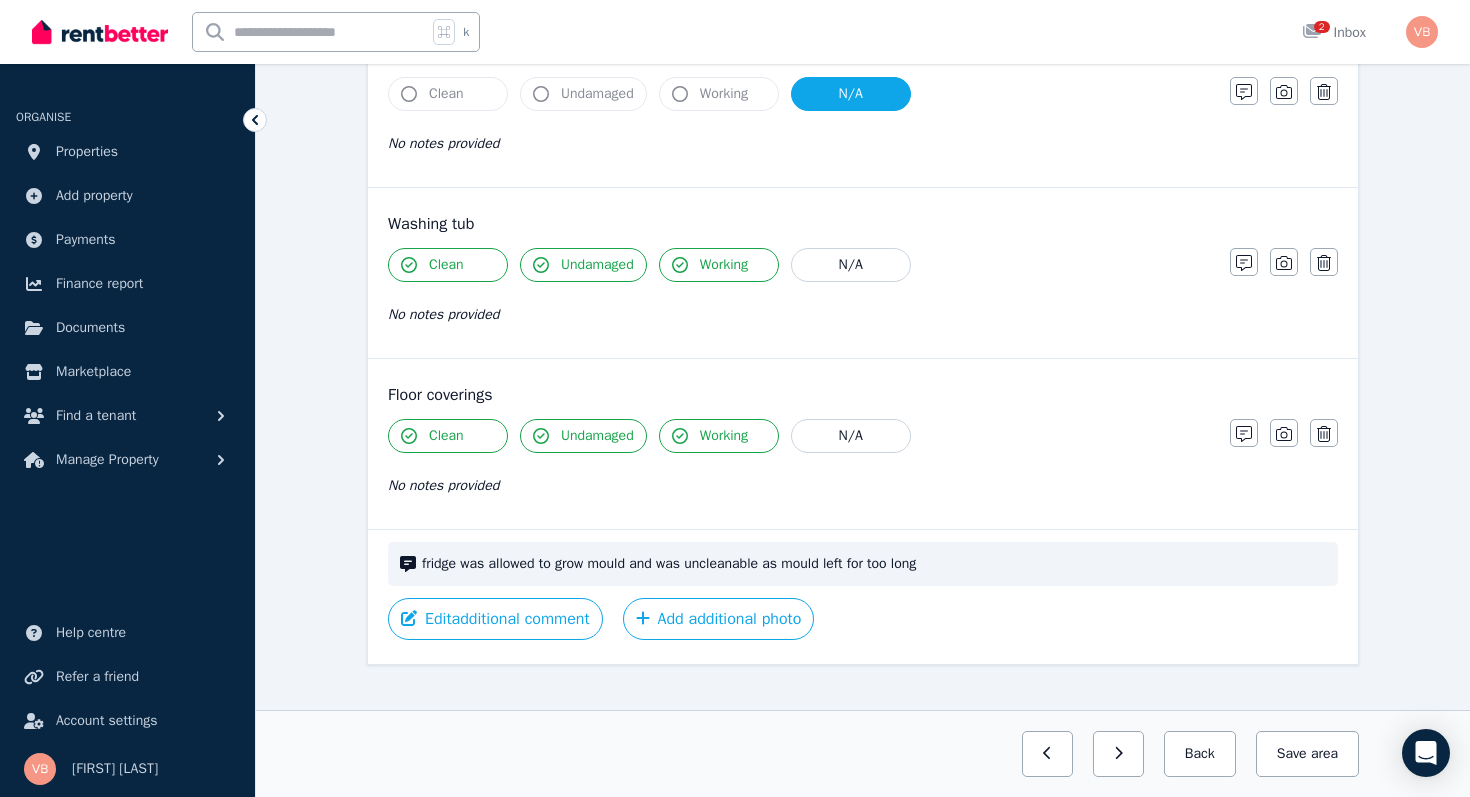 scroll, scrollTop: 1535, scrollLeft: 0, axis: vertical 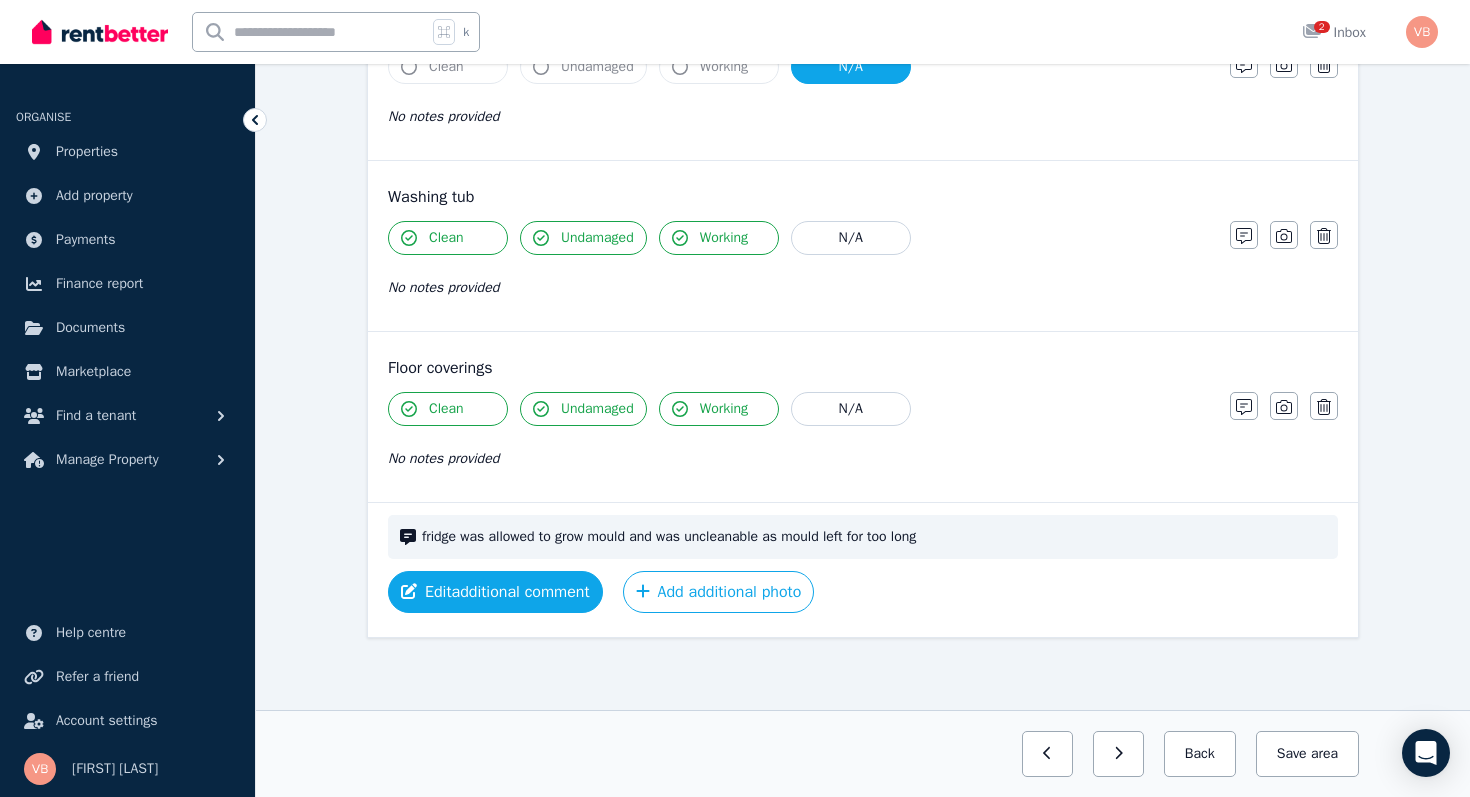 click on "Edit  additional comment" at bounding box center [495, 592] 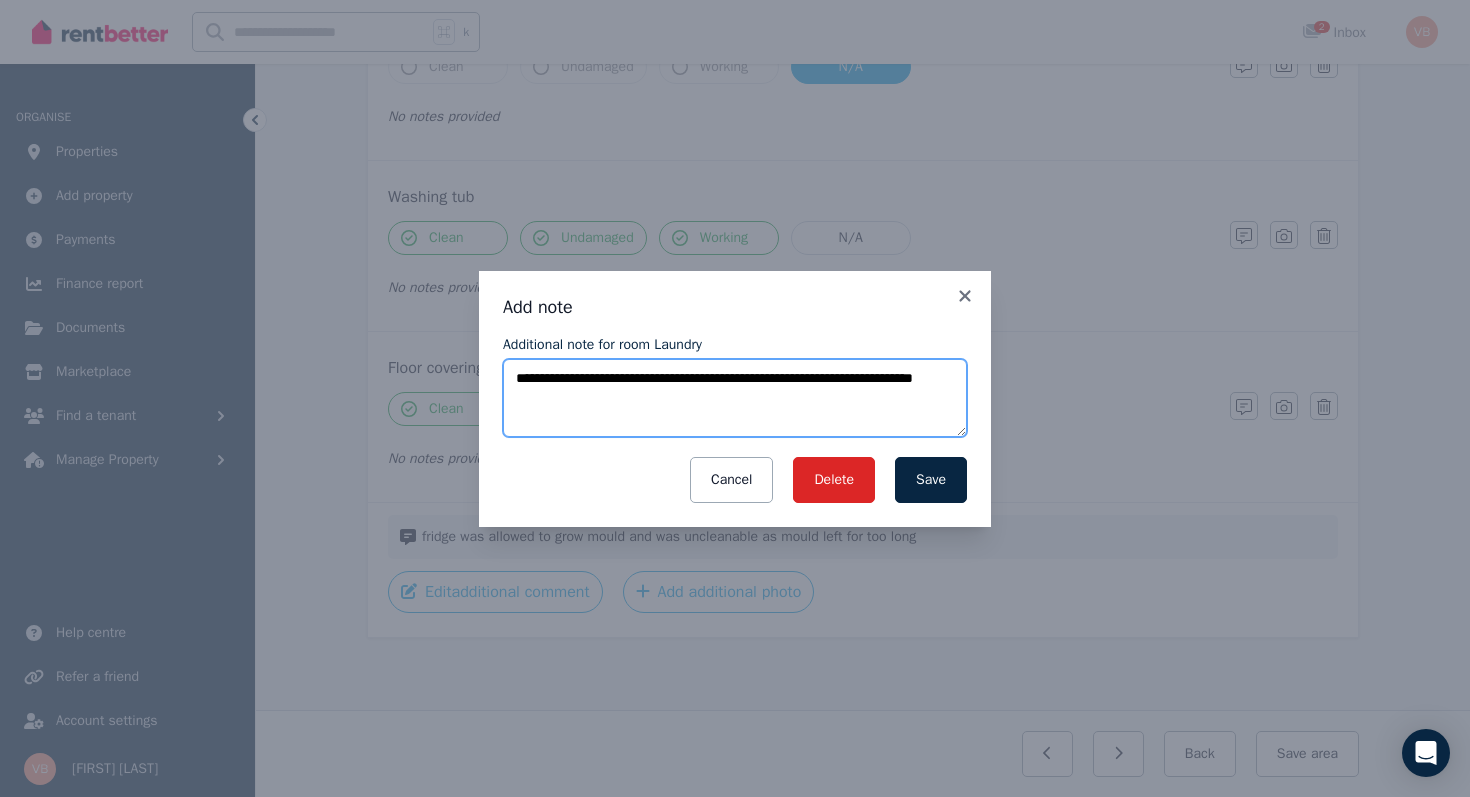 click on "**********" at bounding box center [735, 398] 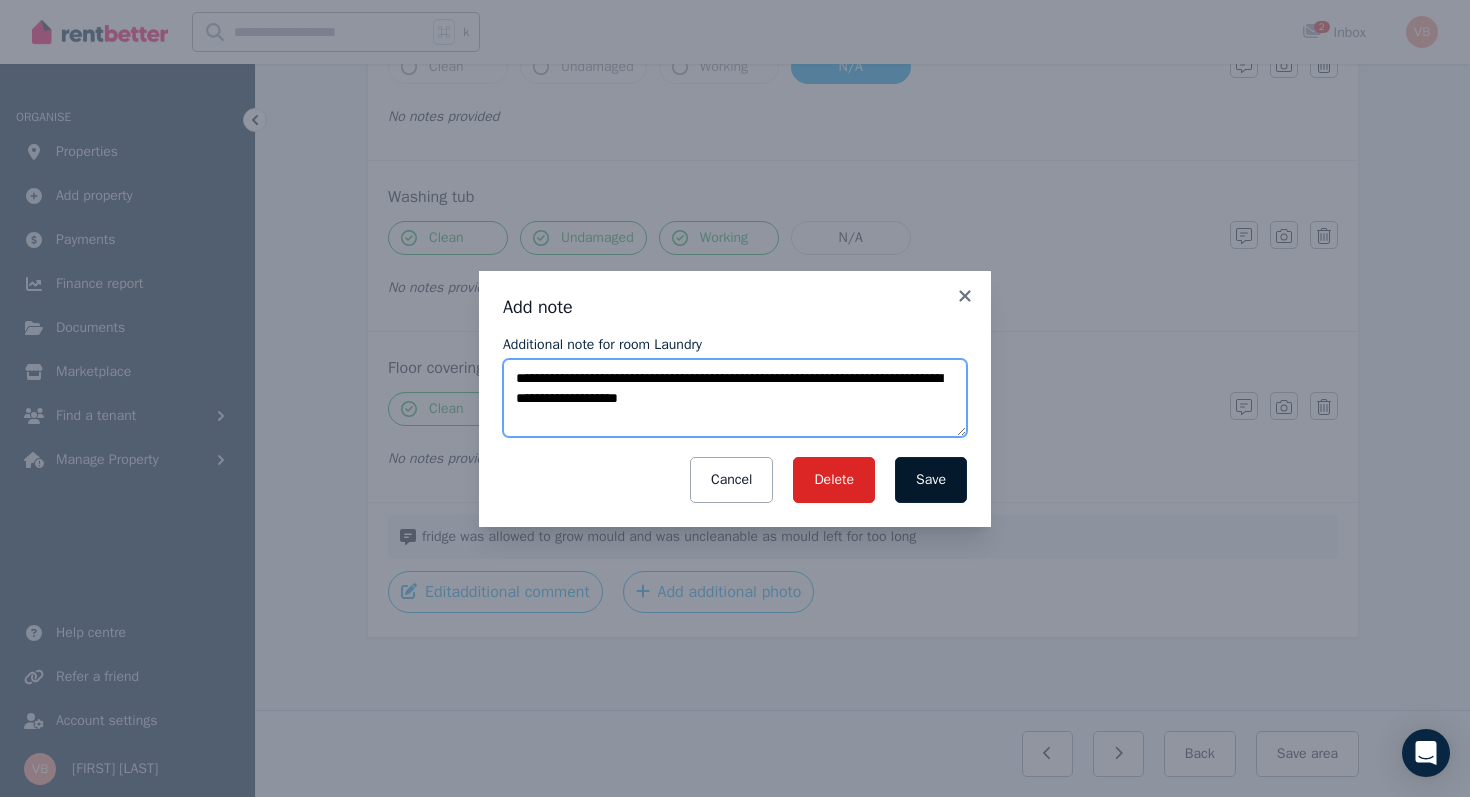 type on "**********" 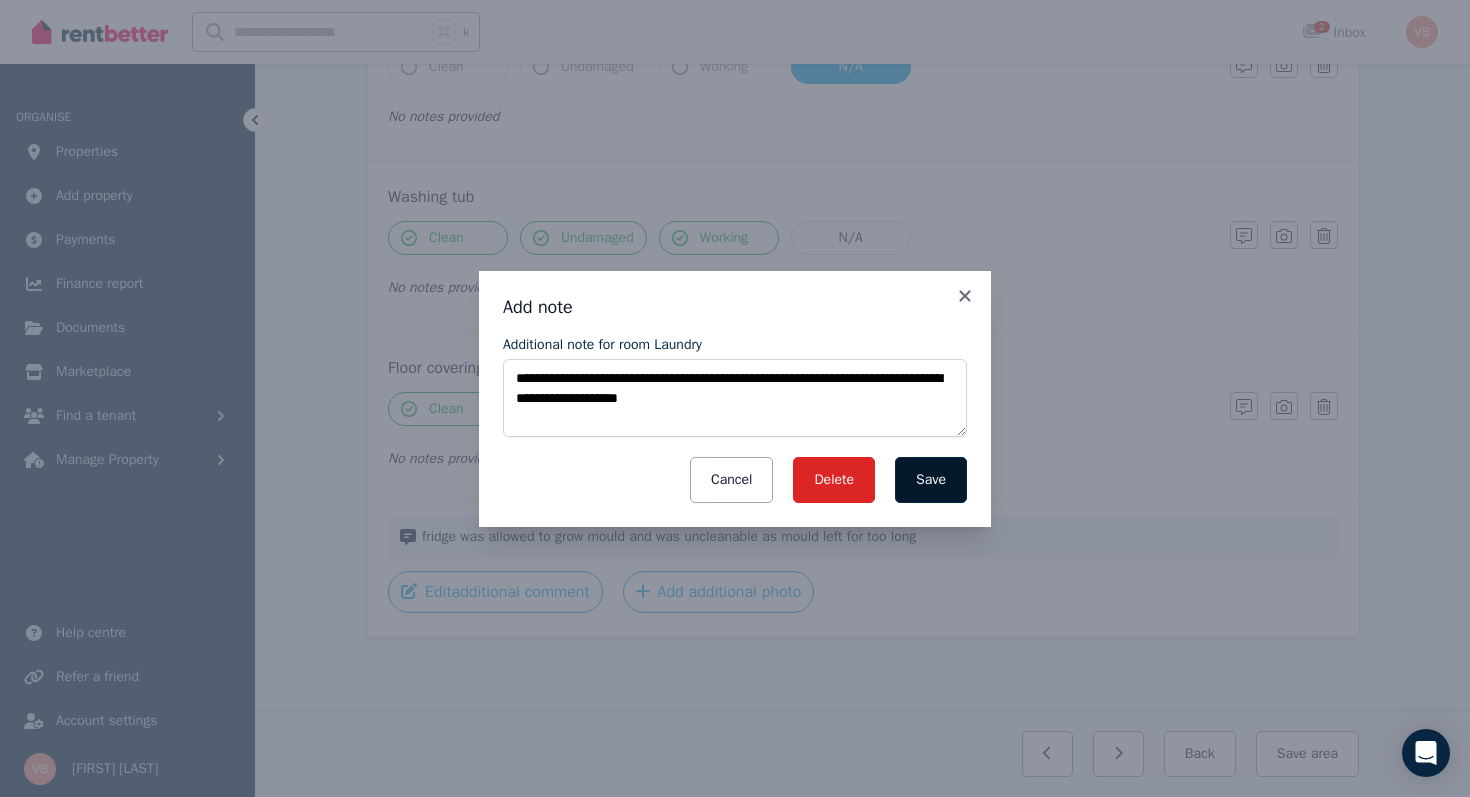 click on "Save" at bounding box center (931, 480) 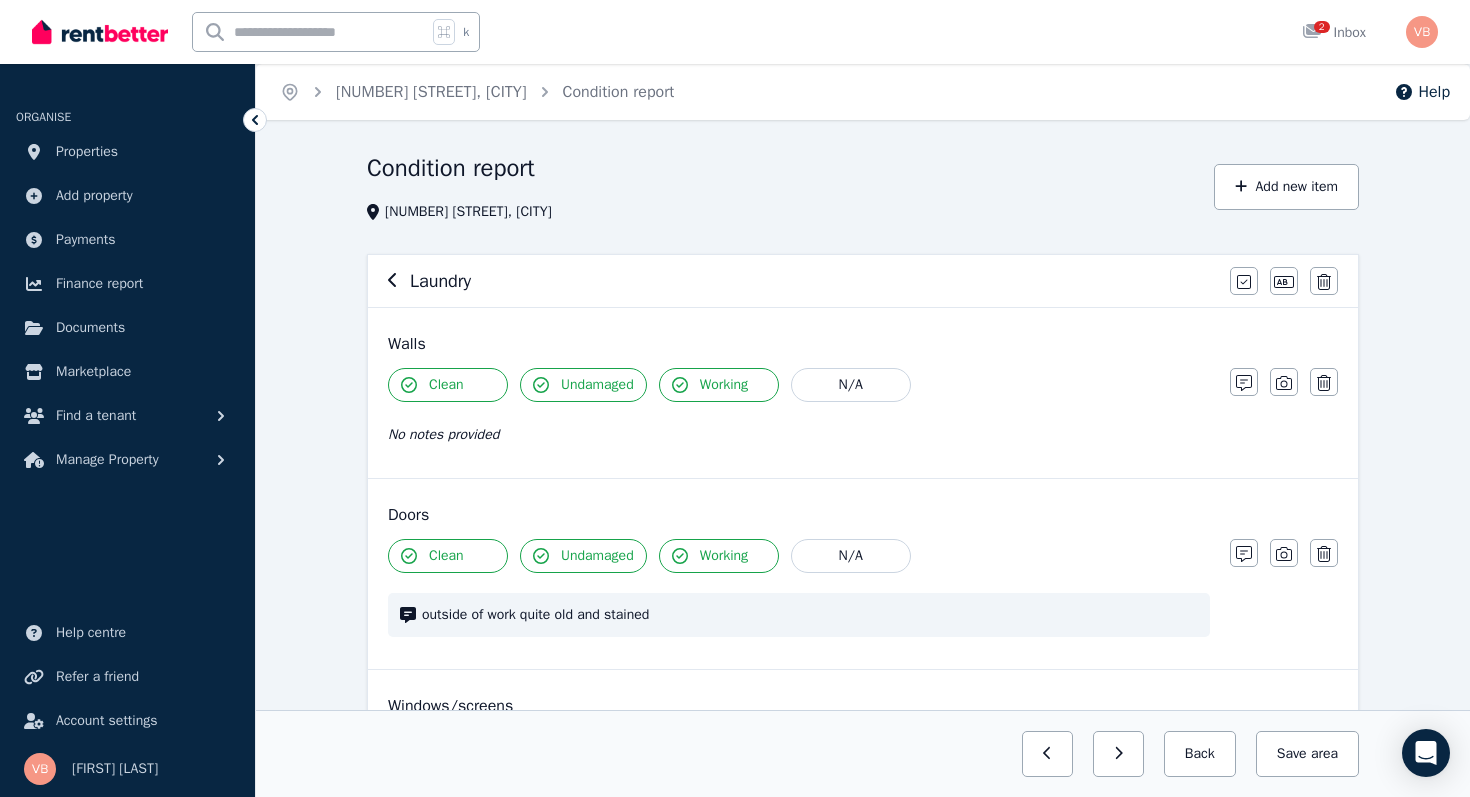 scroll, scrollTop: 1535, scrollLeft: 0, axis: vertical 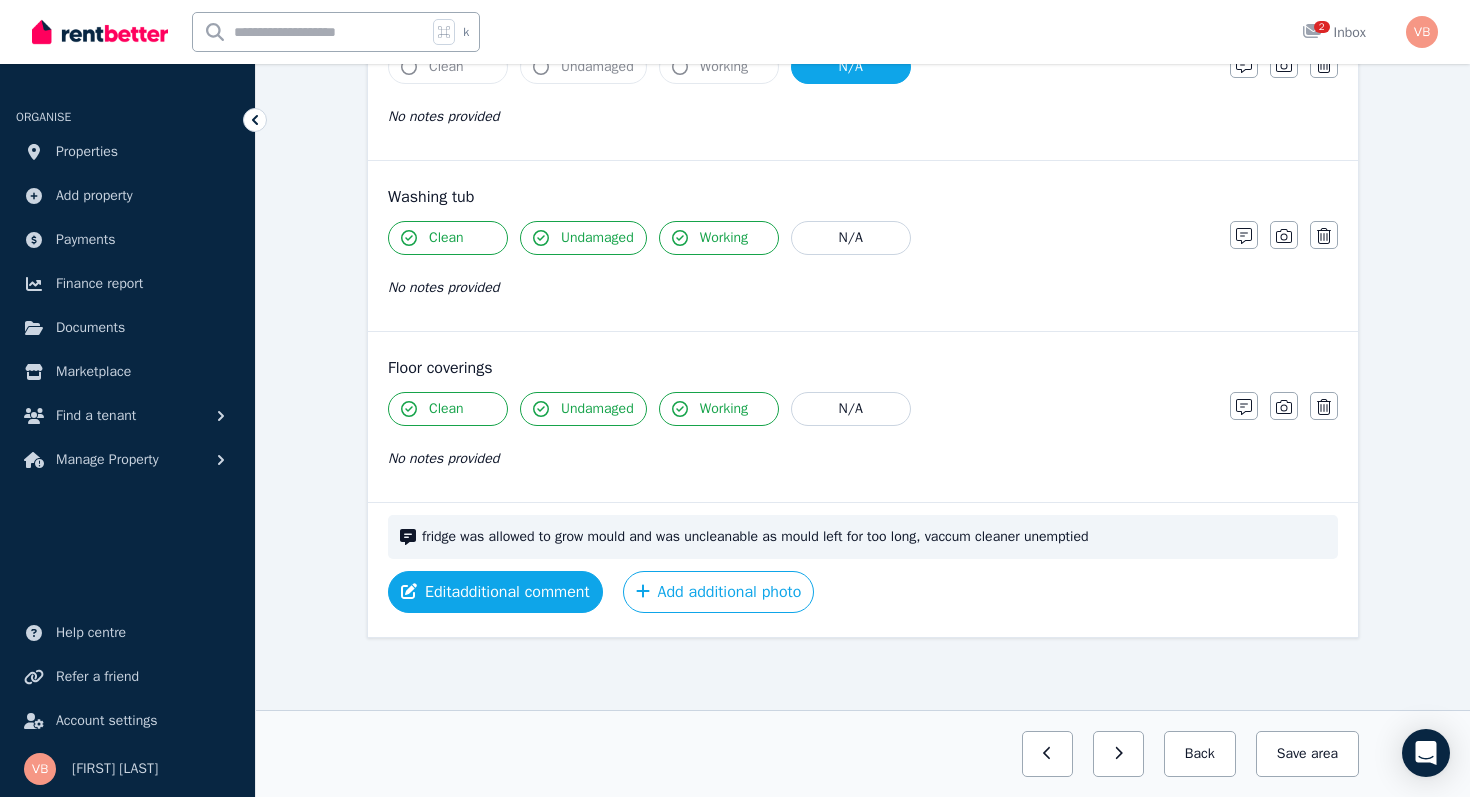 click on "Edit  additional comment" at bounding box center [495, 592] 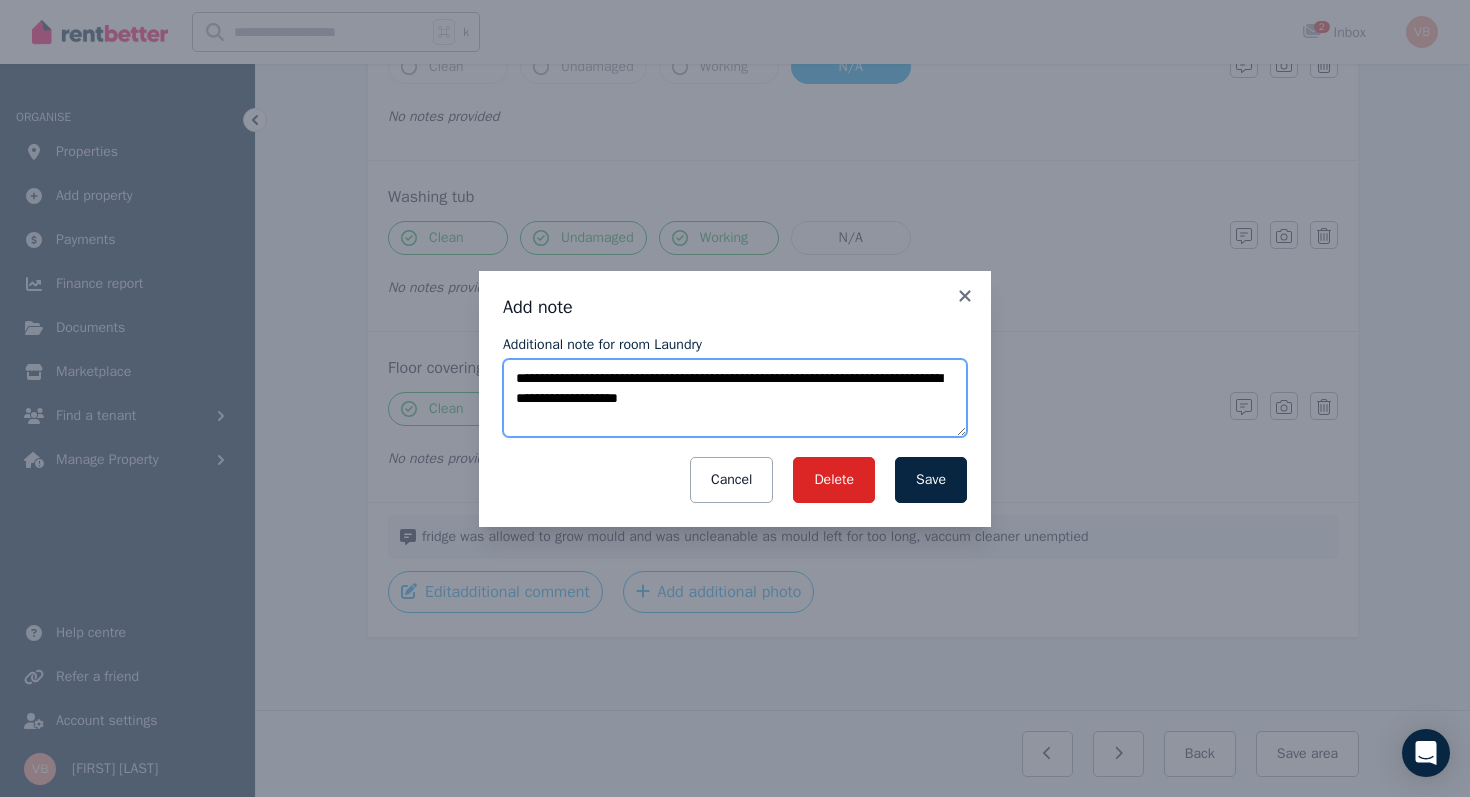 click on "**********" at bounding box center (735, 398) 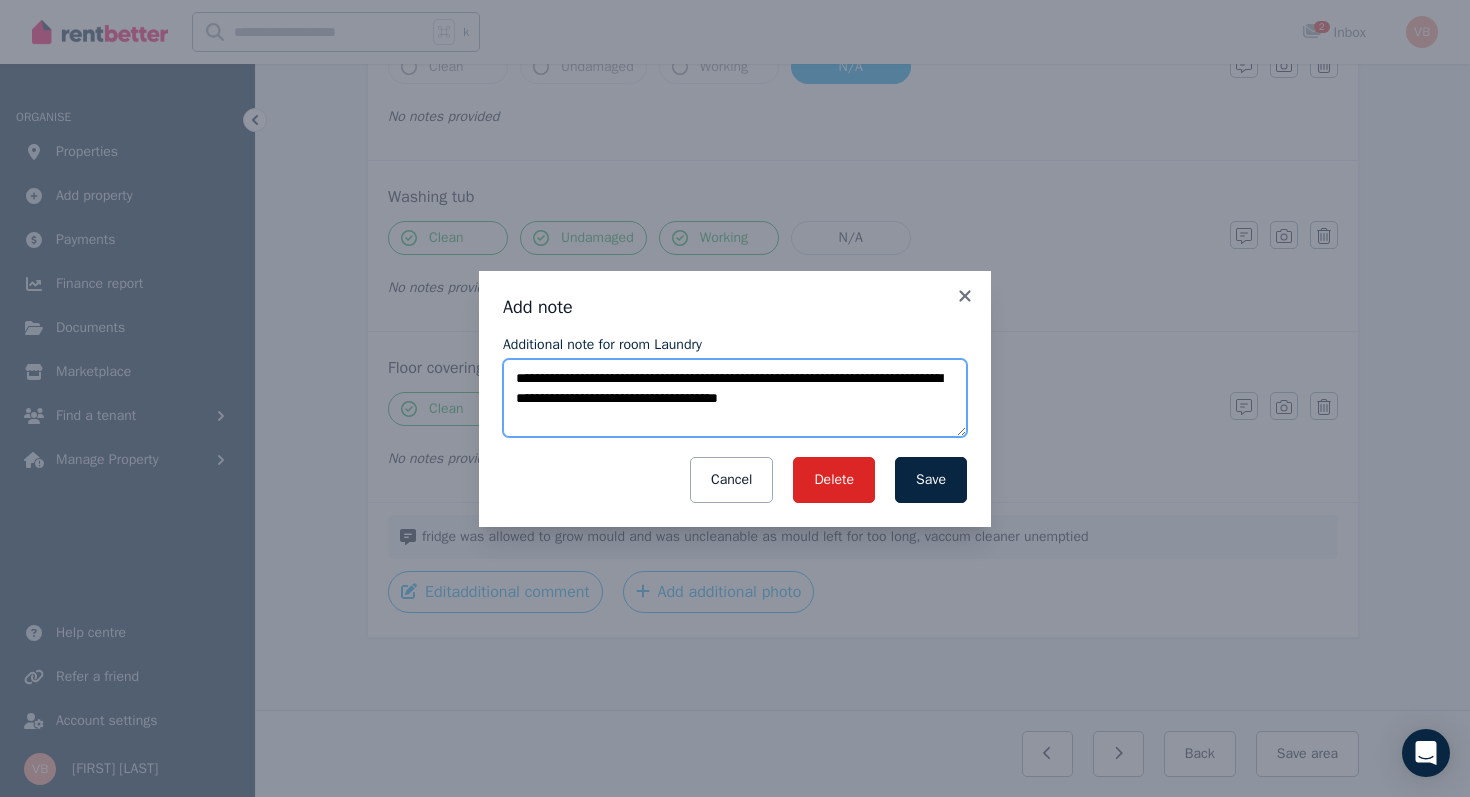 click on "**********" at bounding box center [735, 398] 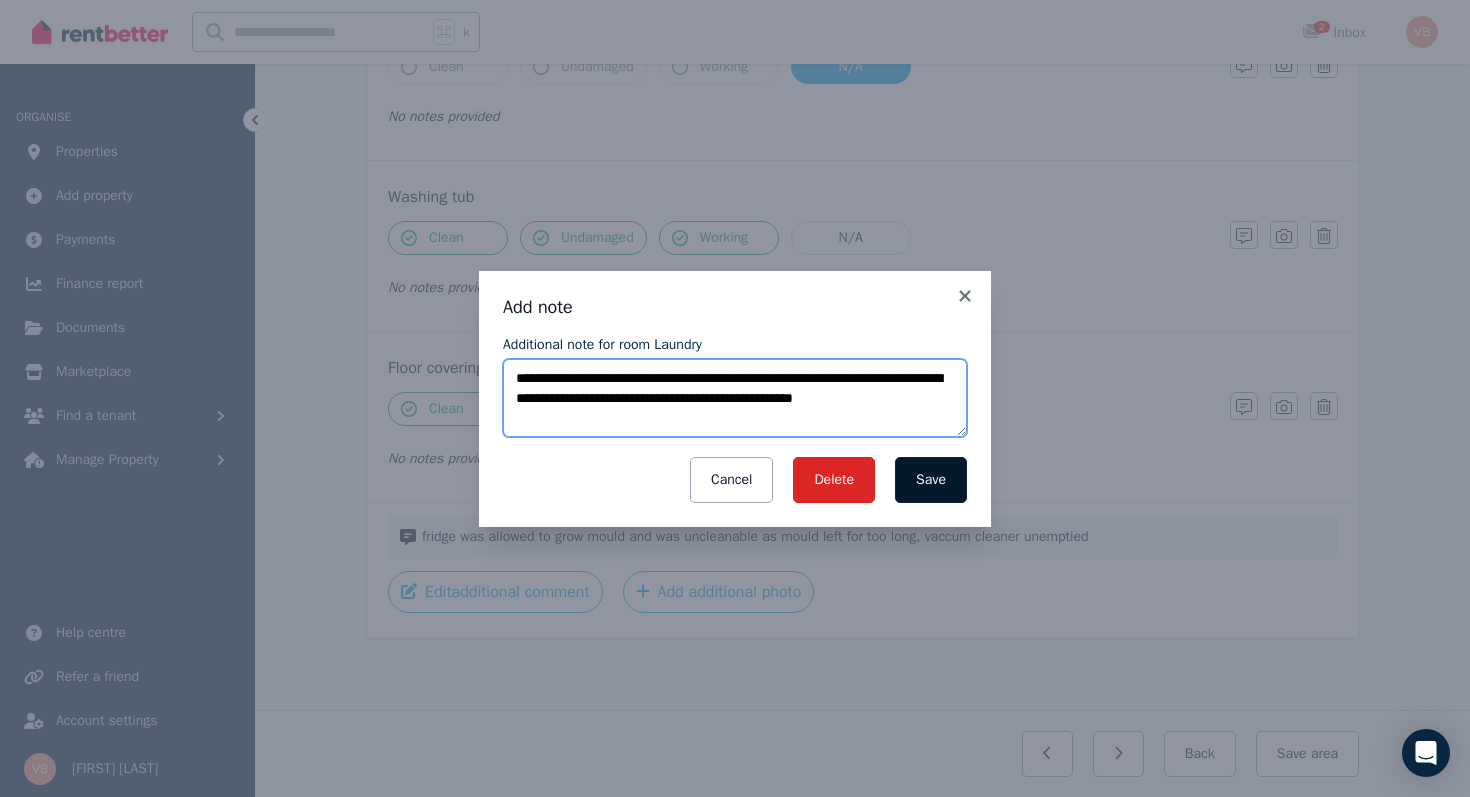 type on "**********" 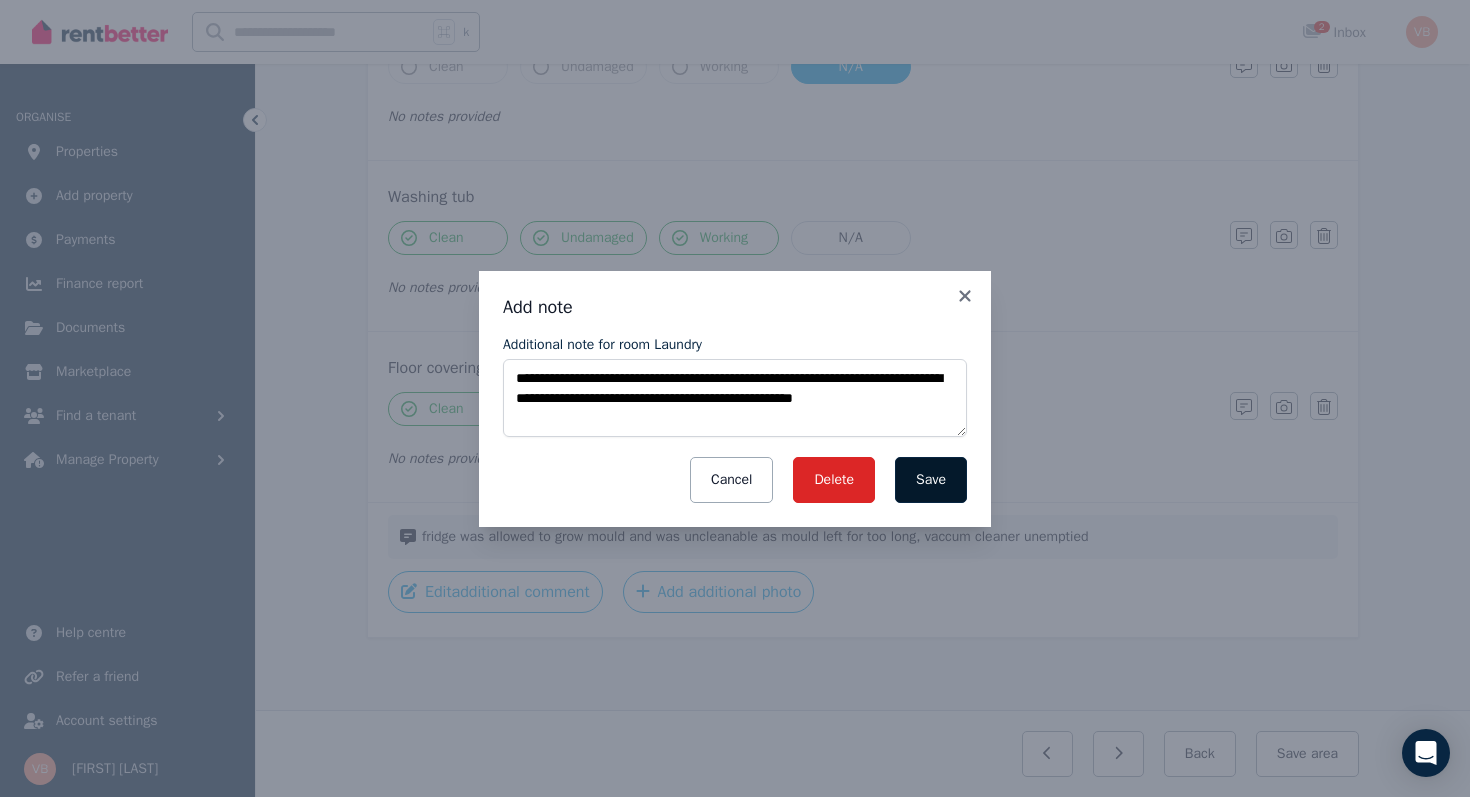 click on "Save" at bounding box center (931, 480) 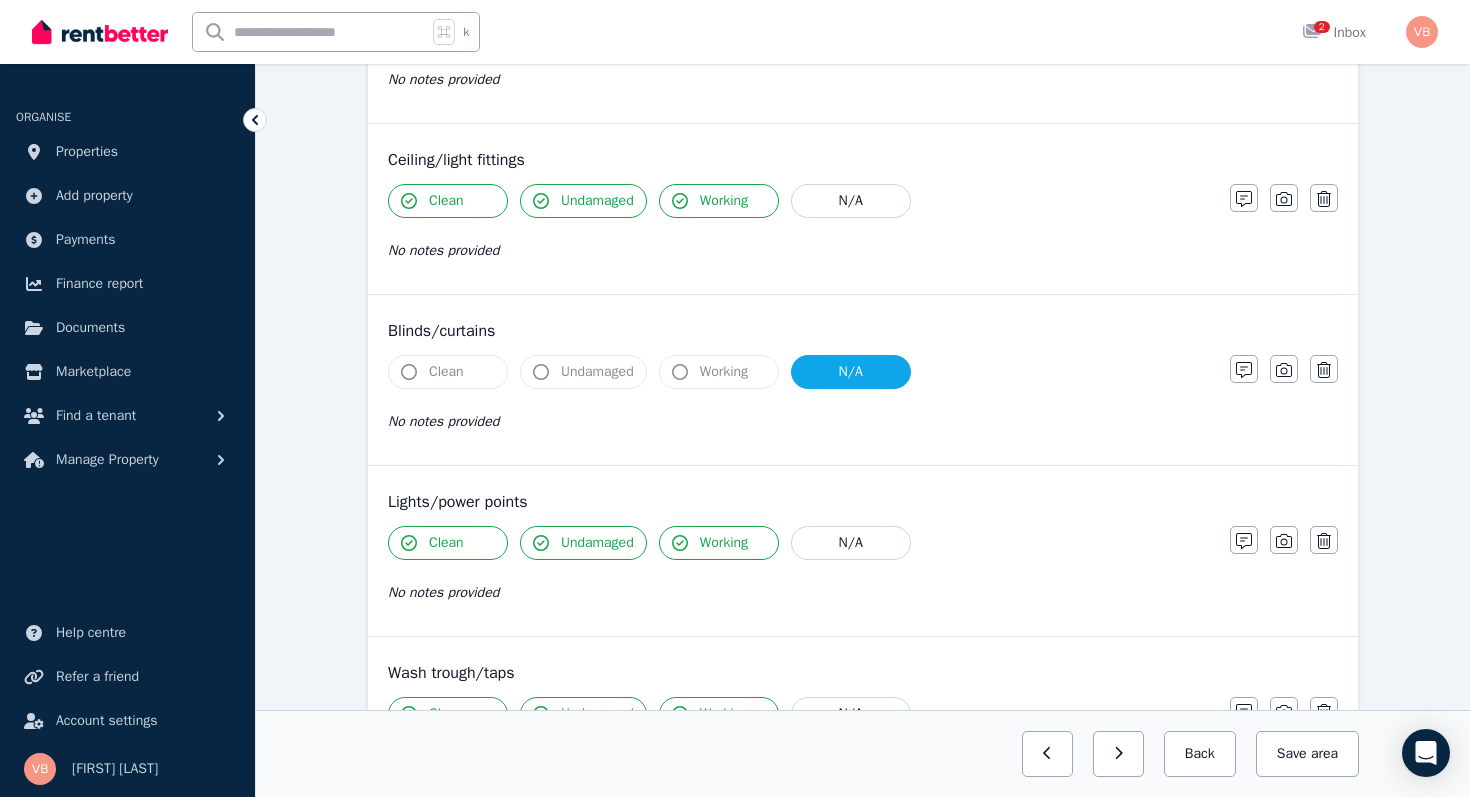 scroll, scrollTop: 828, scrollLeft: 0, axis: vertical 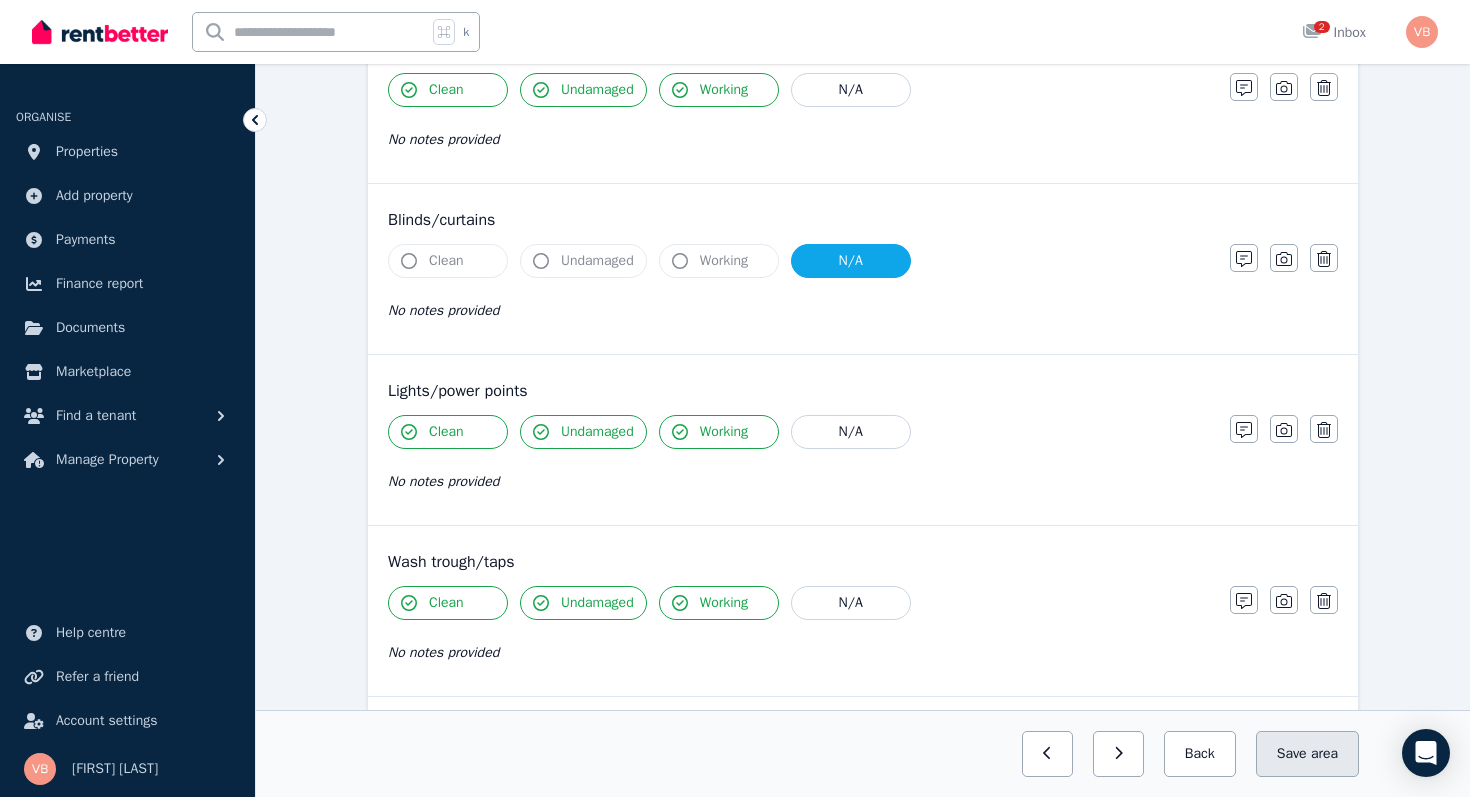 click on "Save   area" at bounding box center [1307, 754] 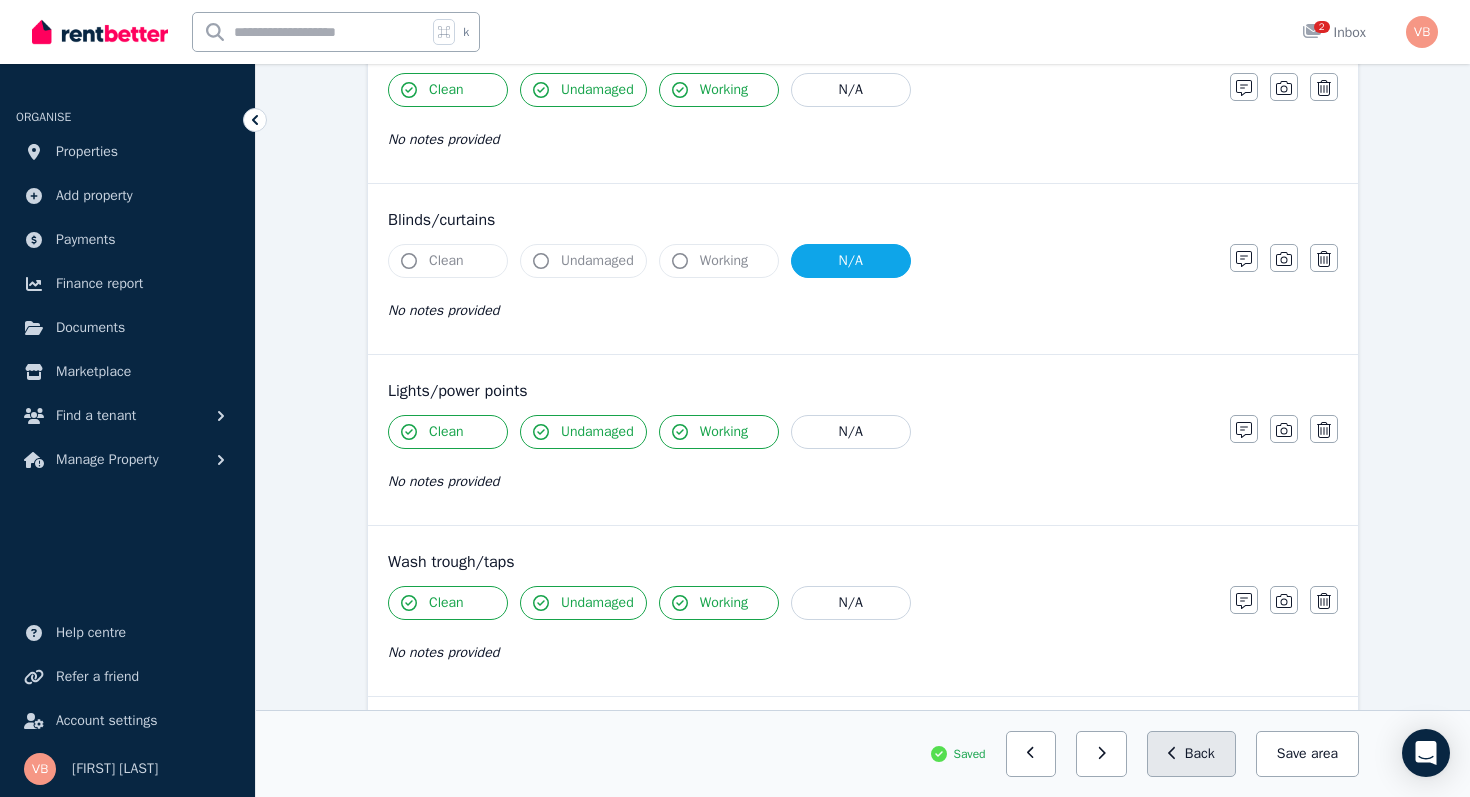 click on "Back" at bounding box center (1191, 754) 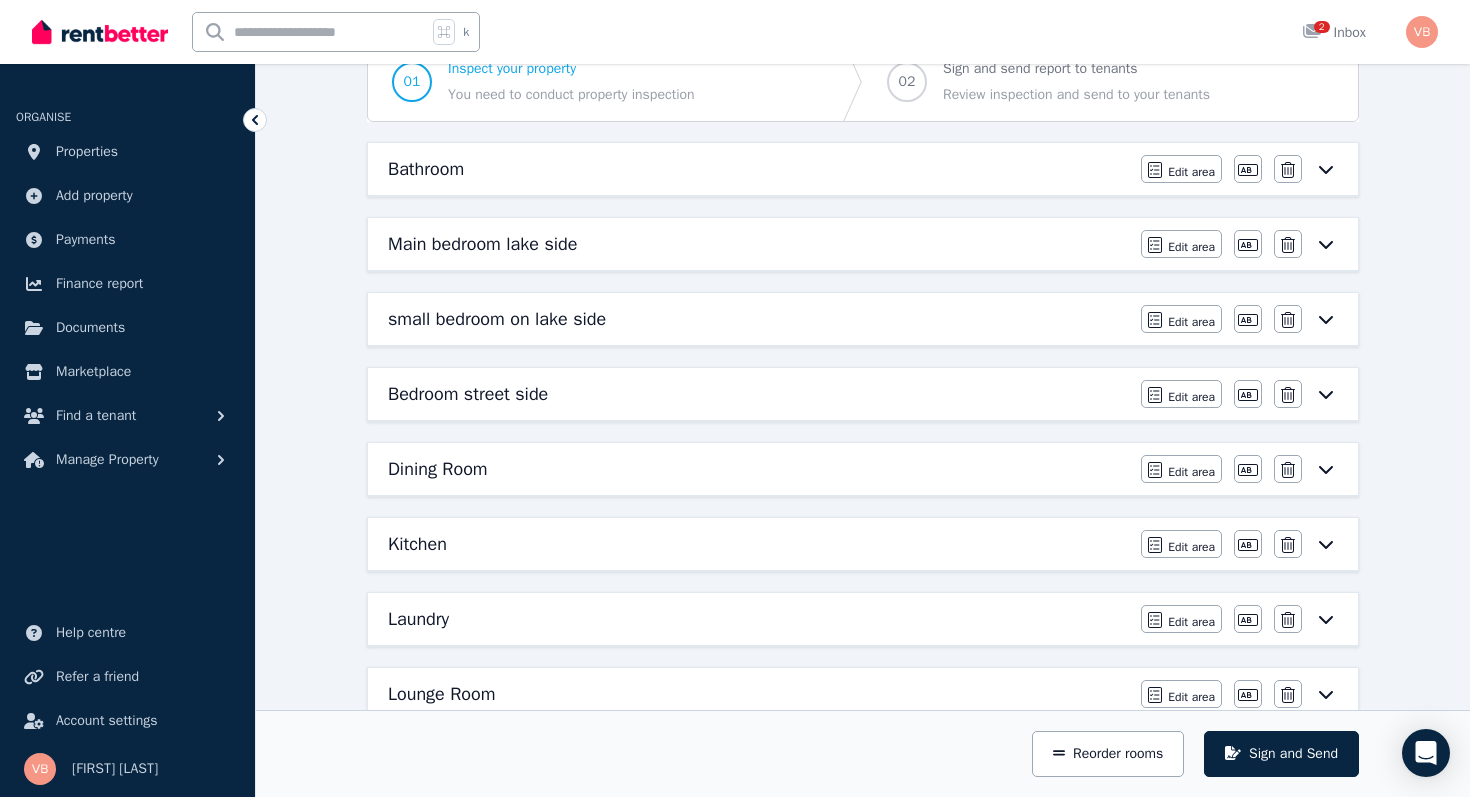 scroll, scrollTop: 284, scrollLeft: 0, axis: vertical 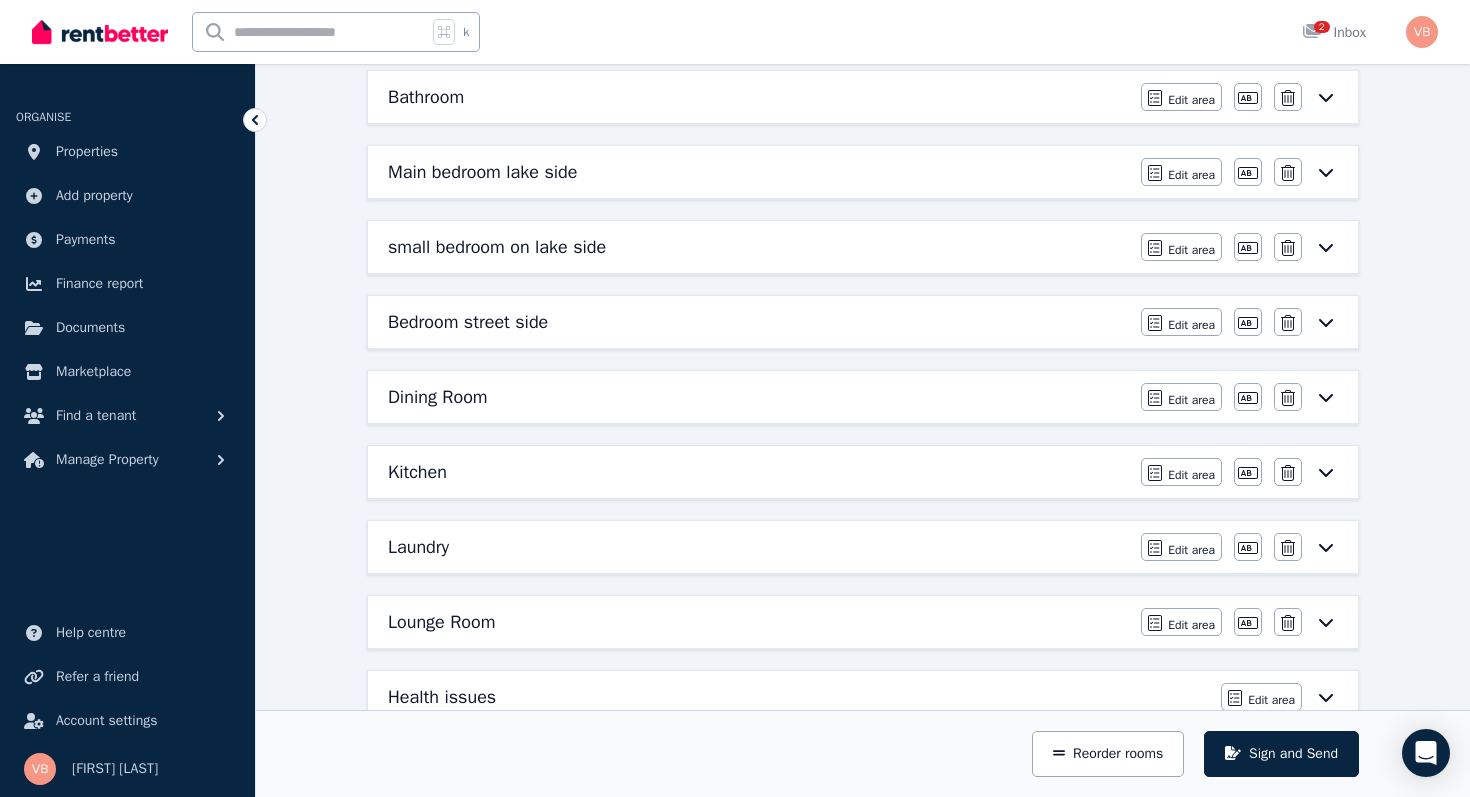 click 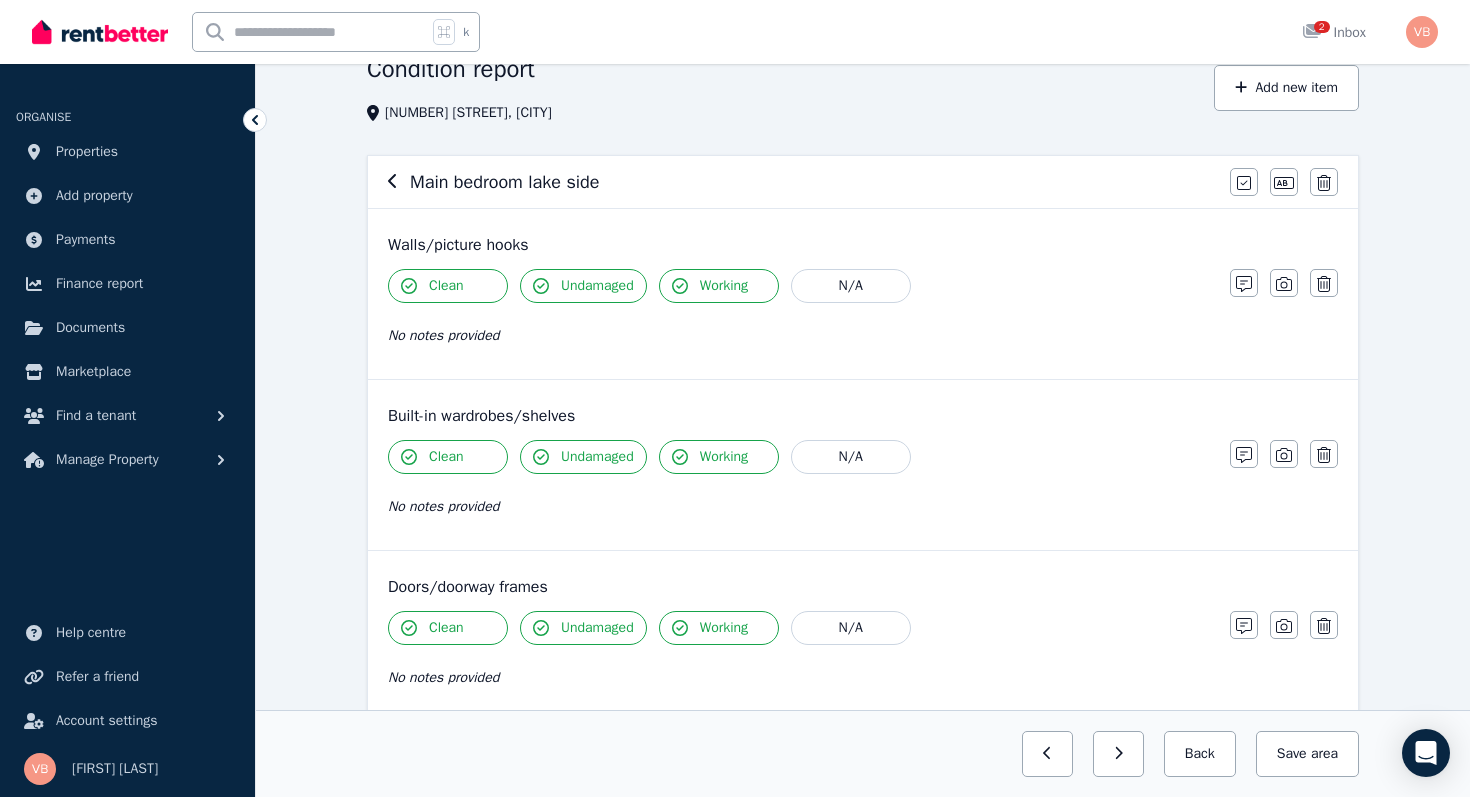 scroll, scrollTop: 0, scrollLeft: 0, axis: both 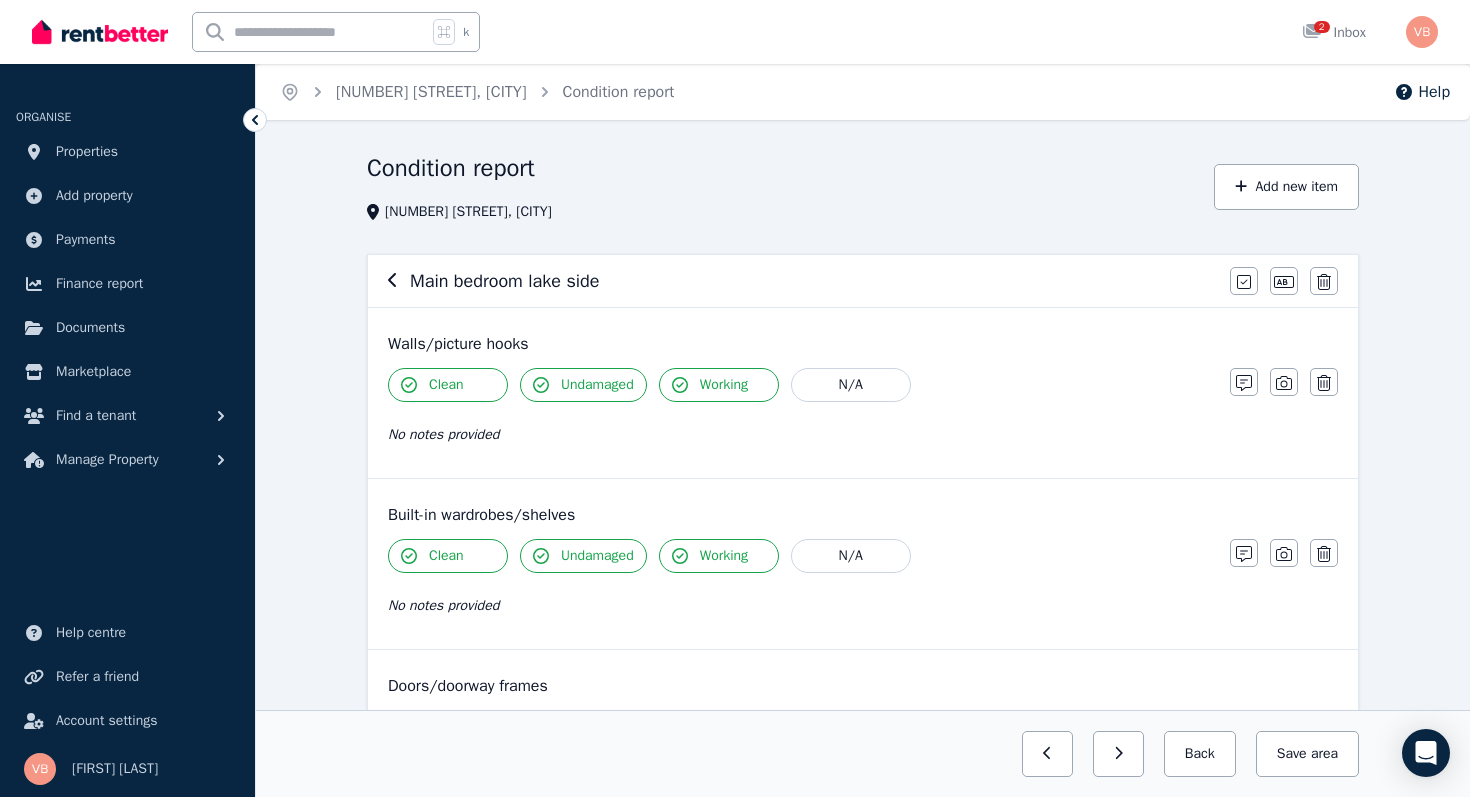 click at bounding box center (393, 281) 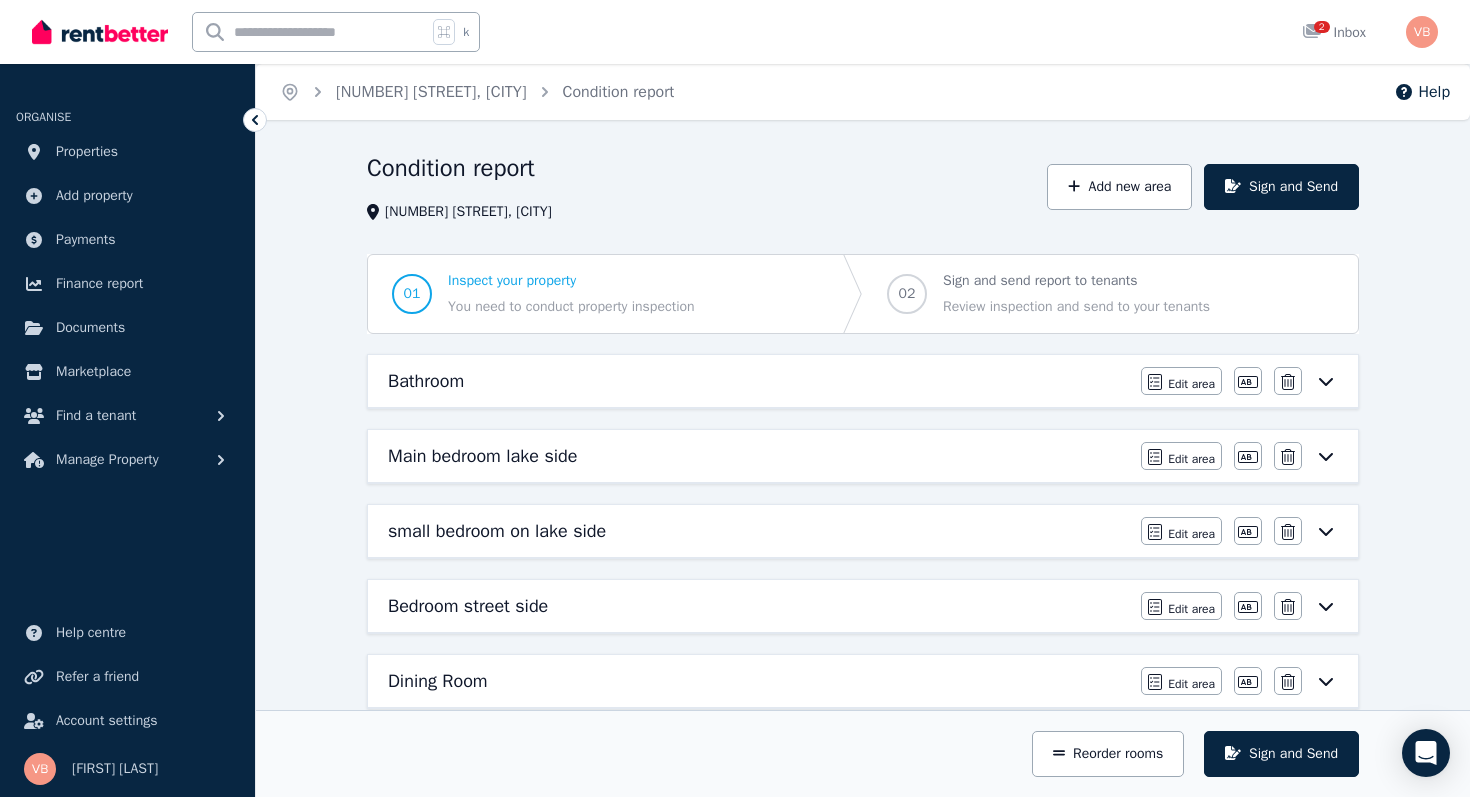 click 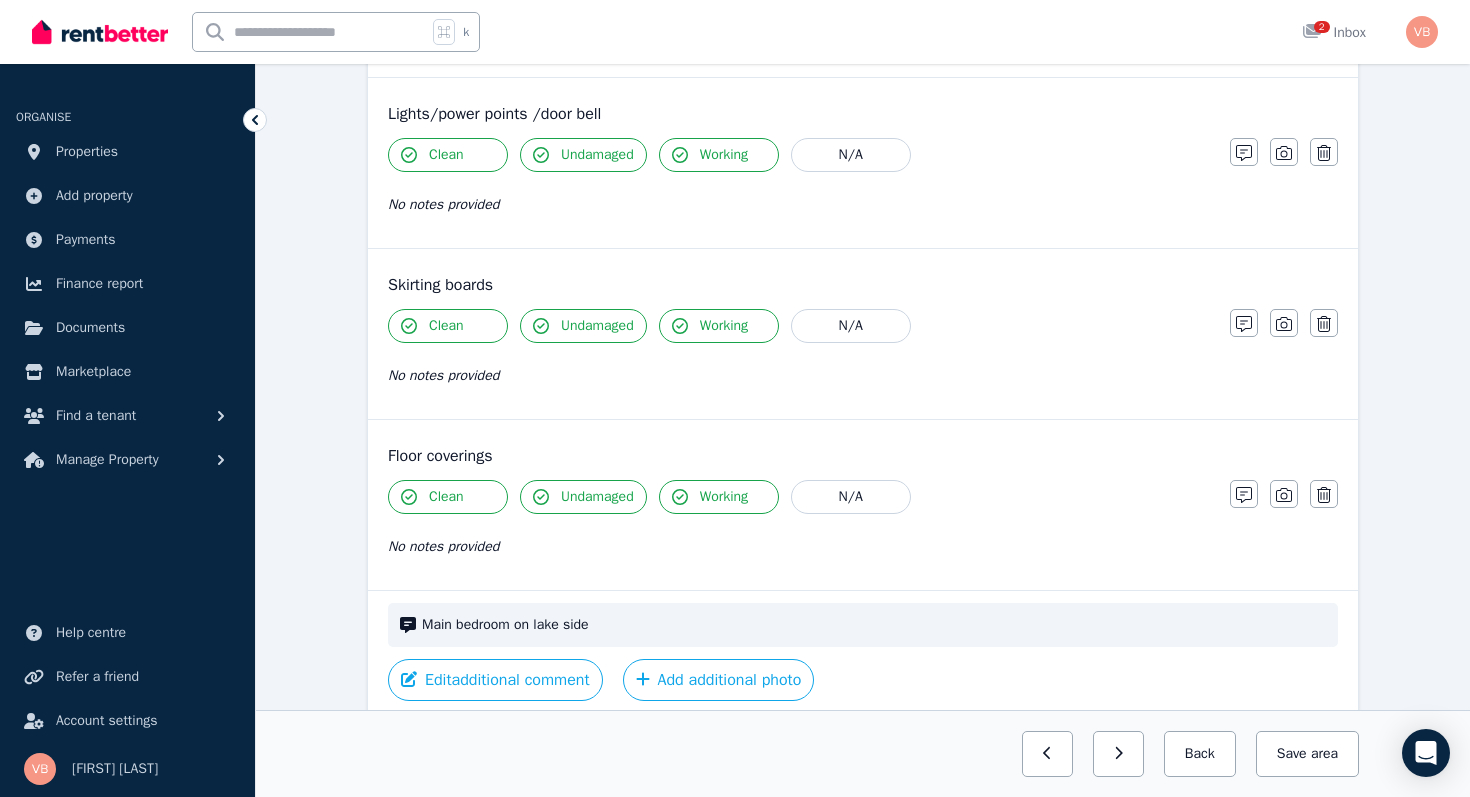 scroll, scrollTop: 1344, scrollLeft: 0, axis: vertical 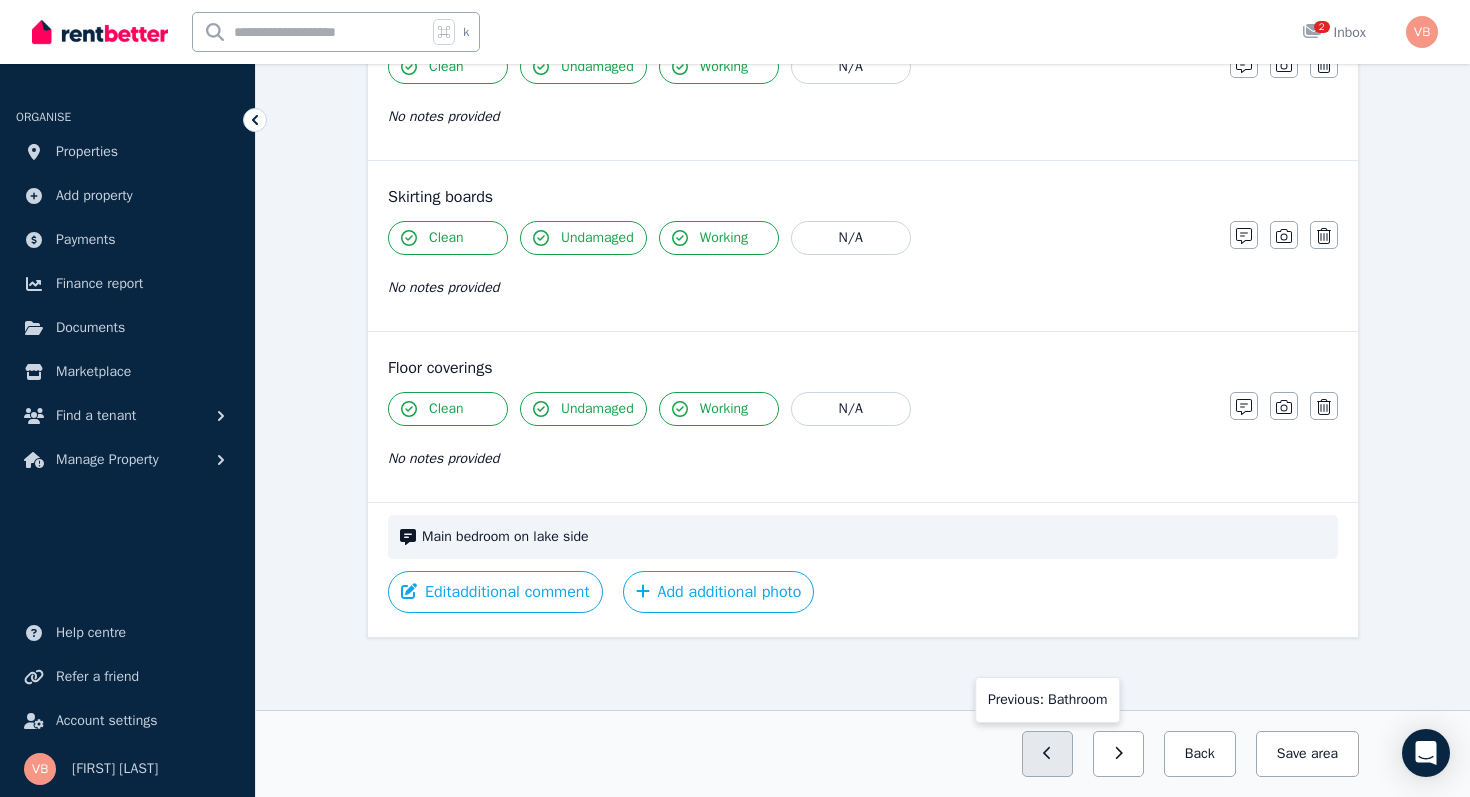 click at bounding box center (1047, 754) 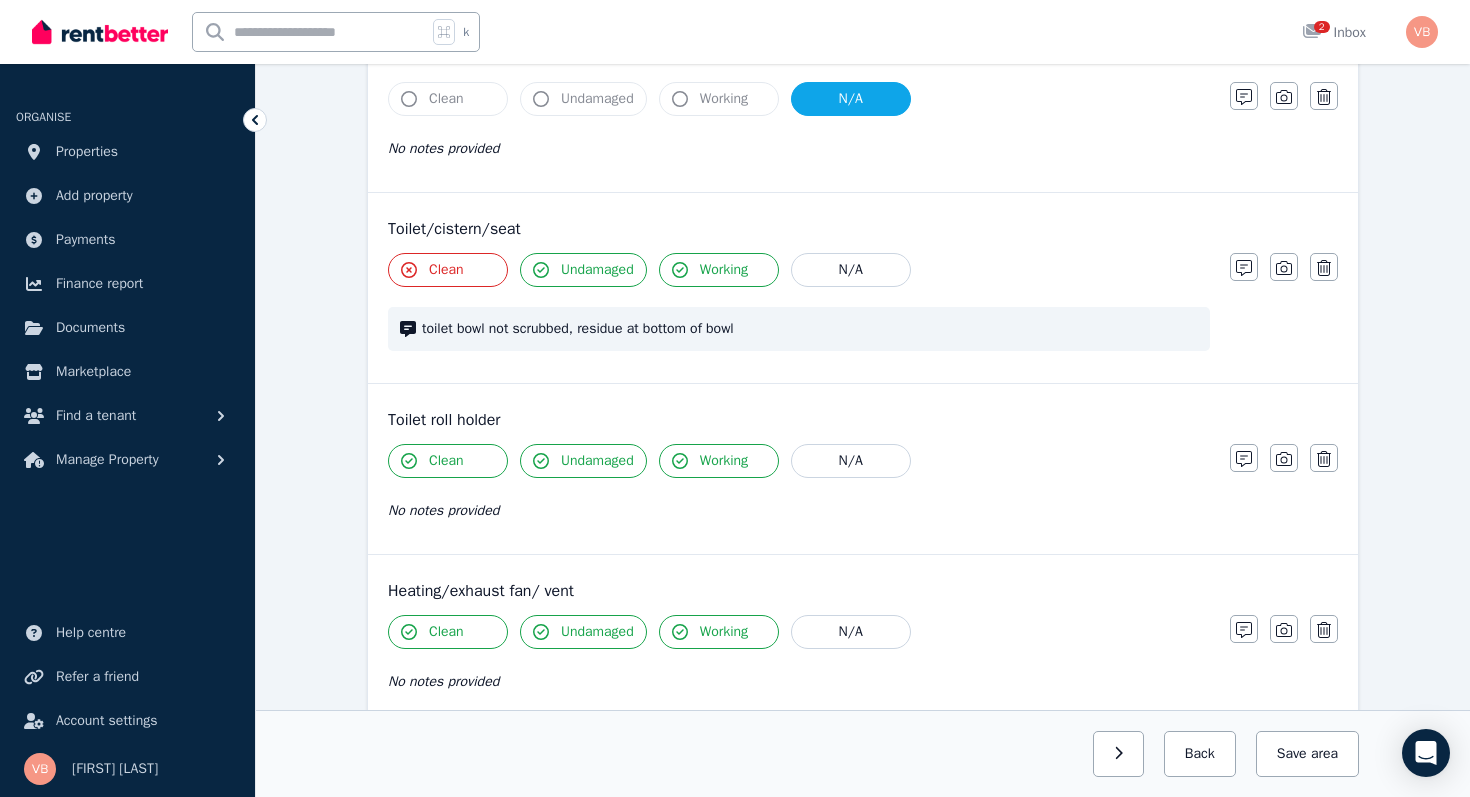 scroll, scrollTop: 2202, scrollLeft: 0, axis: vertical 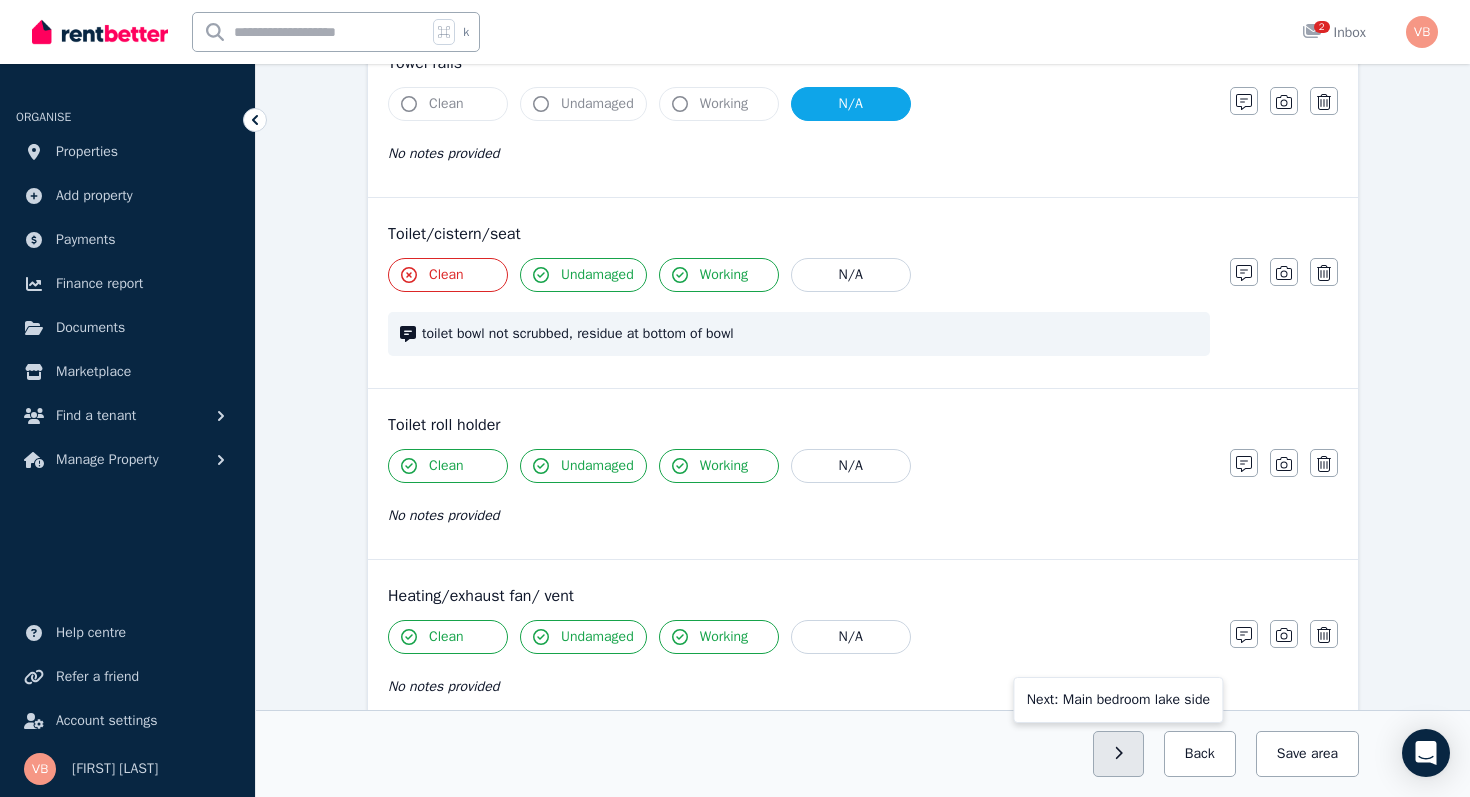 click 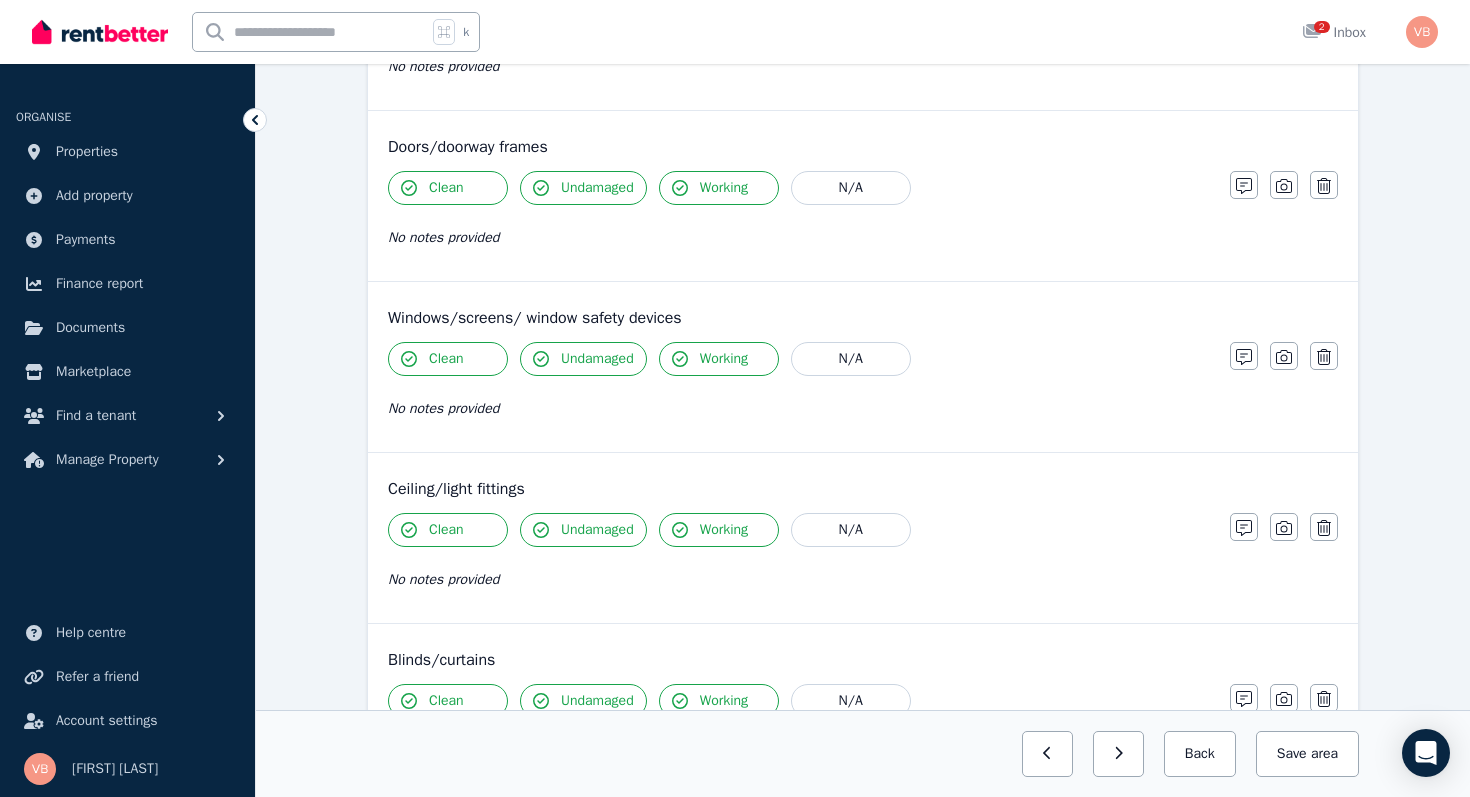 scroll, scrollTop: 1344, scrollLeft: 0, axis: vertical 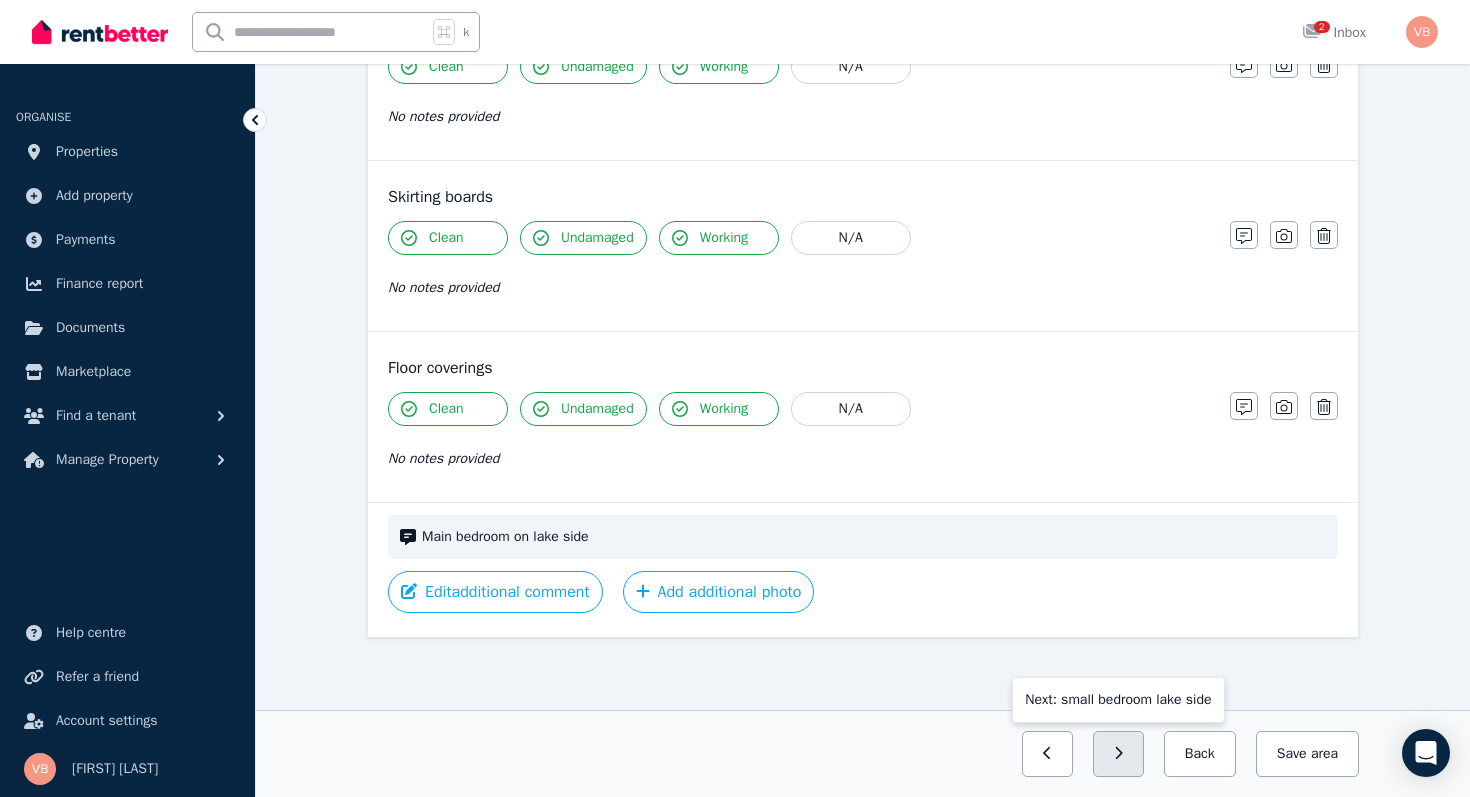 click 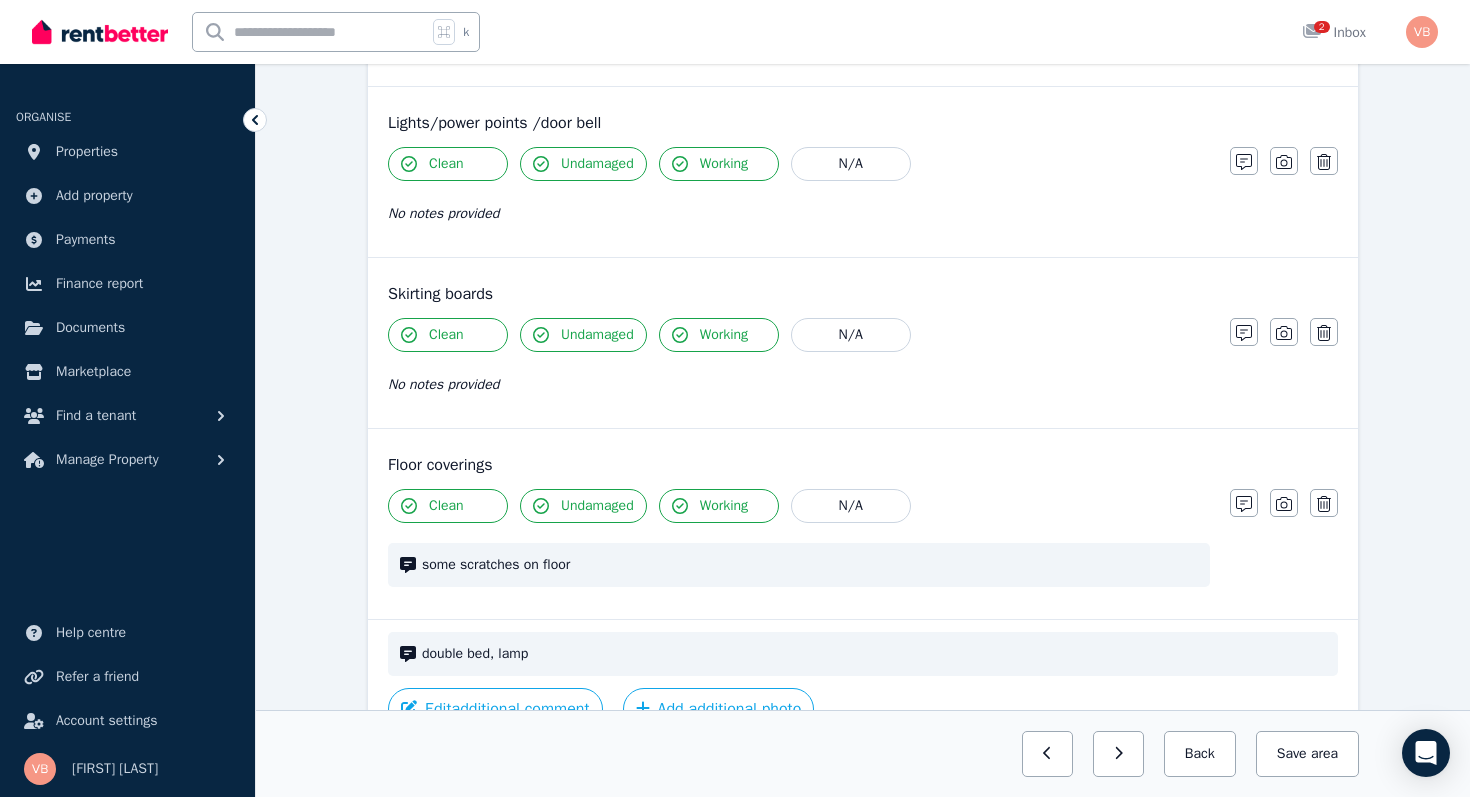 scroll, scrollTop: 1364, scrollLeft: 0, axis: vertical 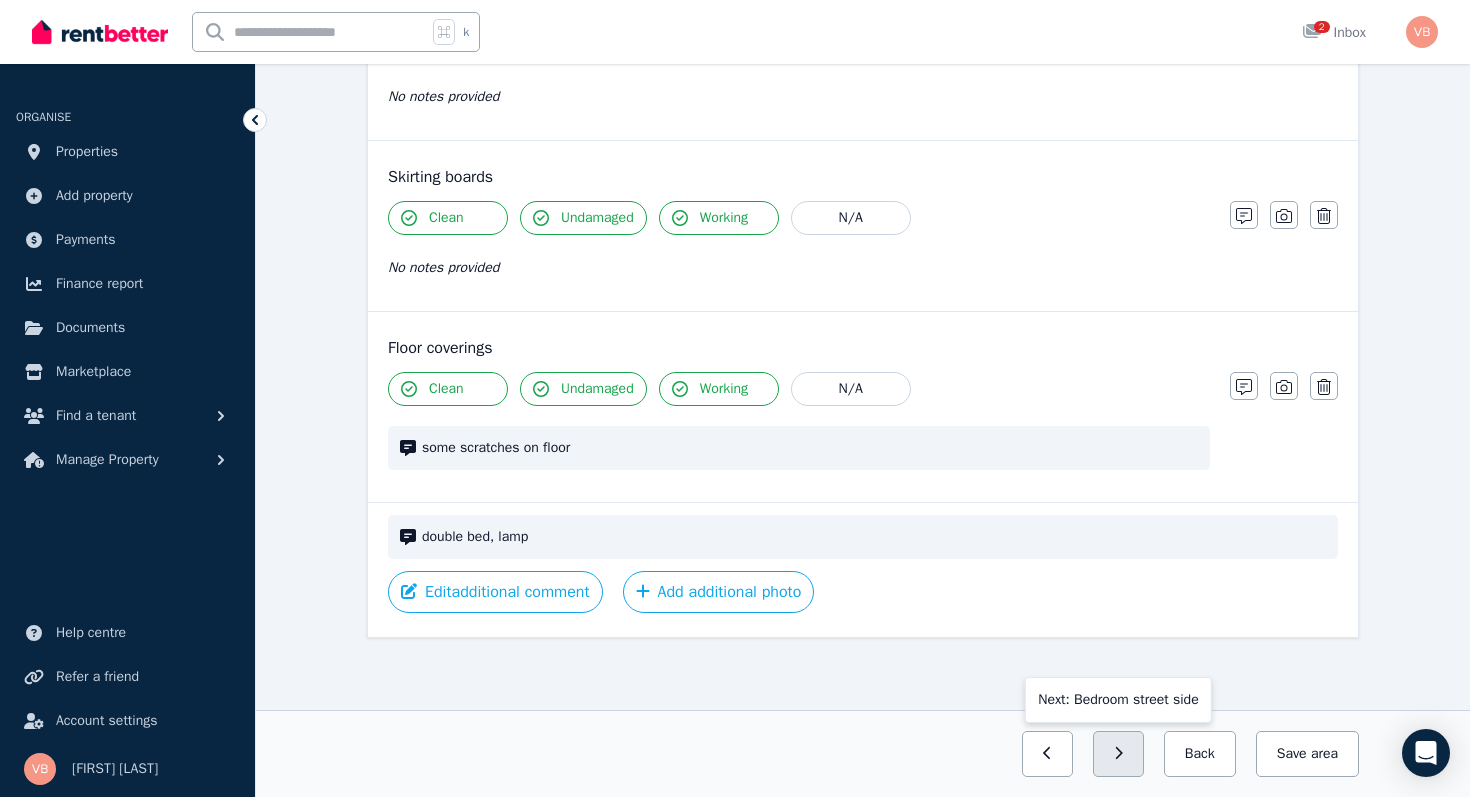 click 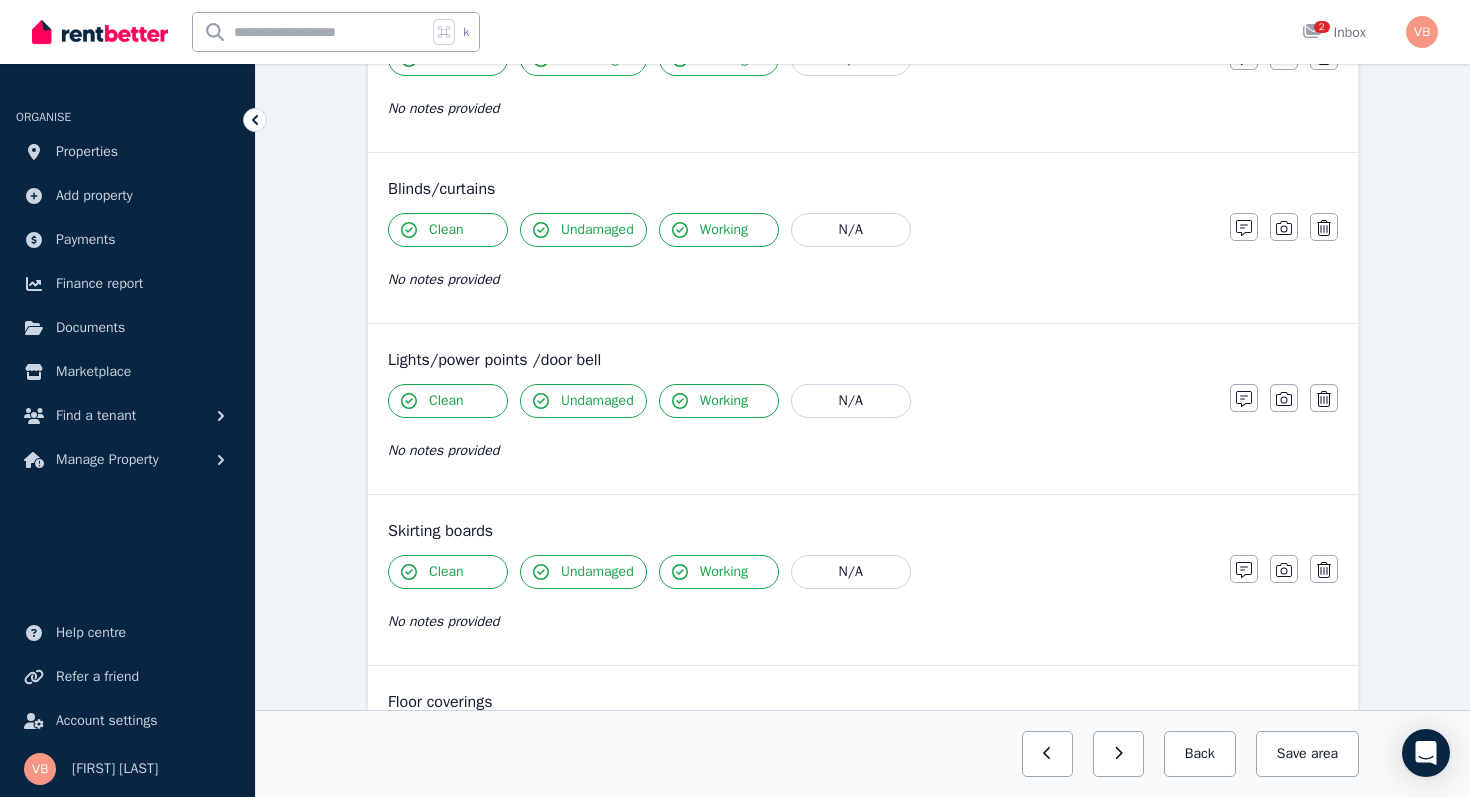 scroll, scrollTop: 1344, scrollLeft: 0, axis: vertical 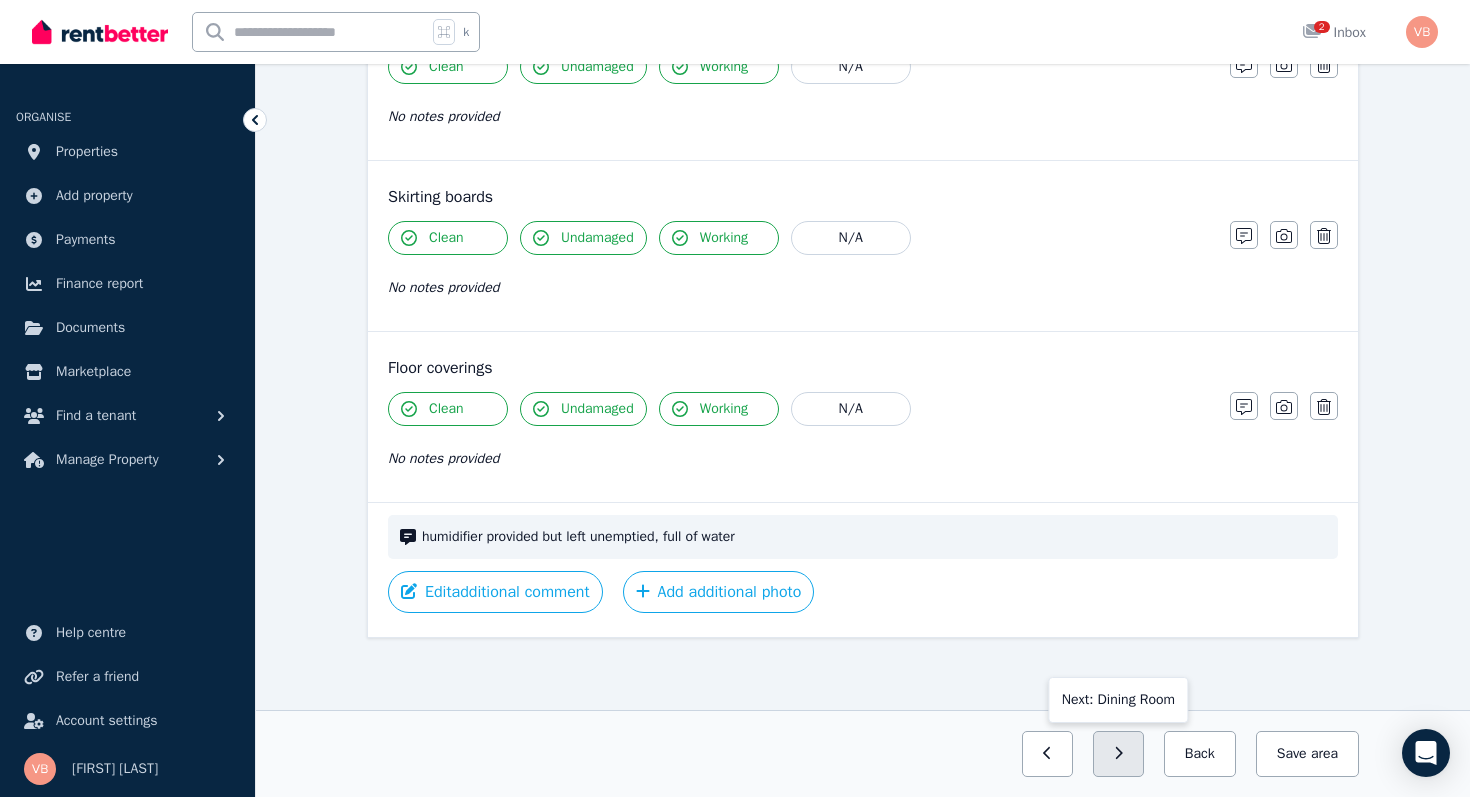 click at bounding box center (1118, 754) 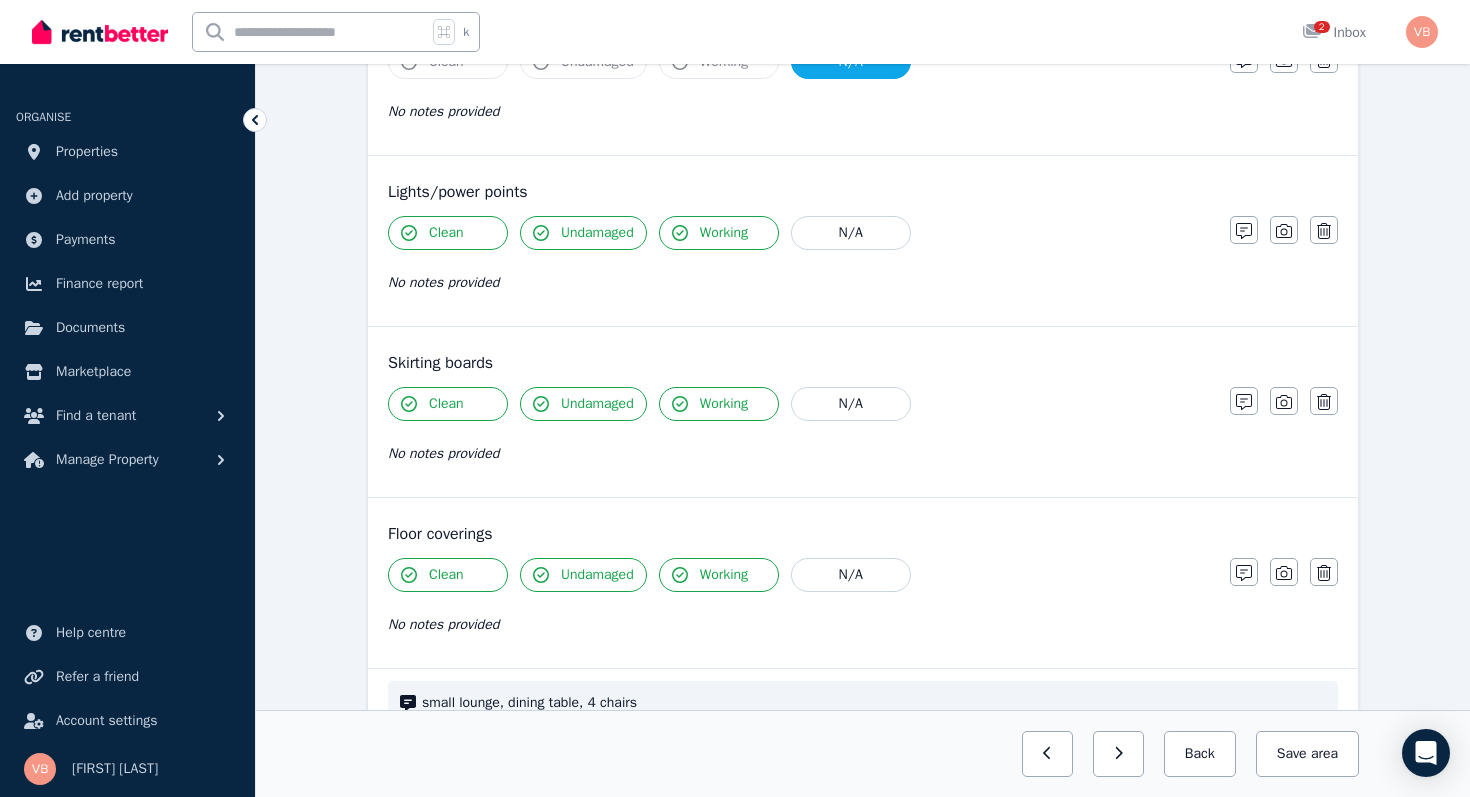scroll, scrollTop: 1193, scrollLeft: 0, axis: vertical 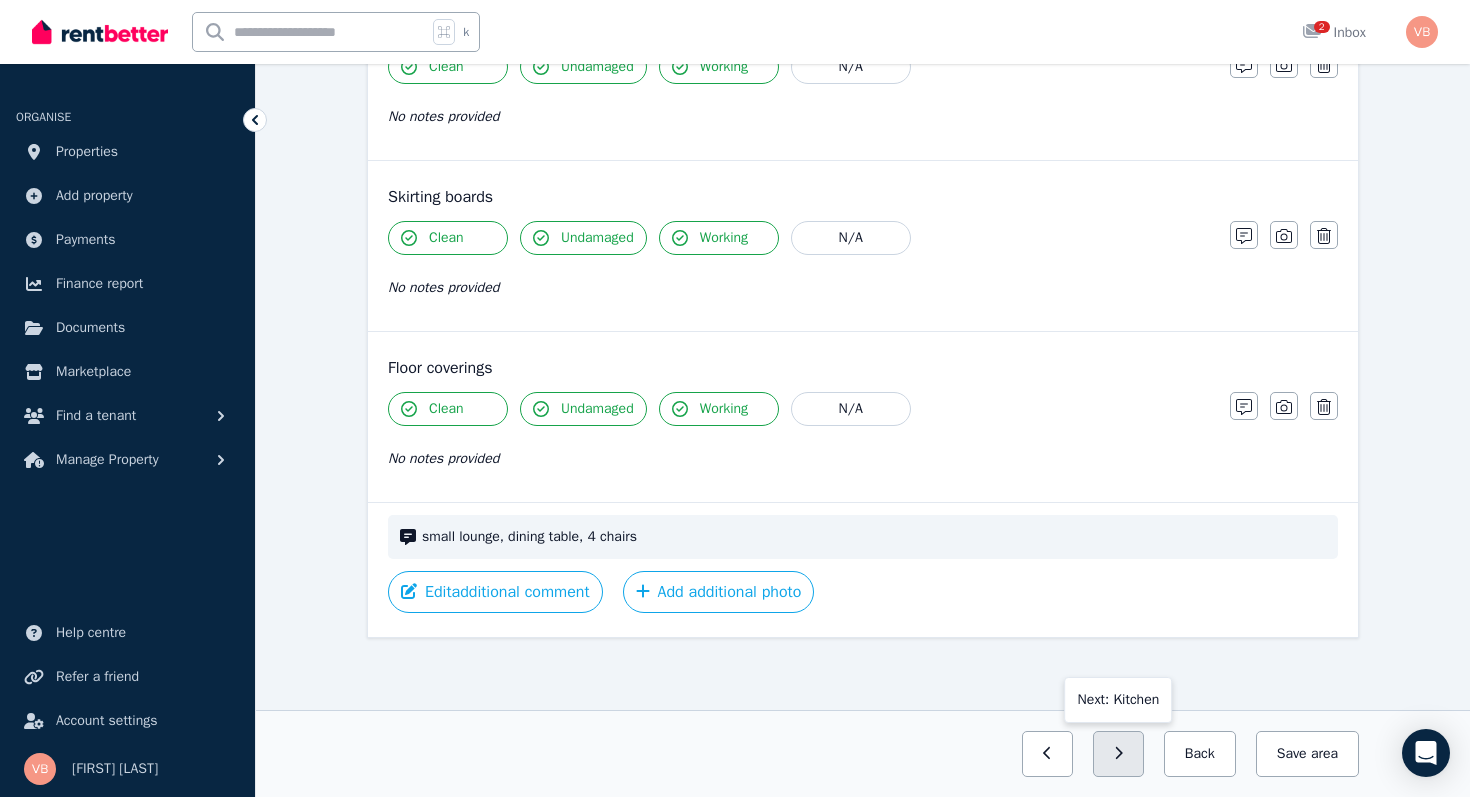 click at bounding box center [1118, 754] 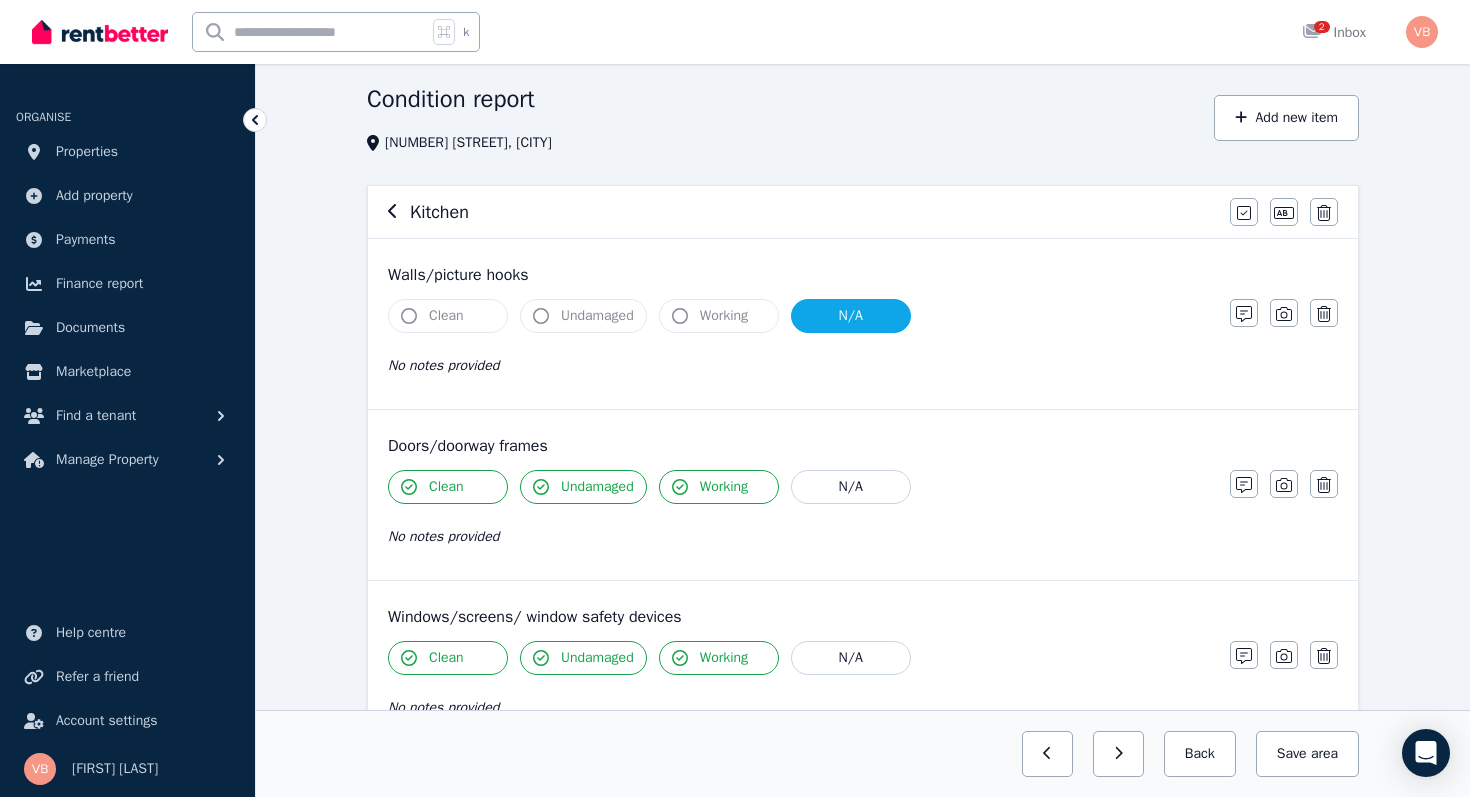 scroll, scrollTop: 0, scrollLeft: 0, axis: both 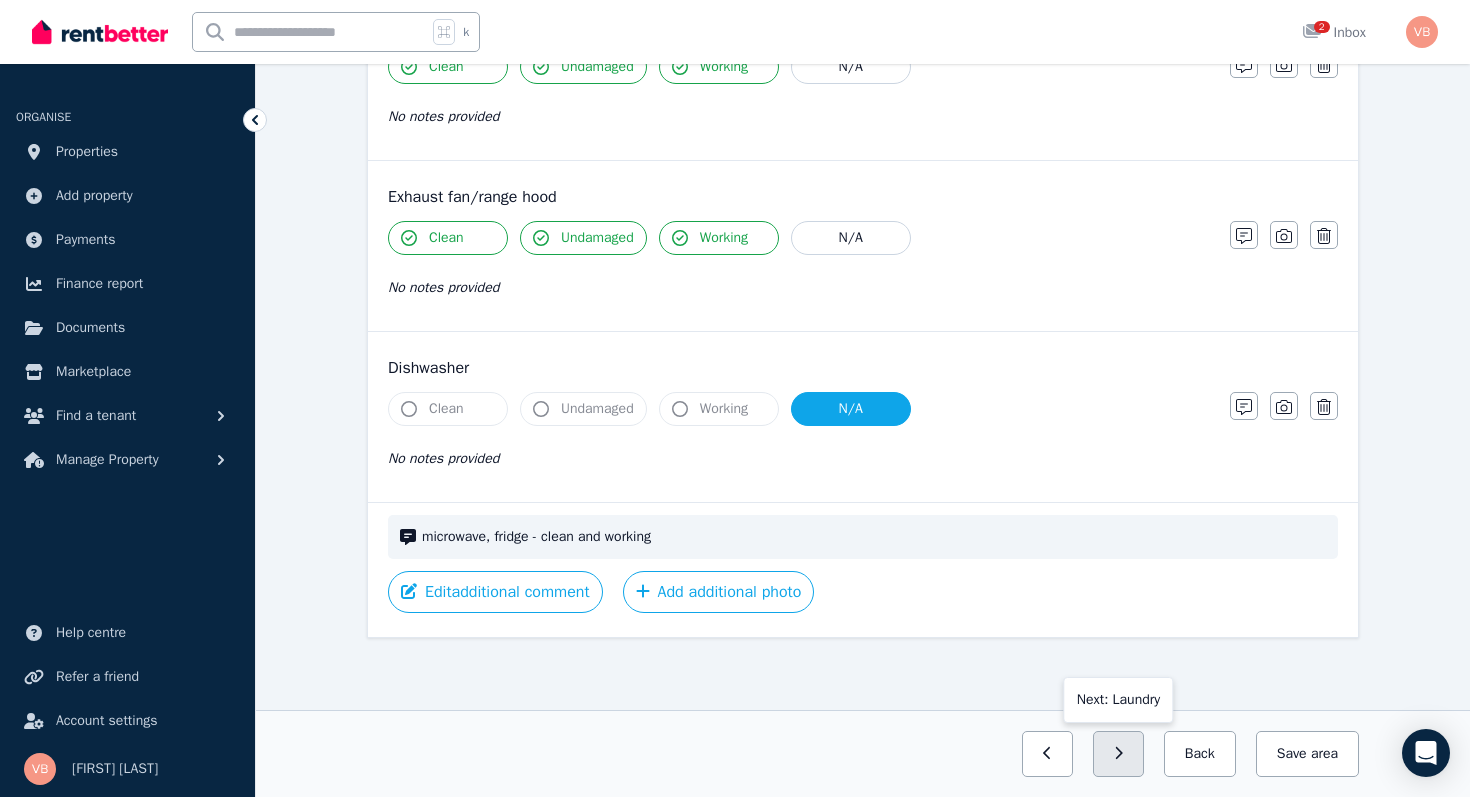 click at bounding box center (1118, 754) 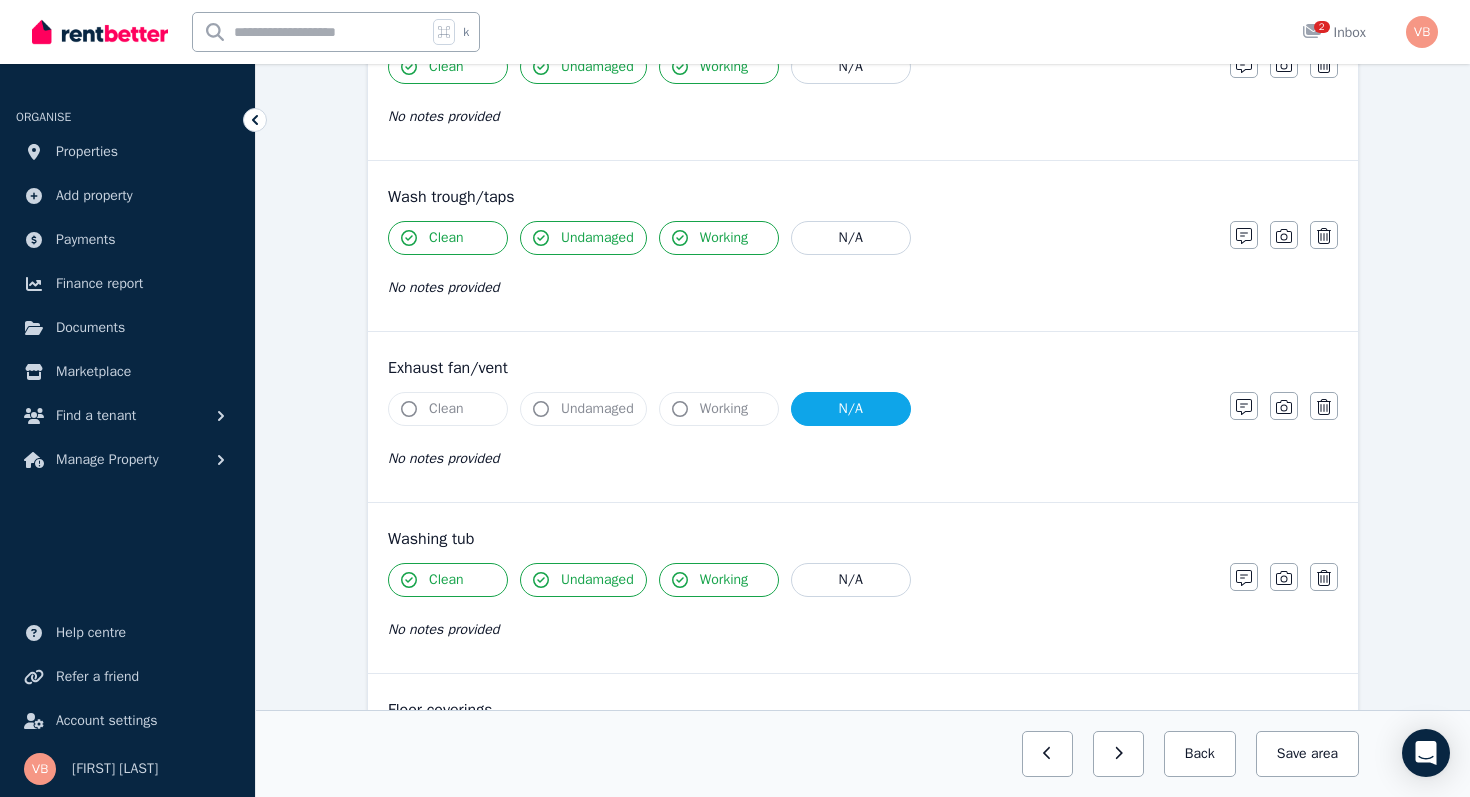 scroll, scrollTop: 1555, scrollLeft: 0, axis: vertical 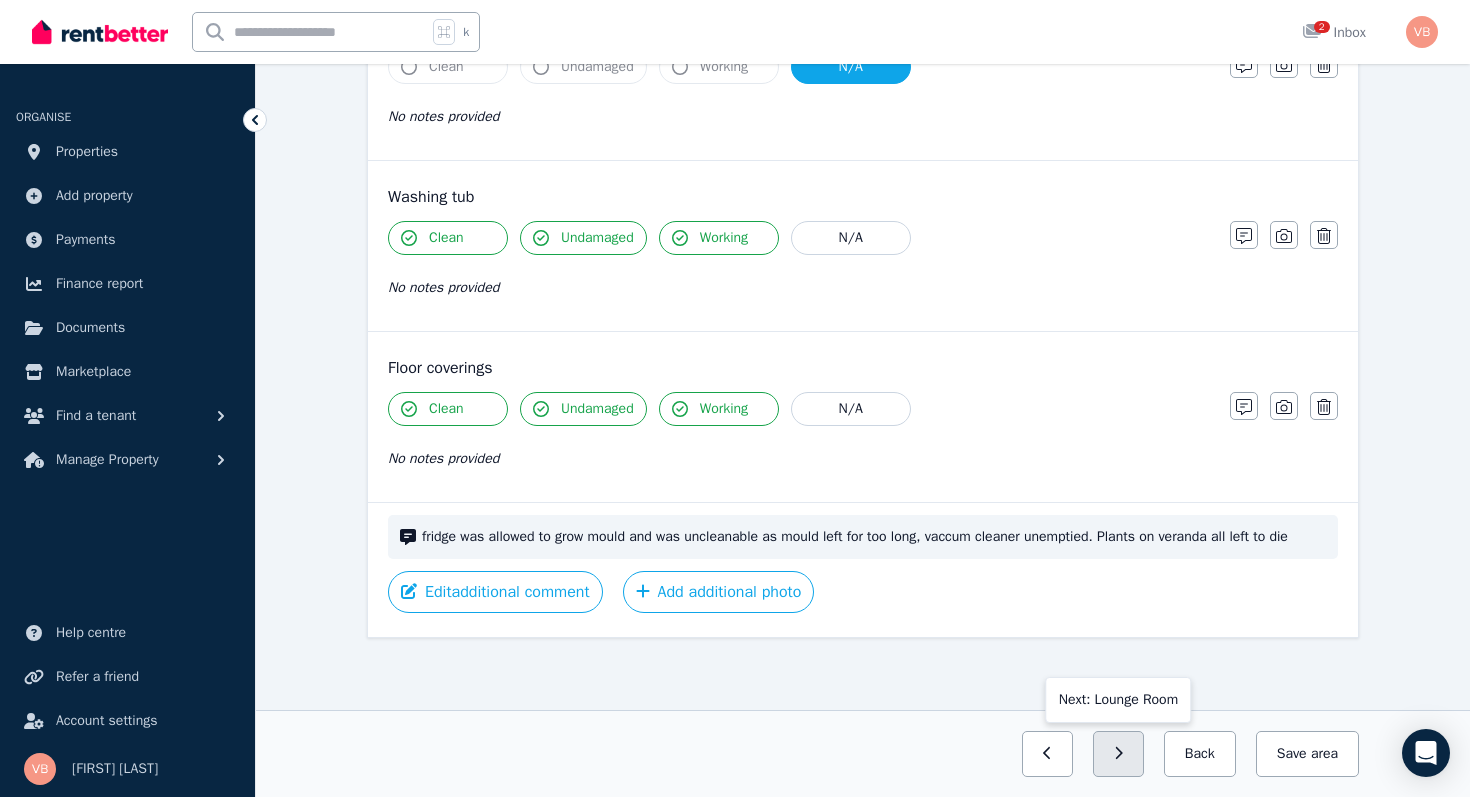 click at bounding box center [1118, 754] 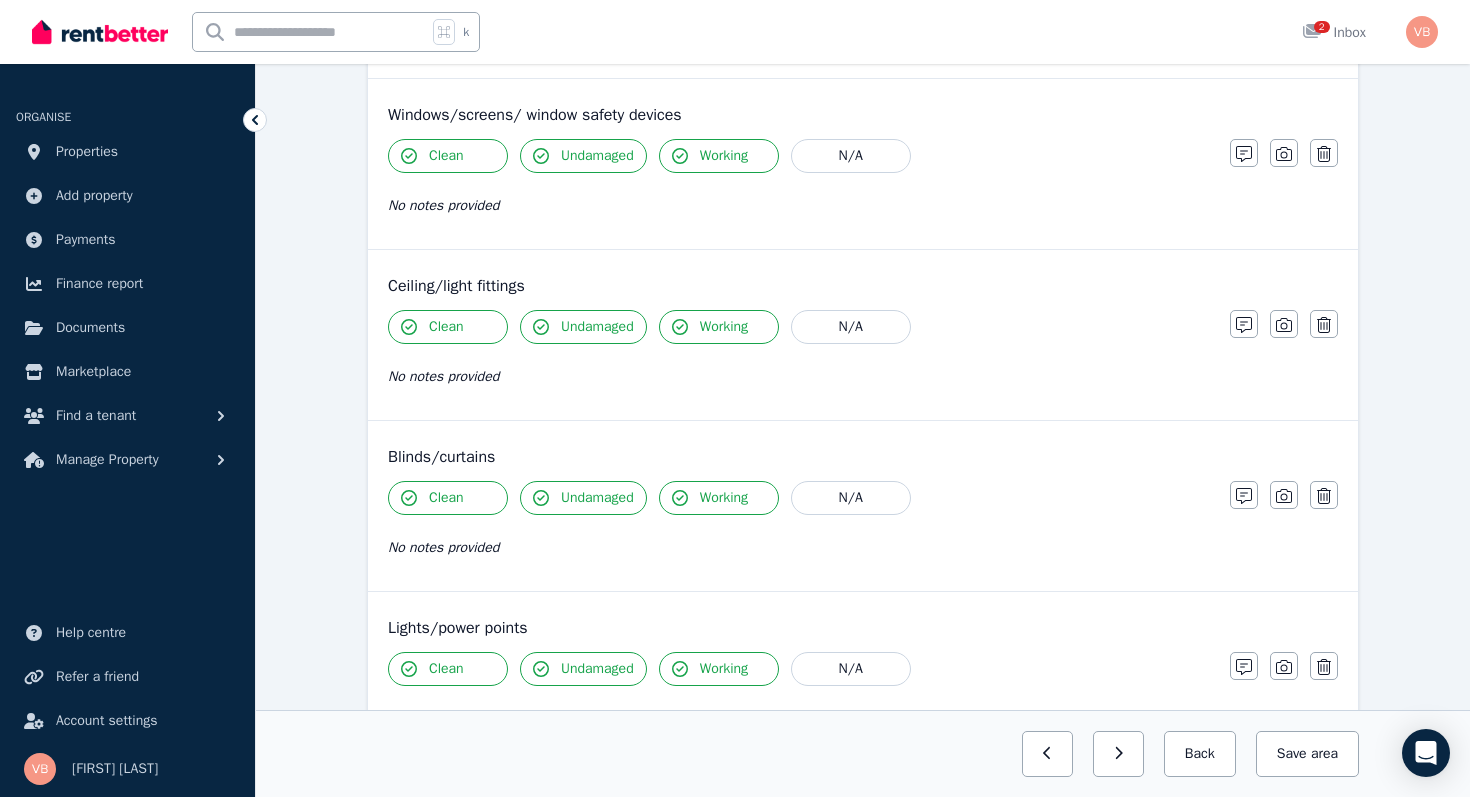 scroll, scrollTop: 1173, scrollLeft: 0, axis: vertical 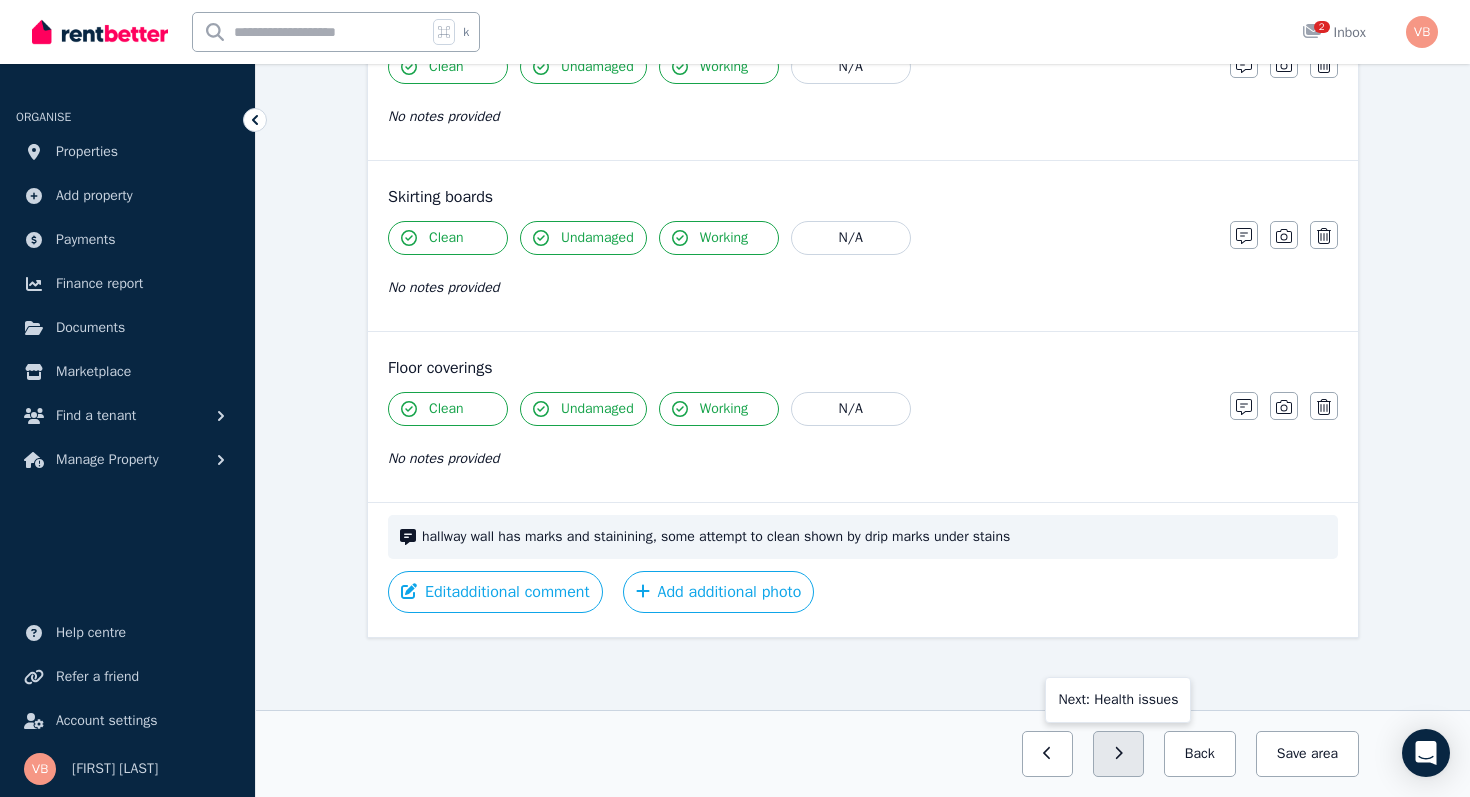 click 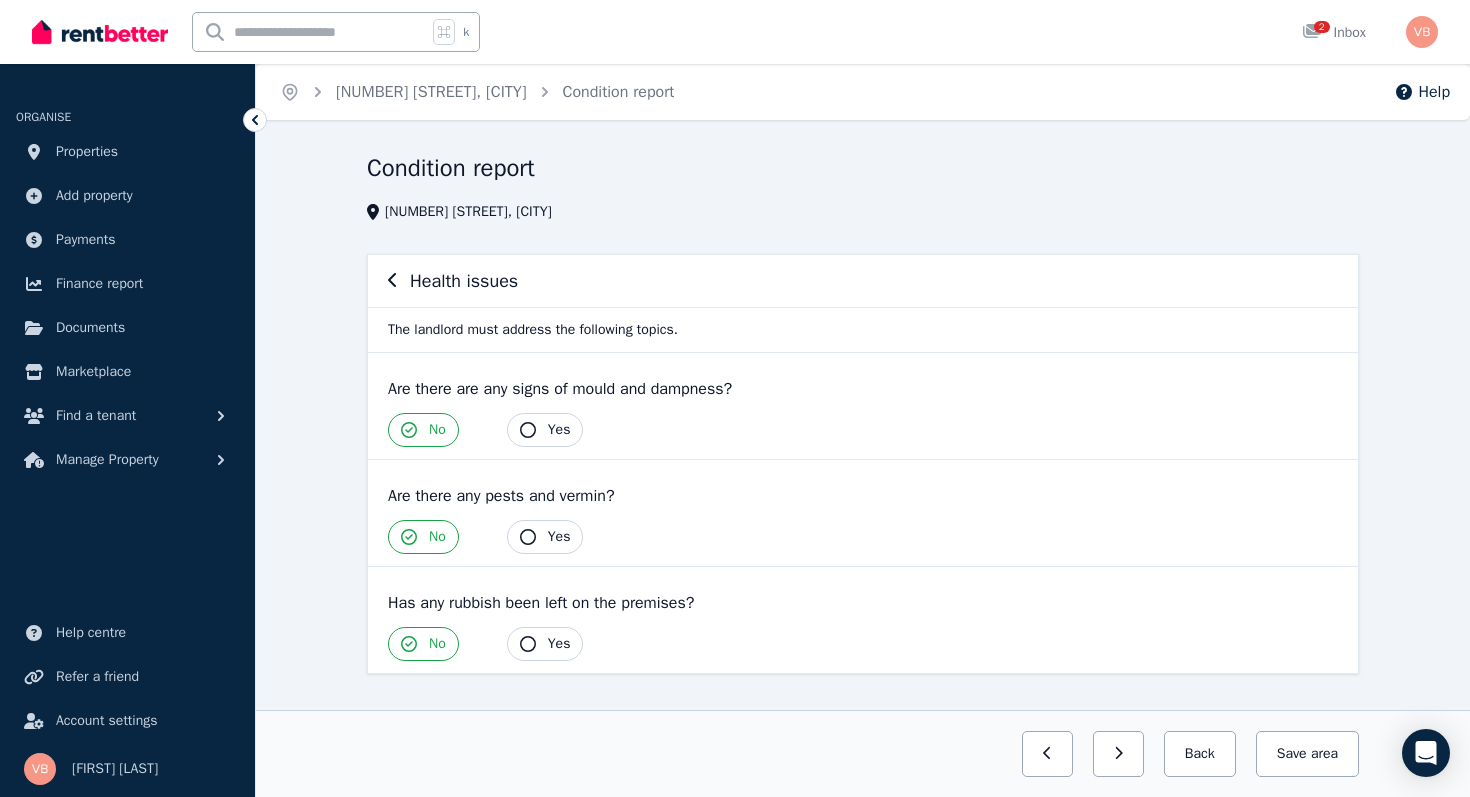 scroll, scrollTop: 36, scrollLeft: 0, axis: vertical 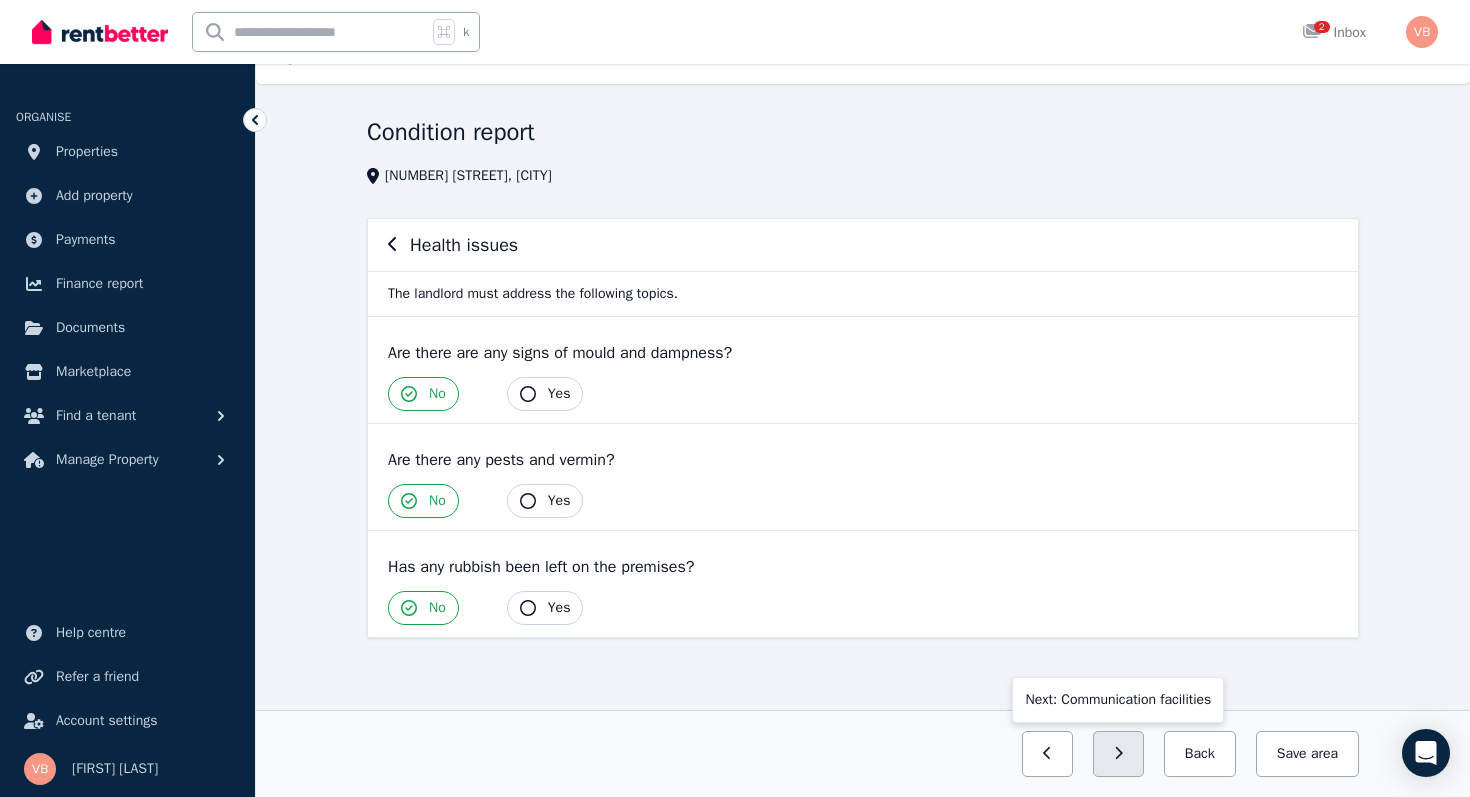click at bounding box center (1118, 754) 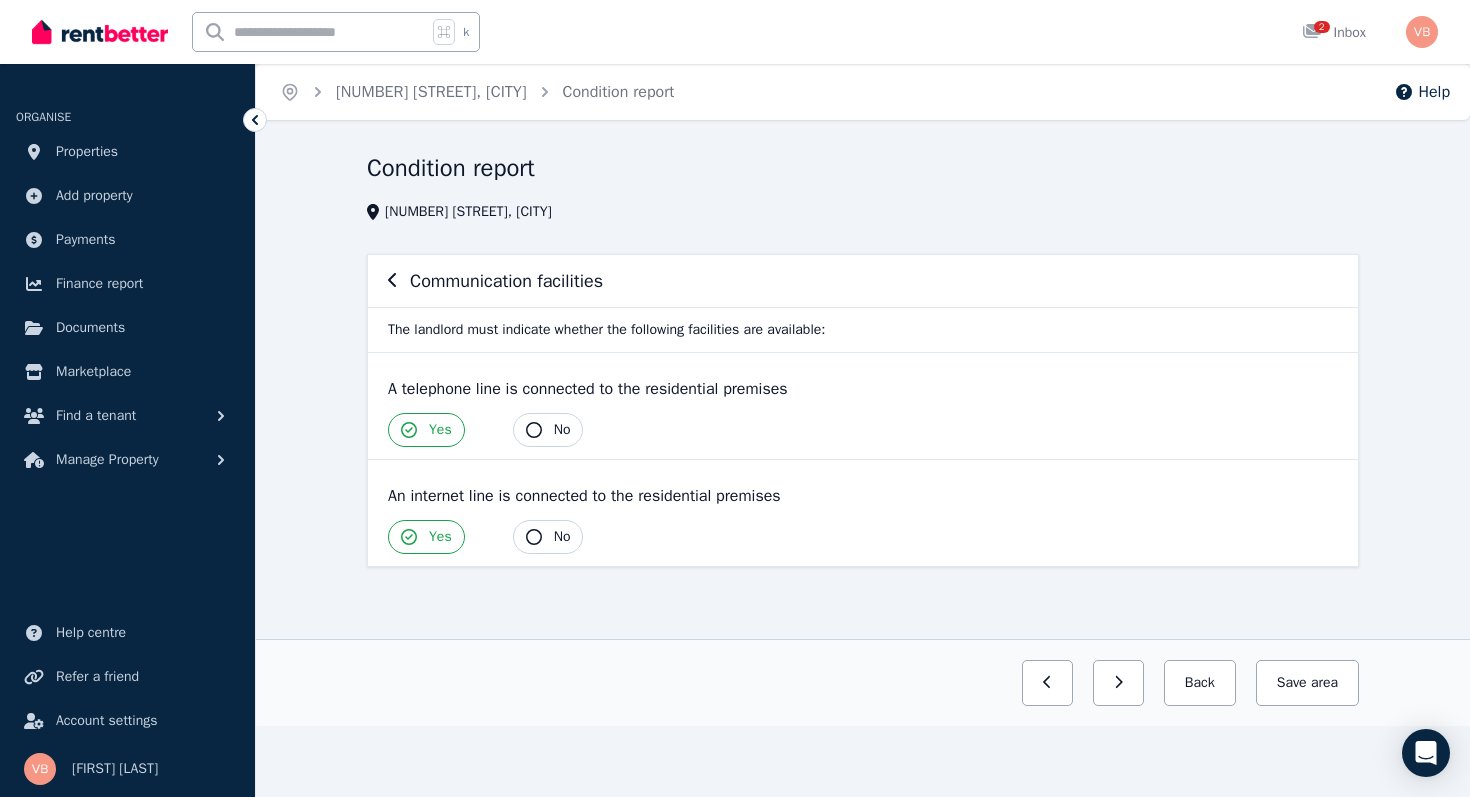 scroll, scrollTop: 0, scrollLeft: 0, axis: both 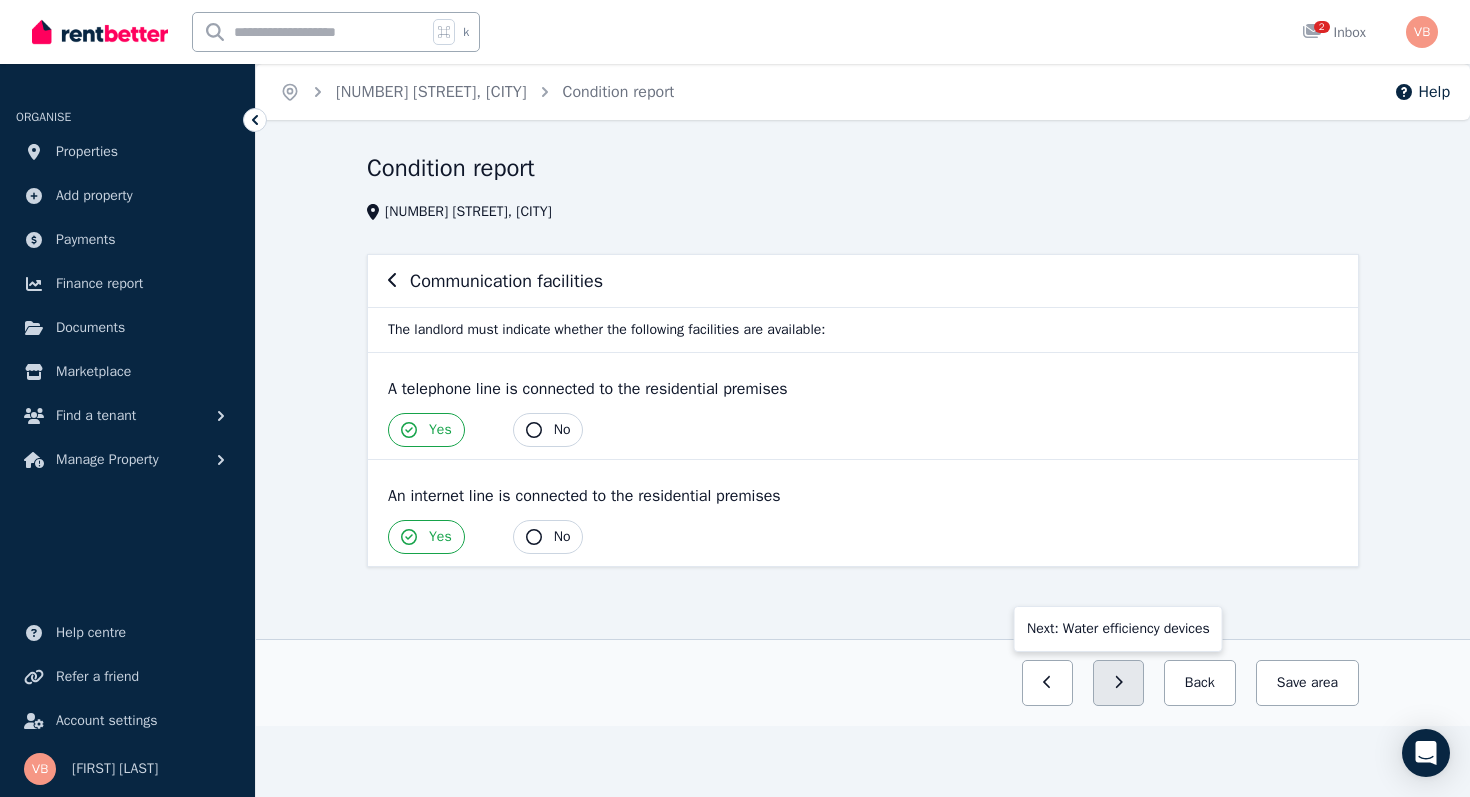 click at bounding box center [1118, 683] 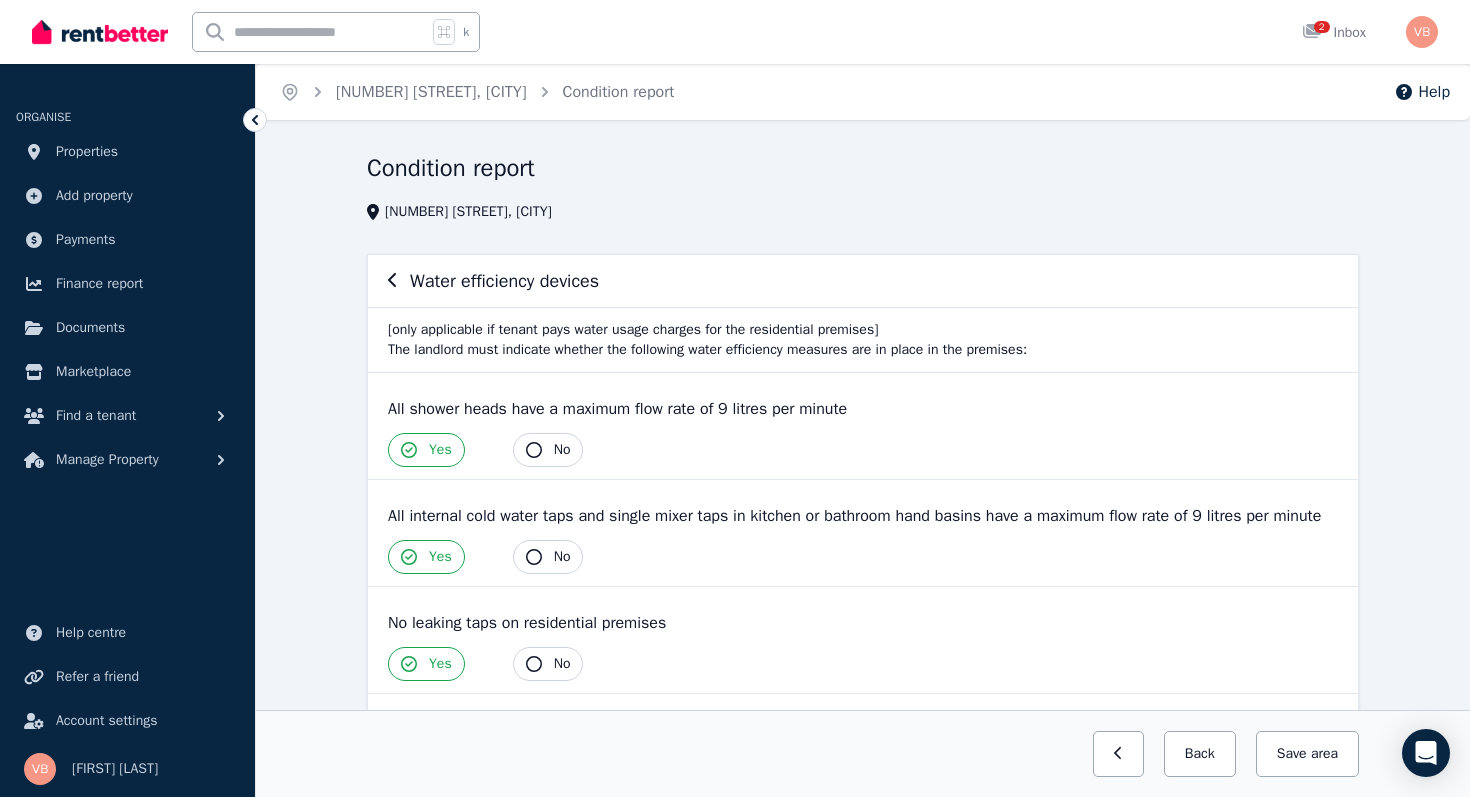 click on "Yes No" at bounding box center (863, 664) 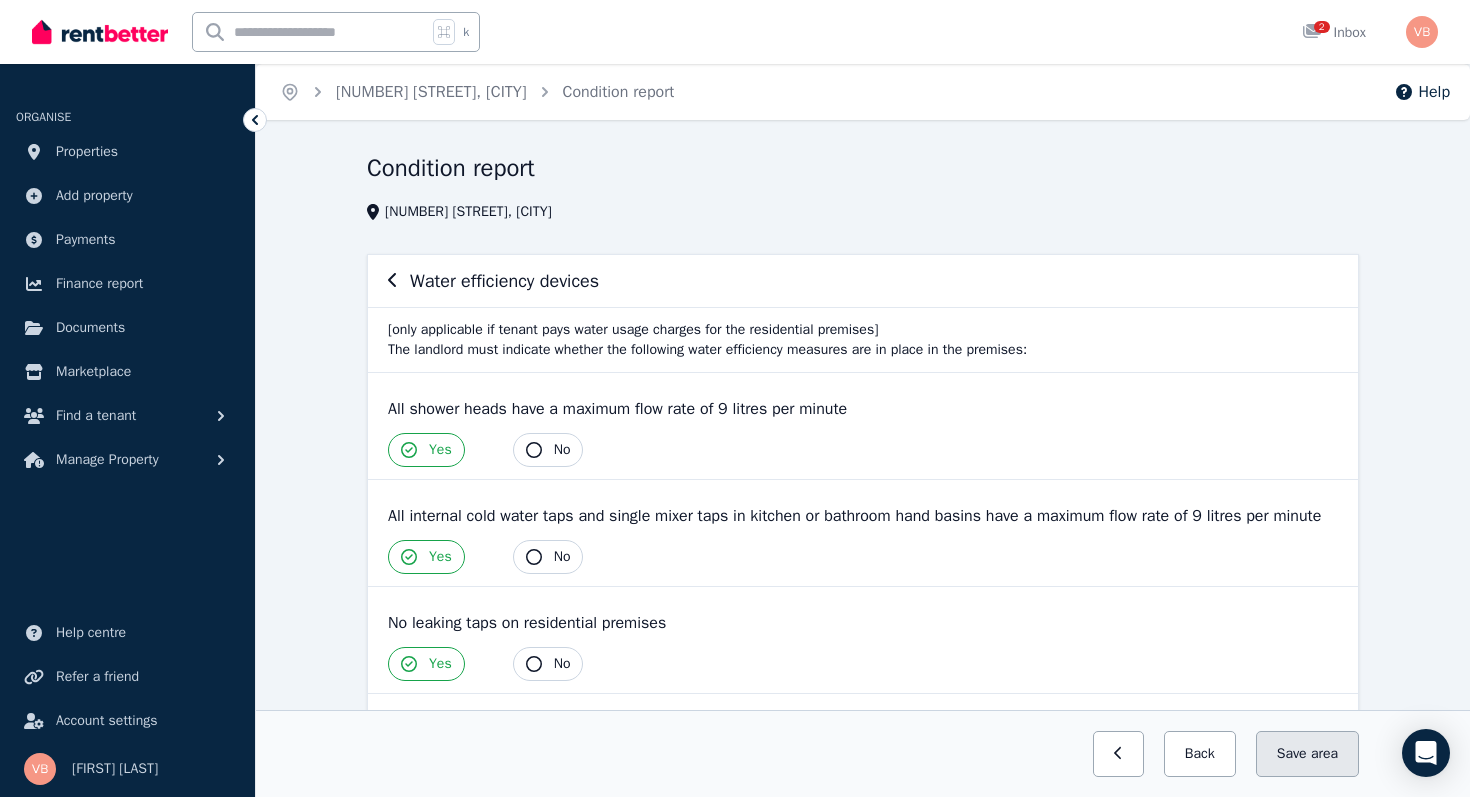 click on "area" at bounding box center (1324, 754) 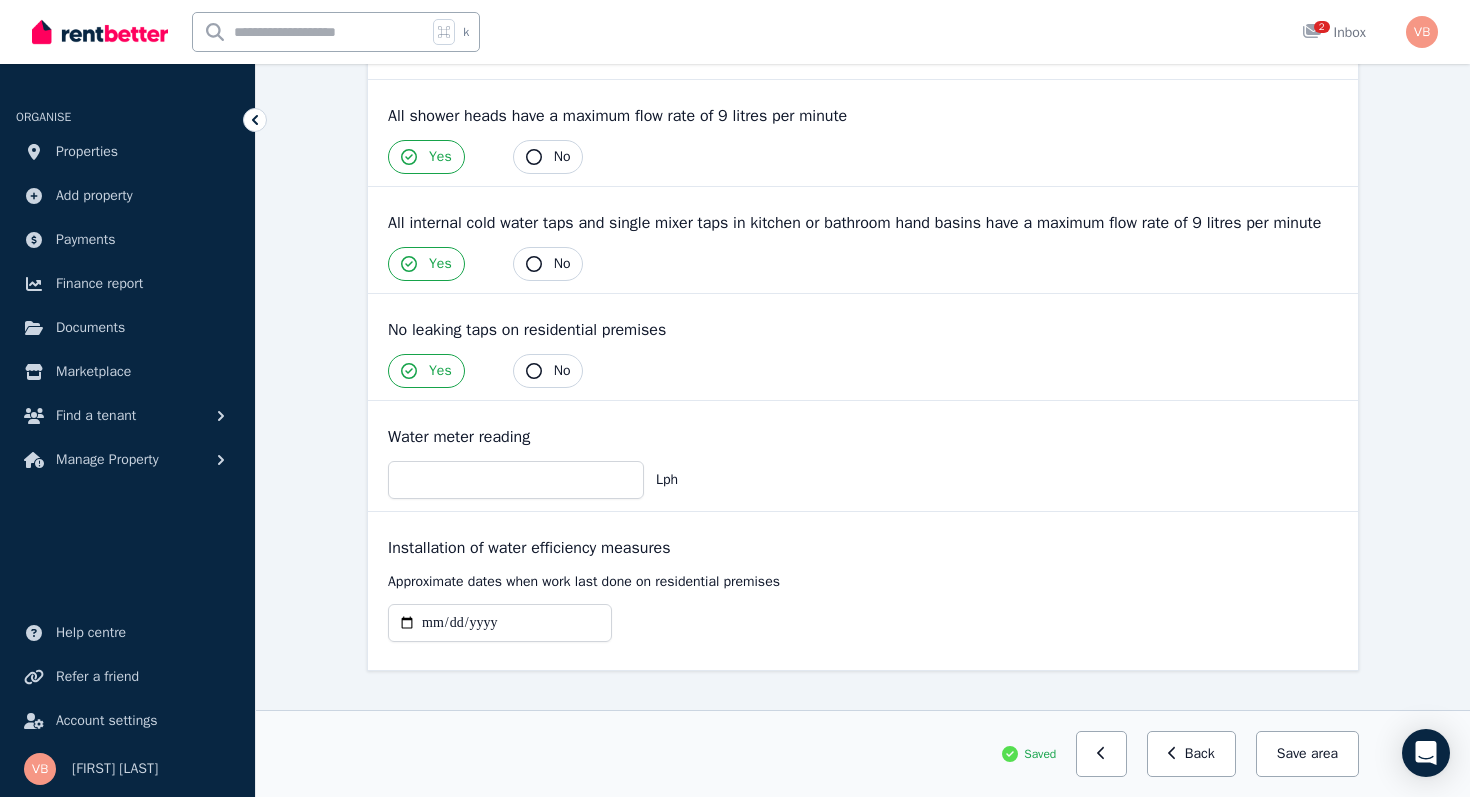 scroll, scrollTop: 350, scrollLeft: 0, axis: vertical 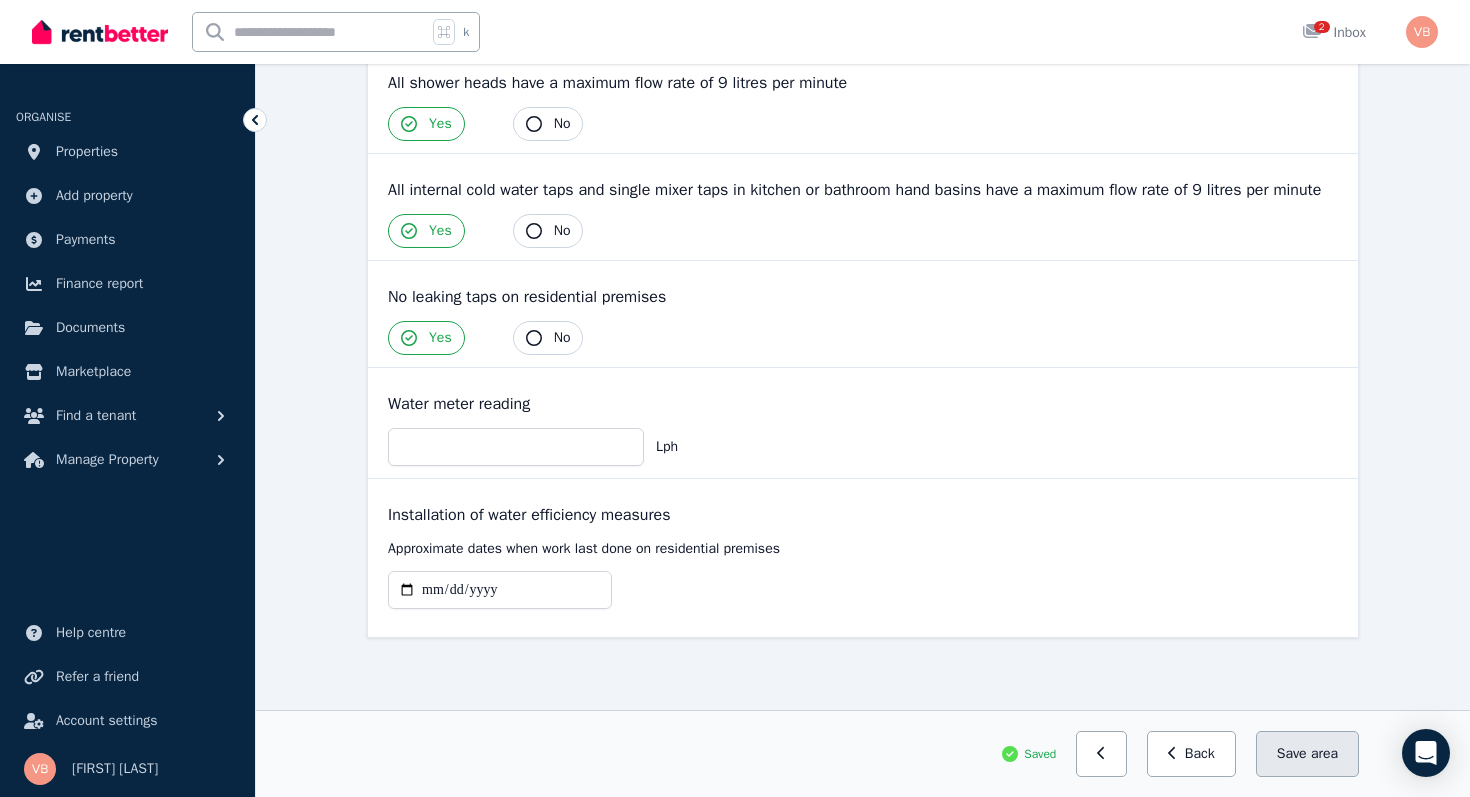 click on "area" at bounding box center (1324, 754) 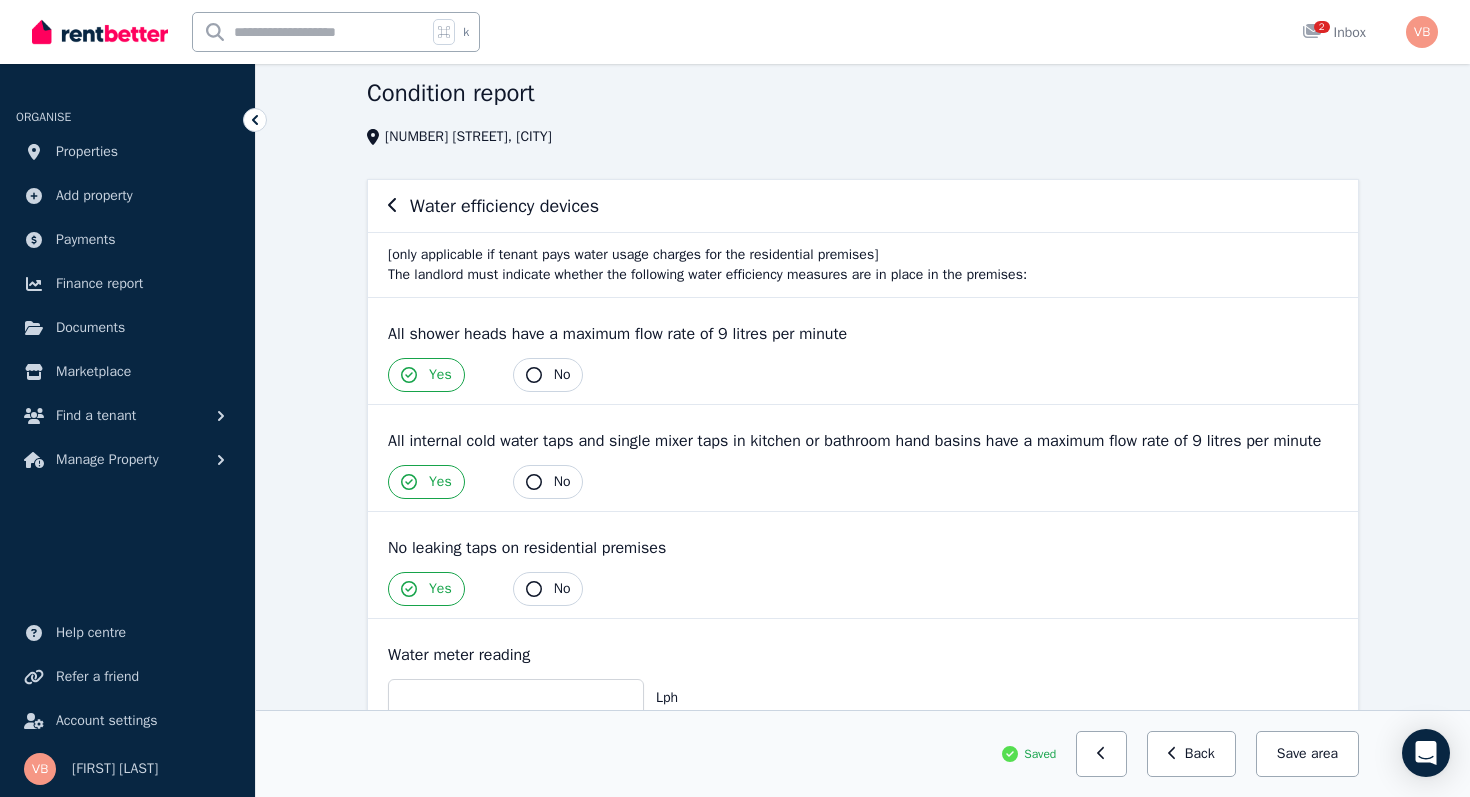 scroll, scrollTop: 0, scrollLeft: 0, axis: both 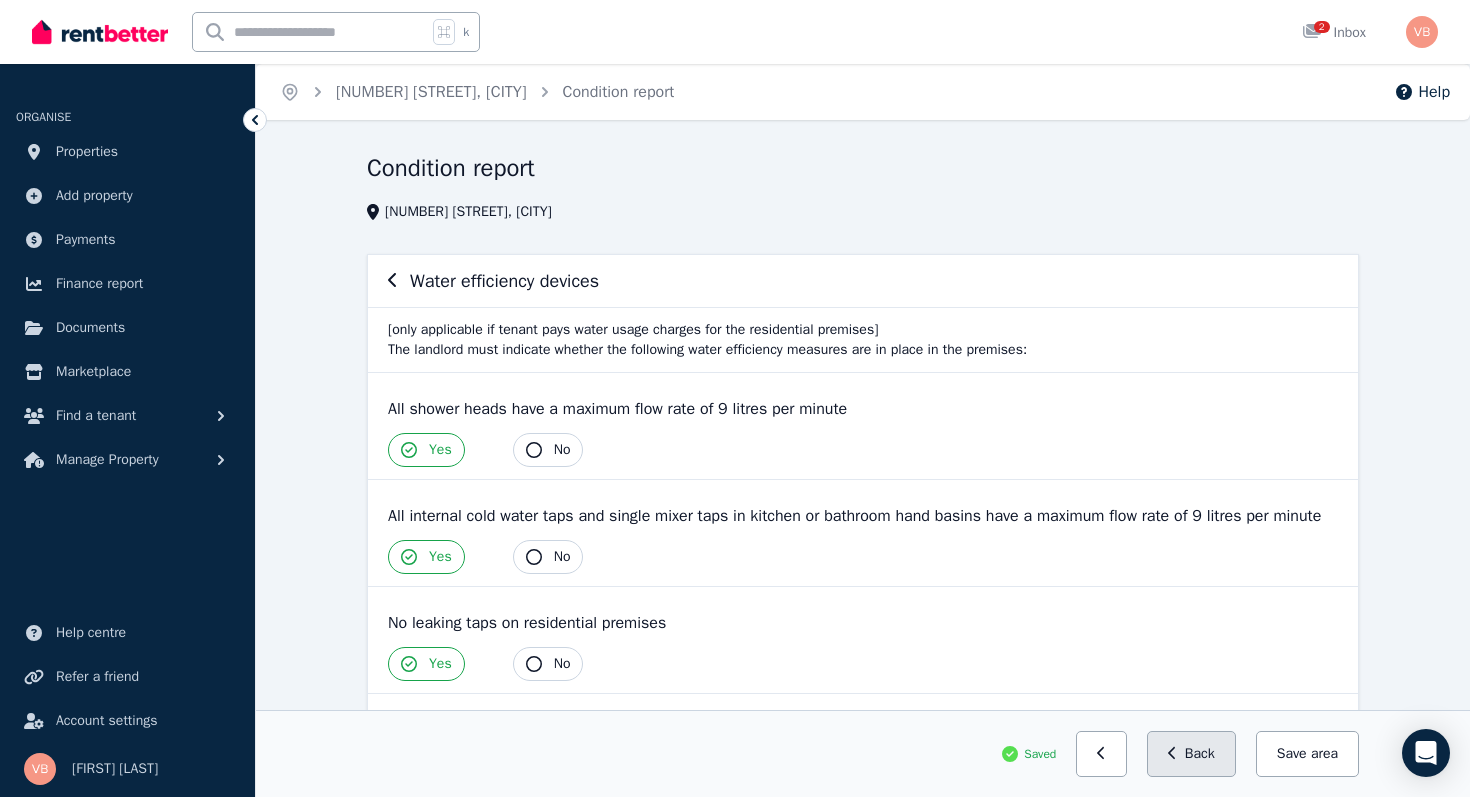 click on "Back" at bounding box center (1191, 754) 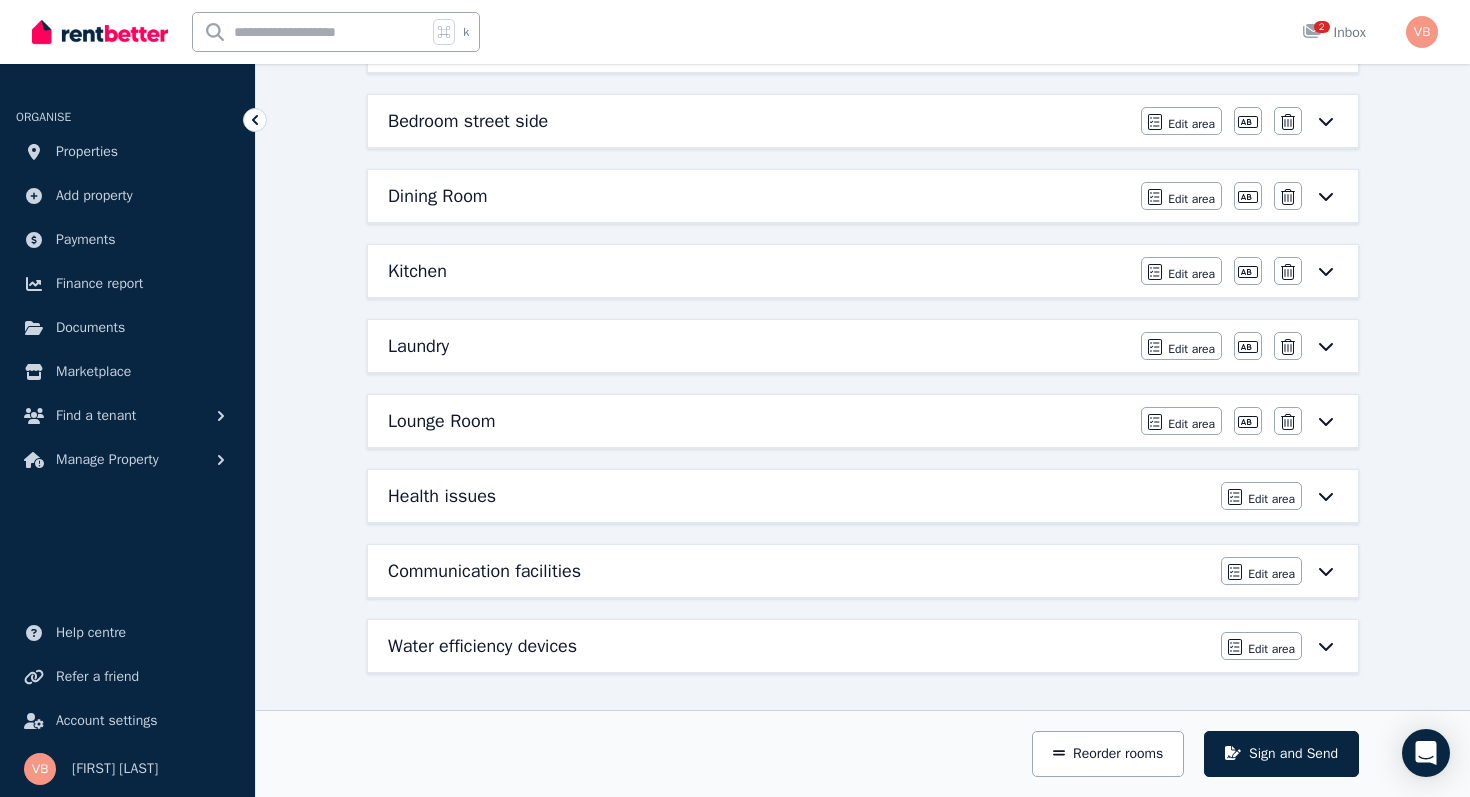 scroll, scrollTop: 0, scrollLeft: 0, axis: both 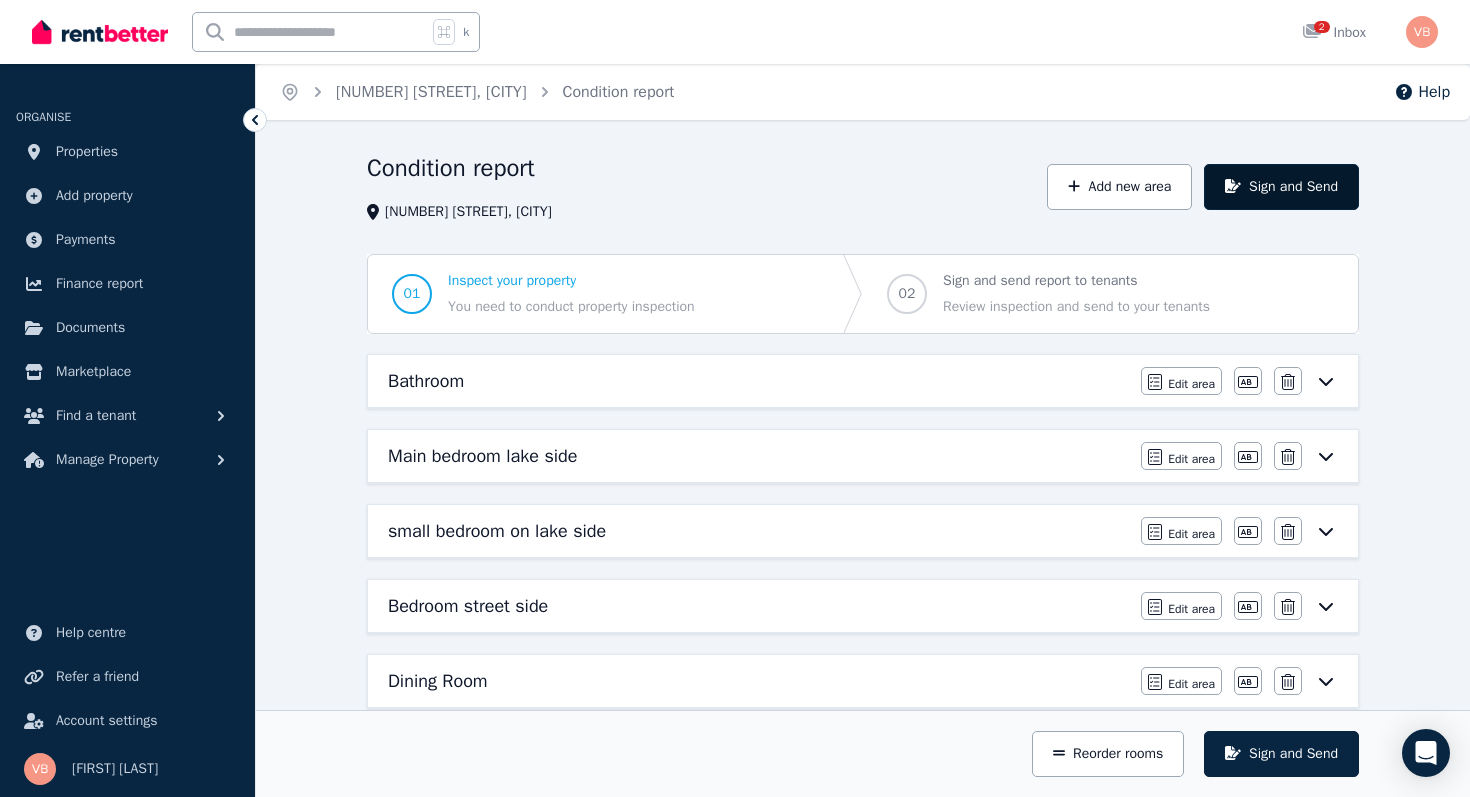 click on "Sign and Send" at bounding box center (1281, 187) 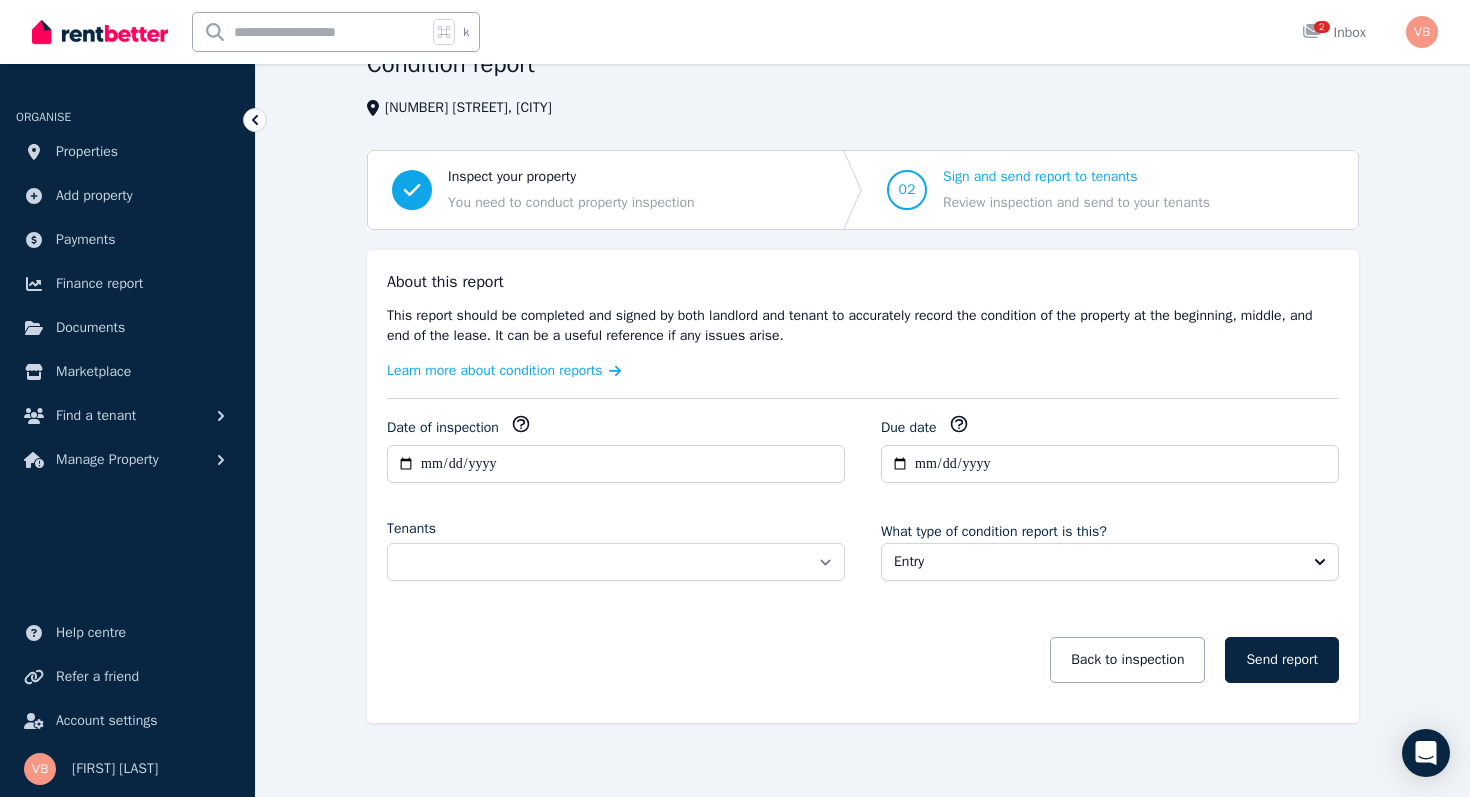 scroll, scrollTop: 121, scrollLeft: 0, axis: vertical 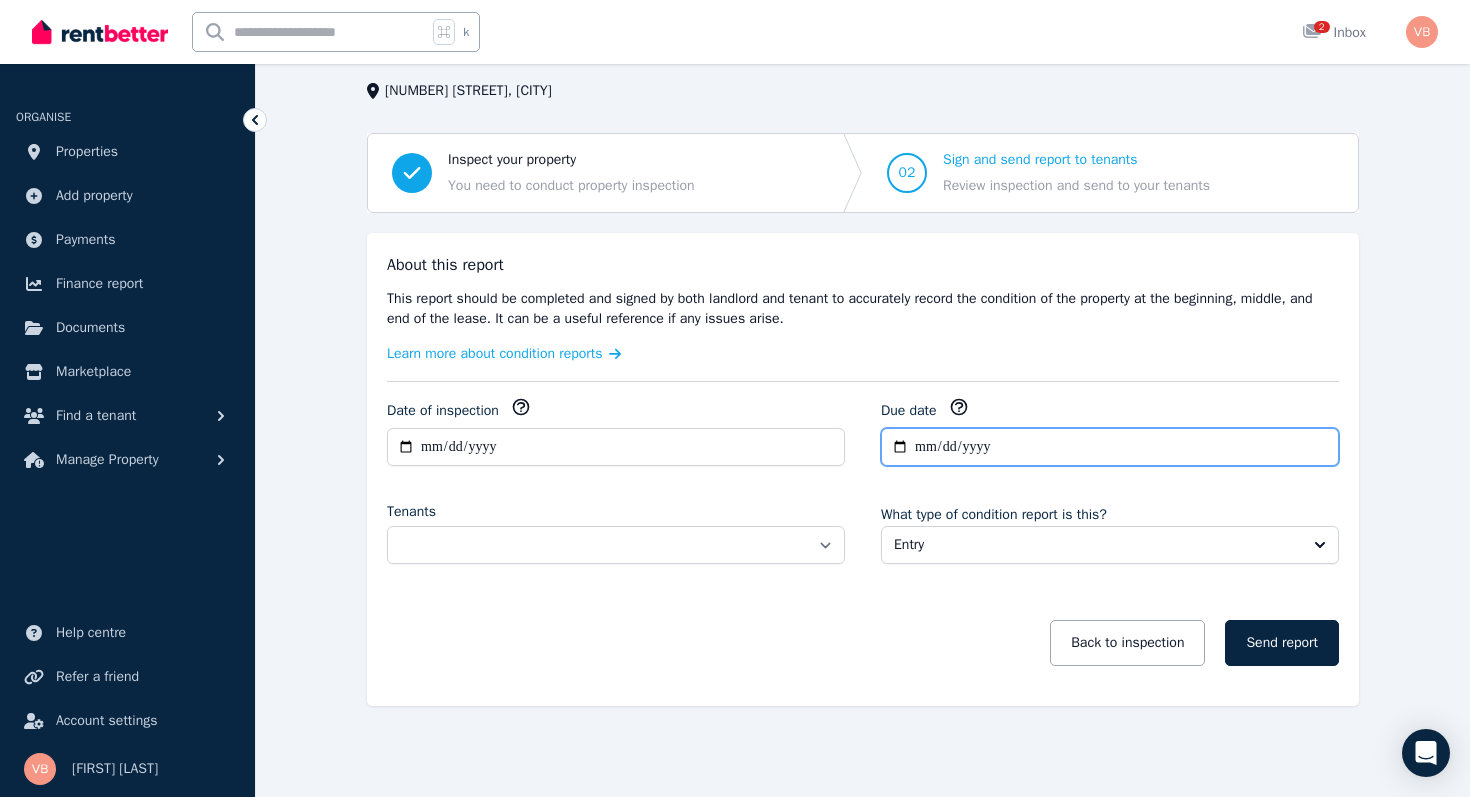 click on "**********" at bounding box center (1110, 447) 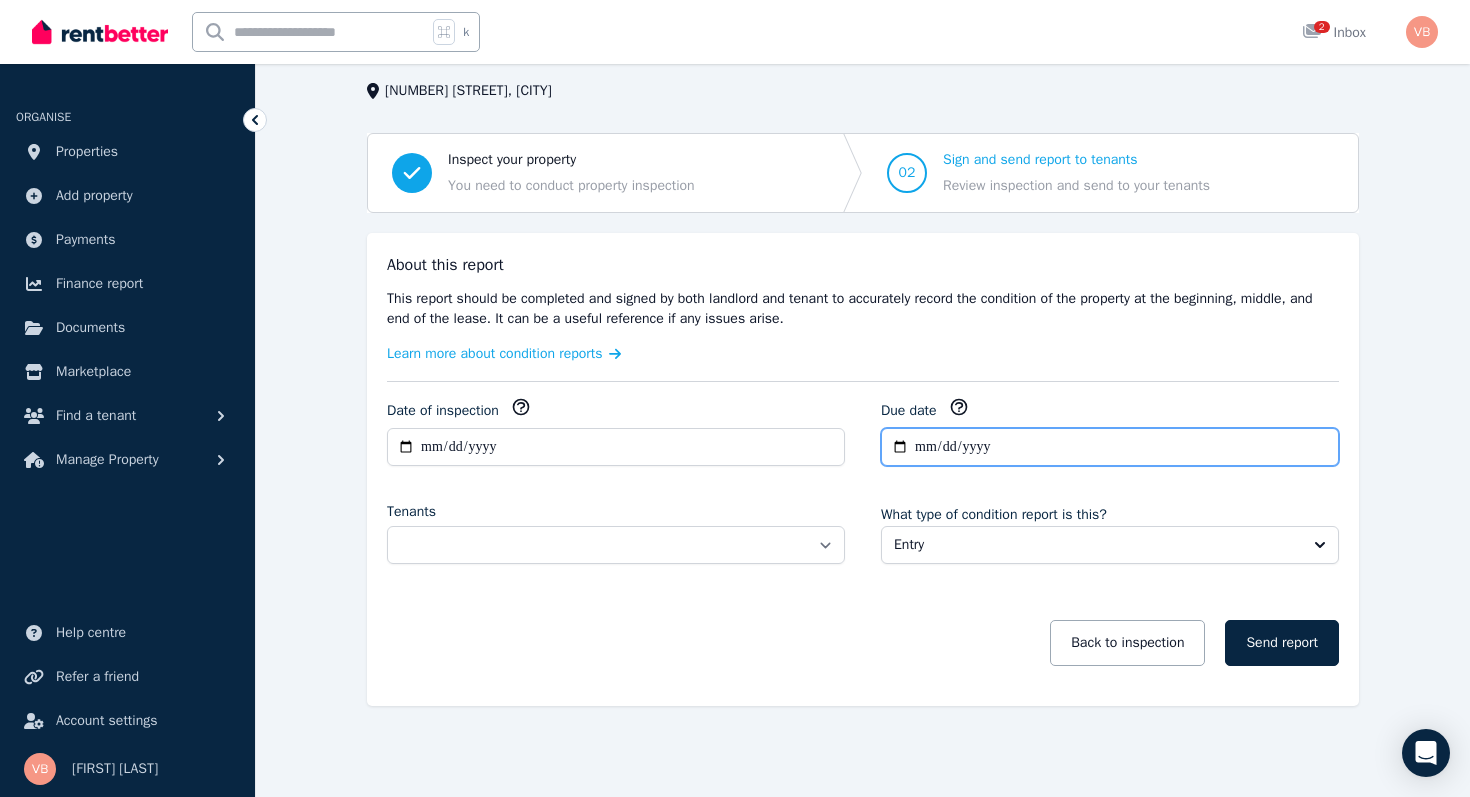 type on "**********" 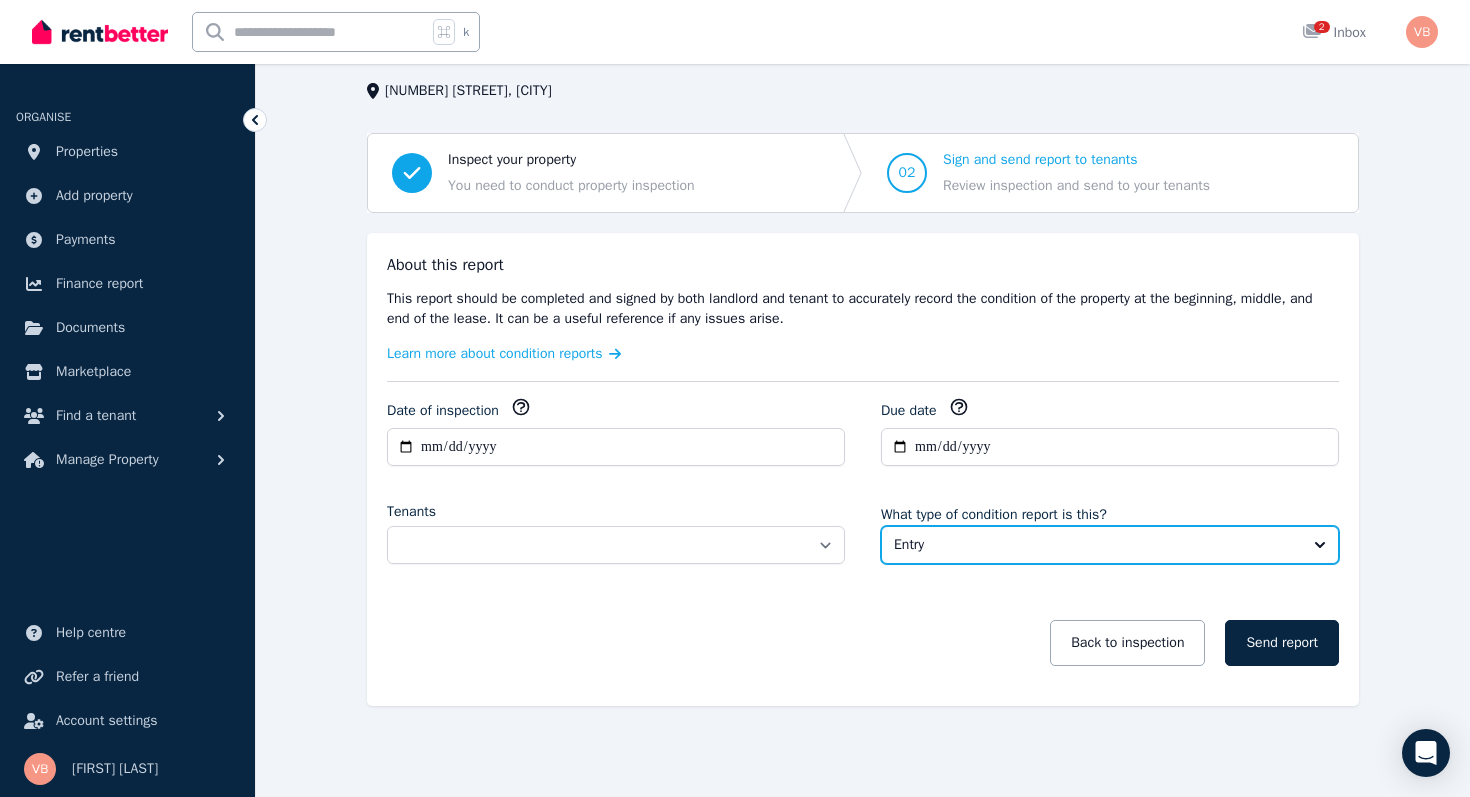 click on "Entry" at bounding box center [1096, 545] 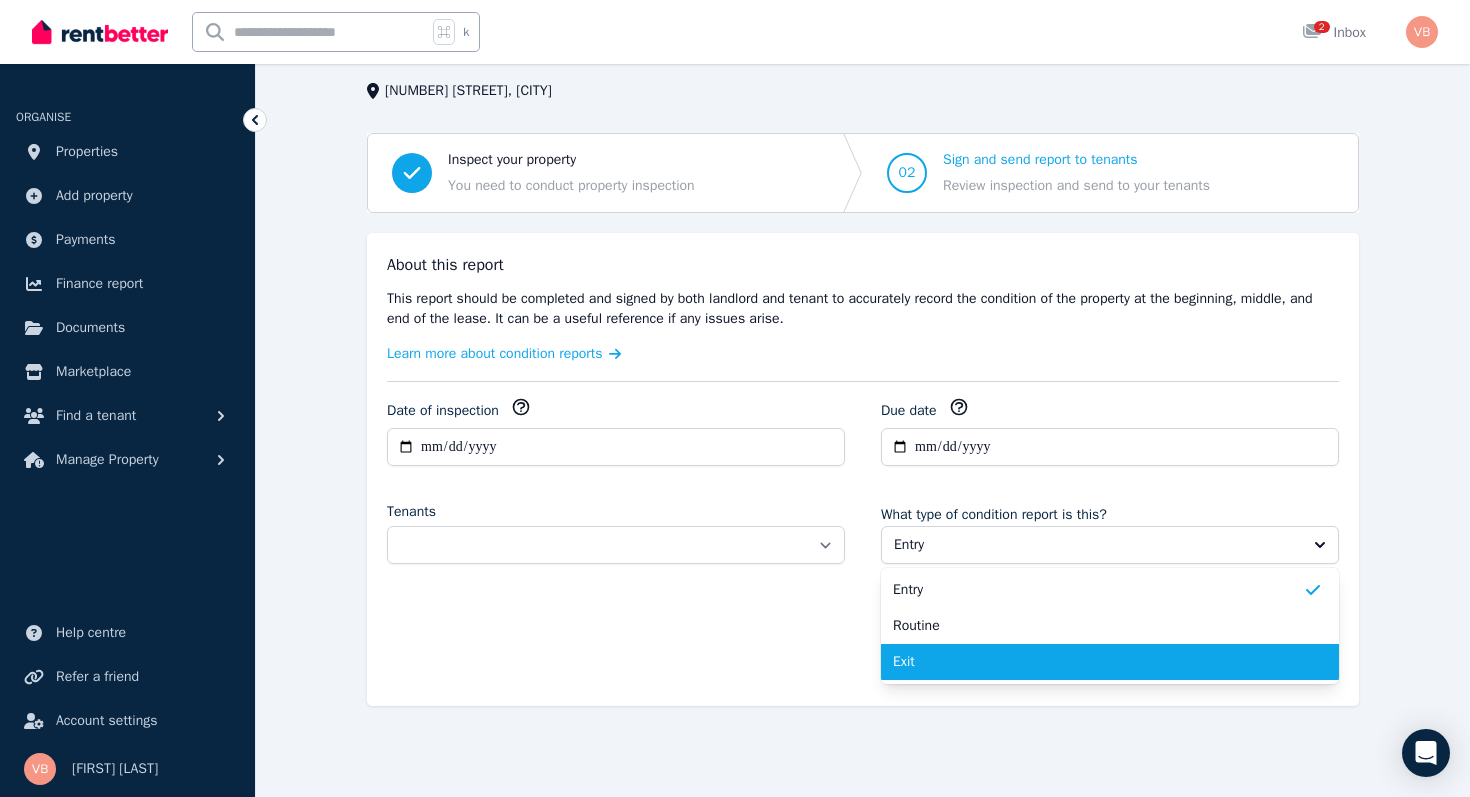 click on "Exit" at bounding box center (1098, 662) 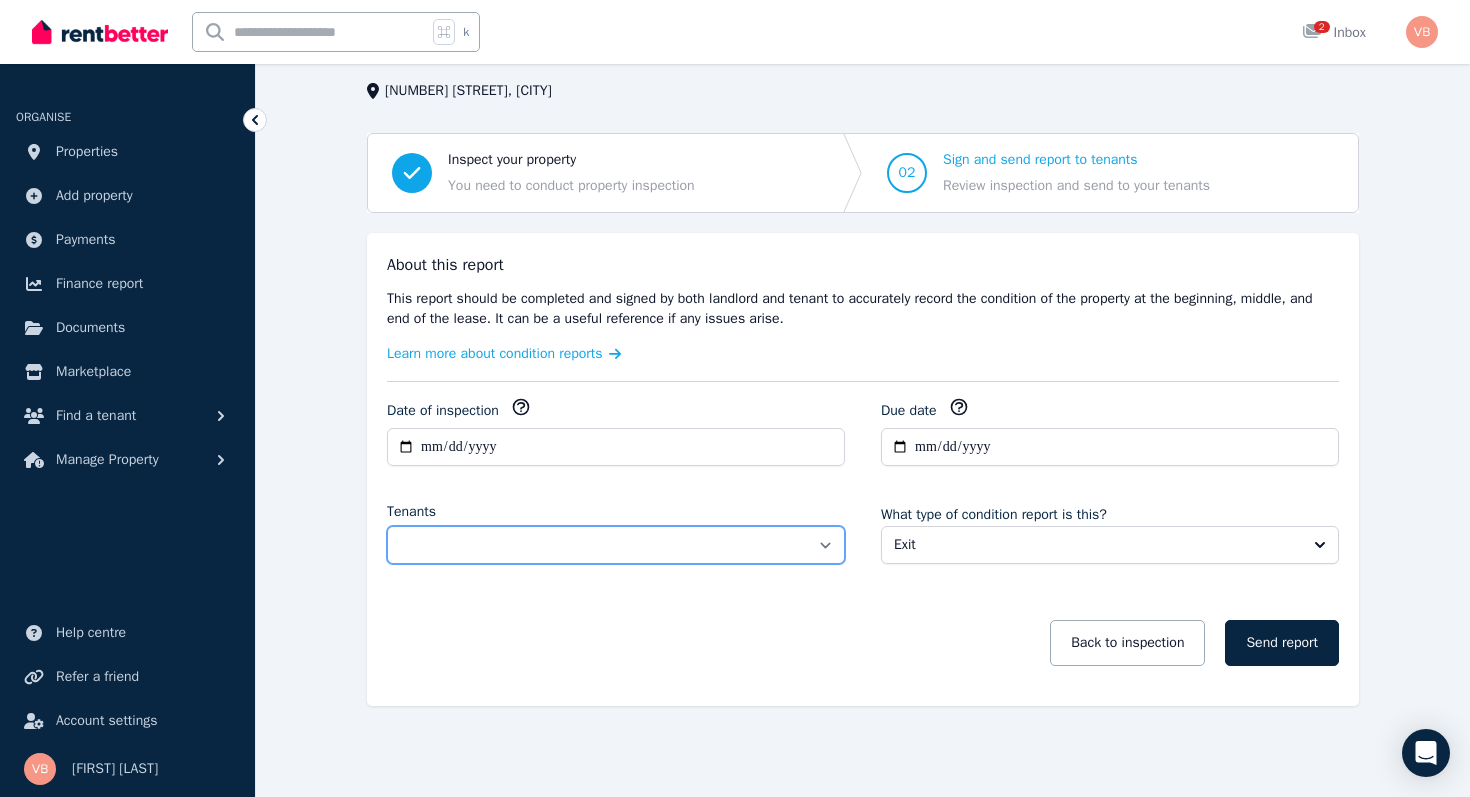 click on "**********" at bounding box center [616, 545] 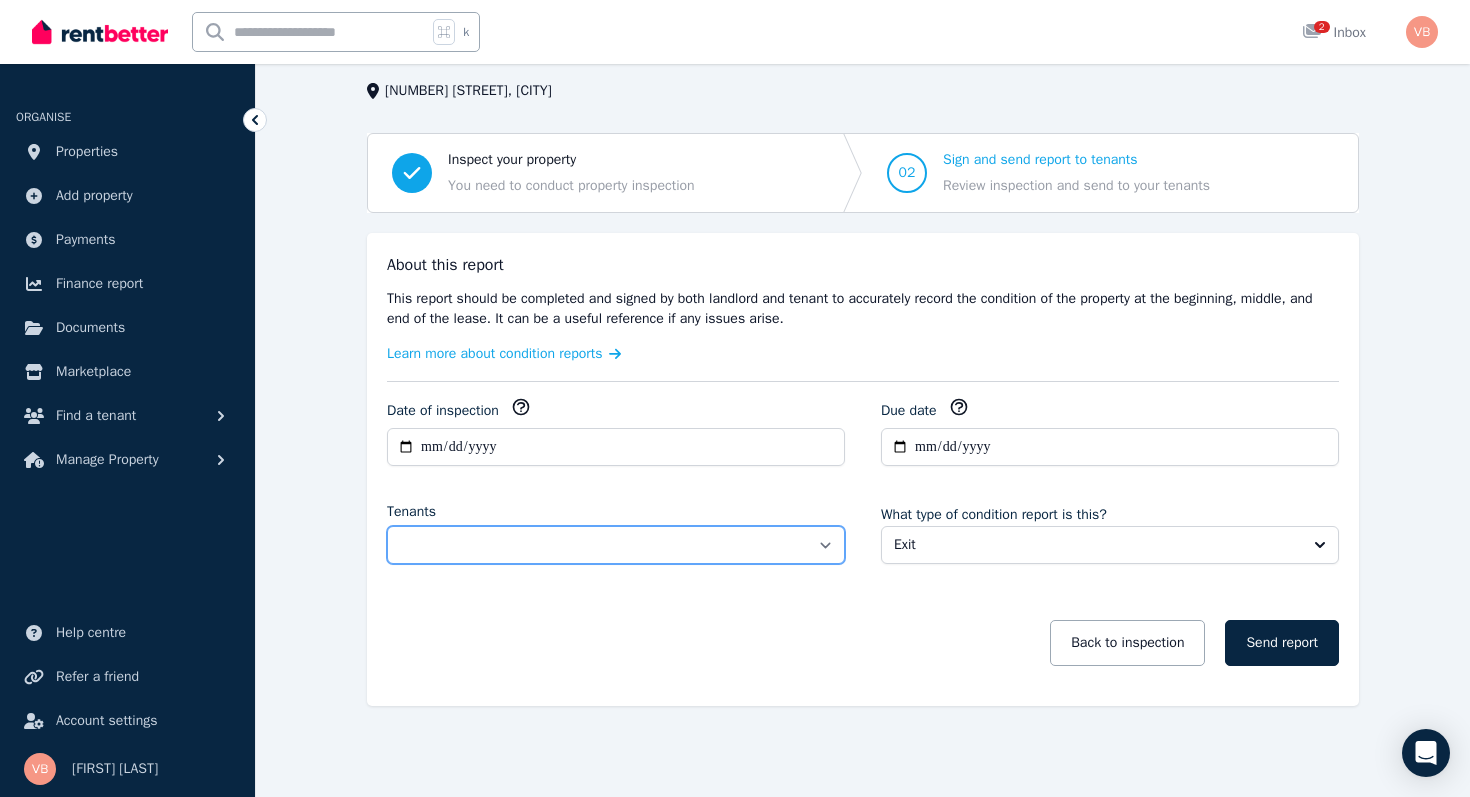 select on "**********" 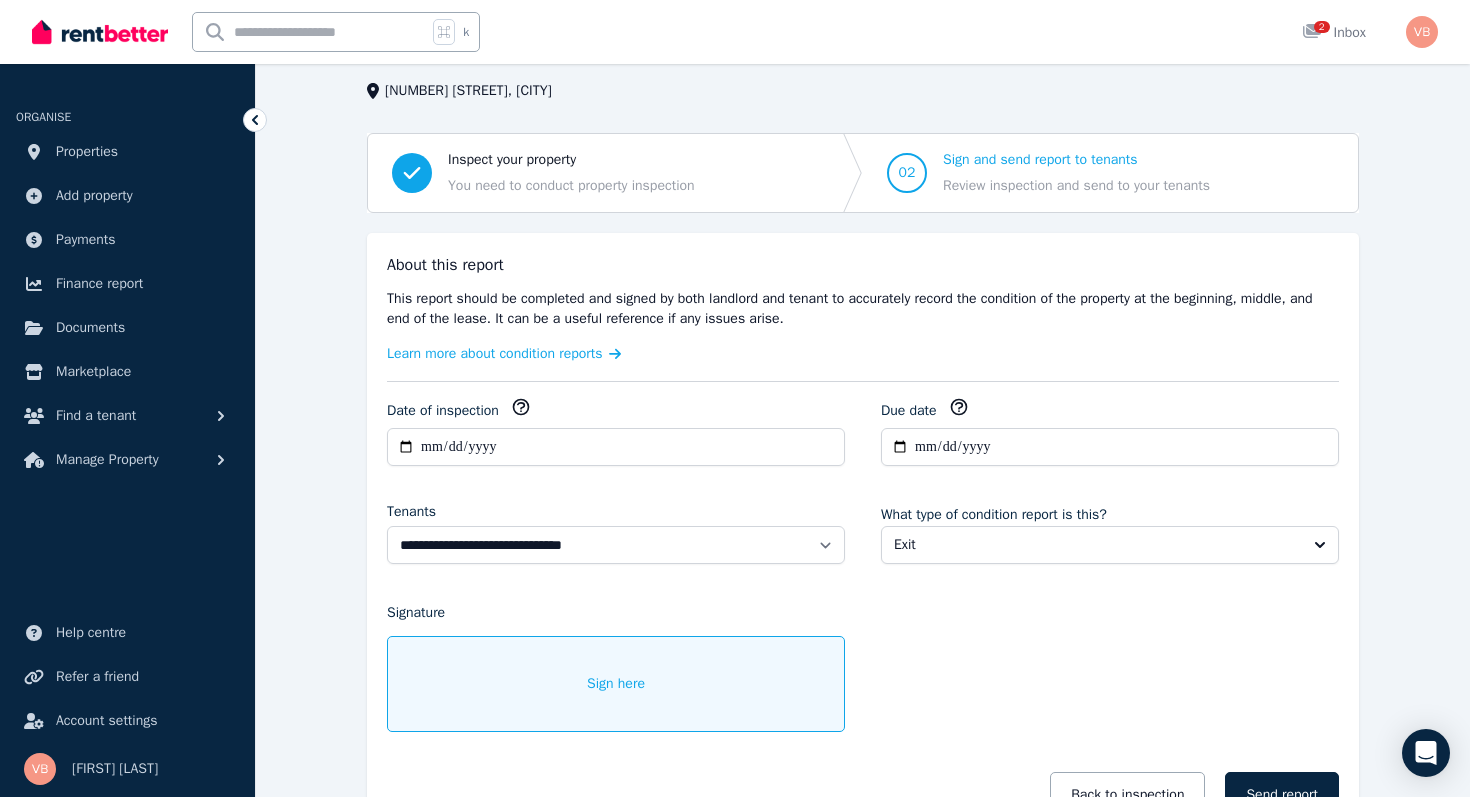click on "Sign here" at bounding box center (616, 684) 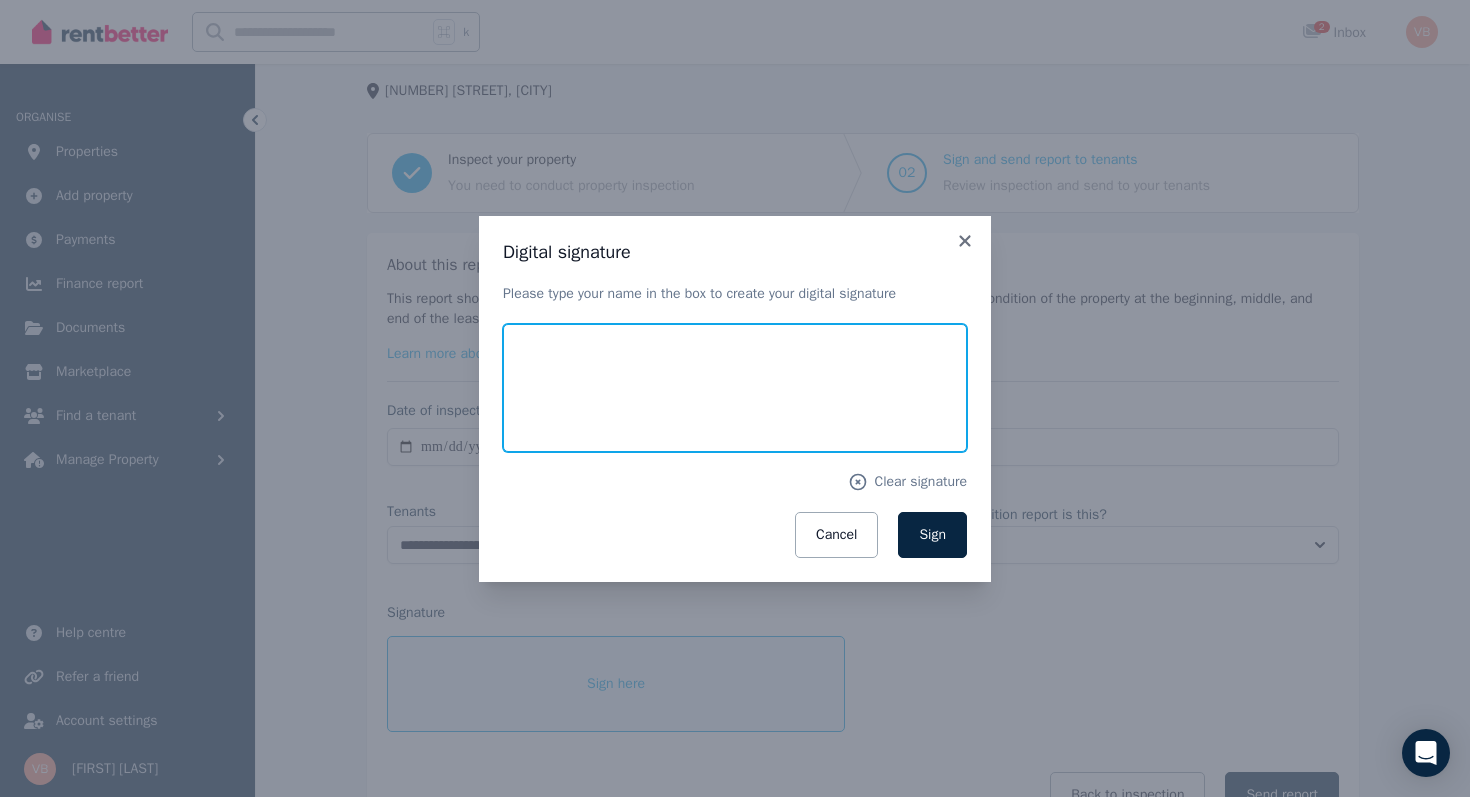 click at bounding box center [735, 388] 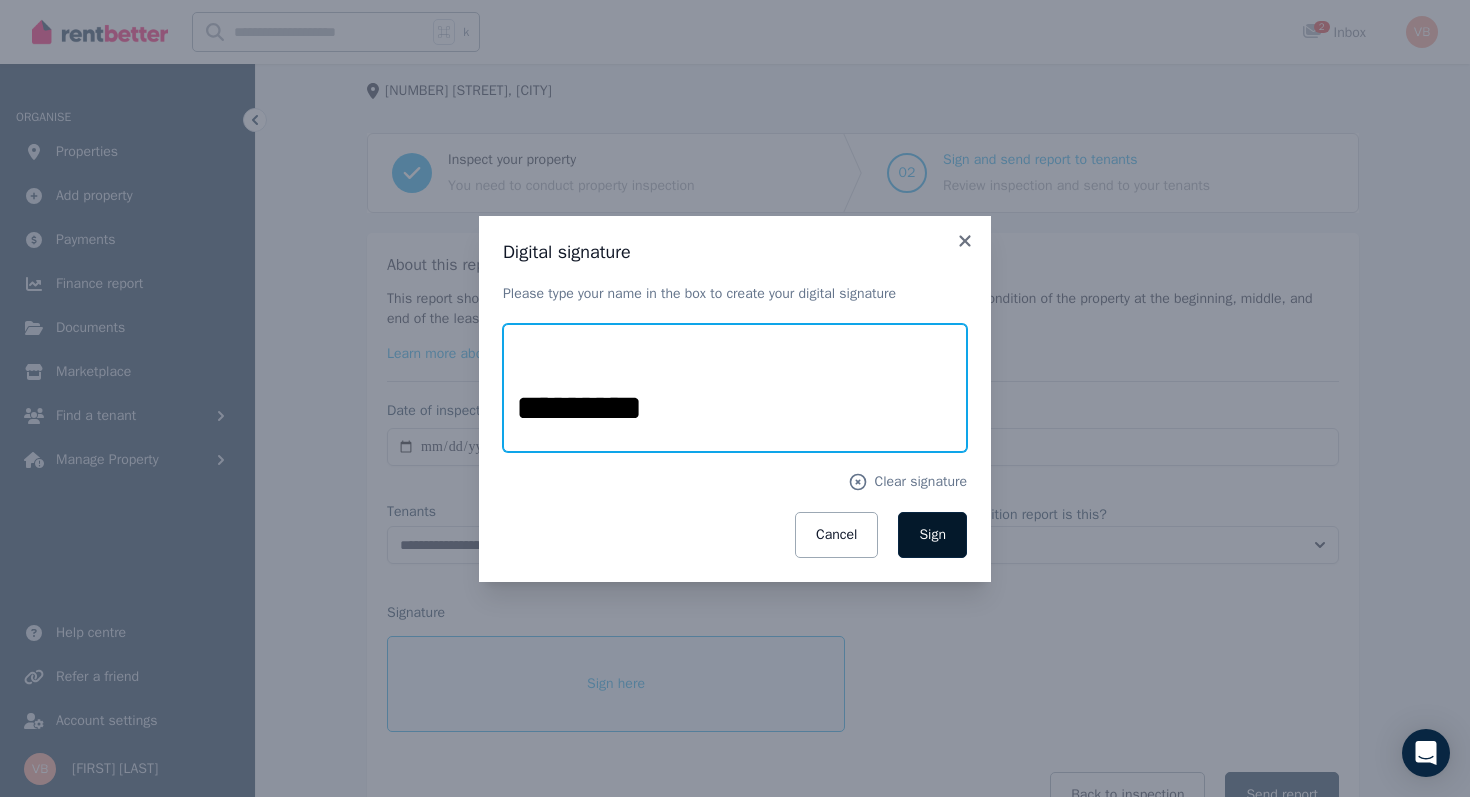 type on "*********" 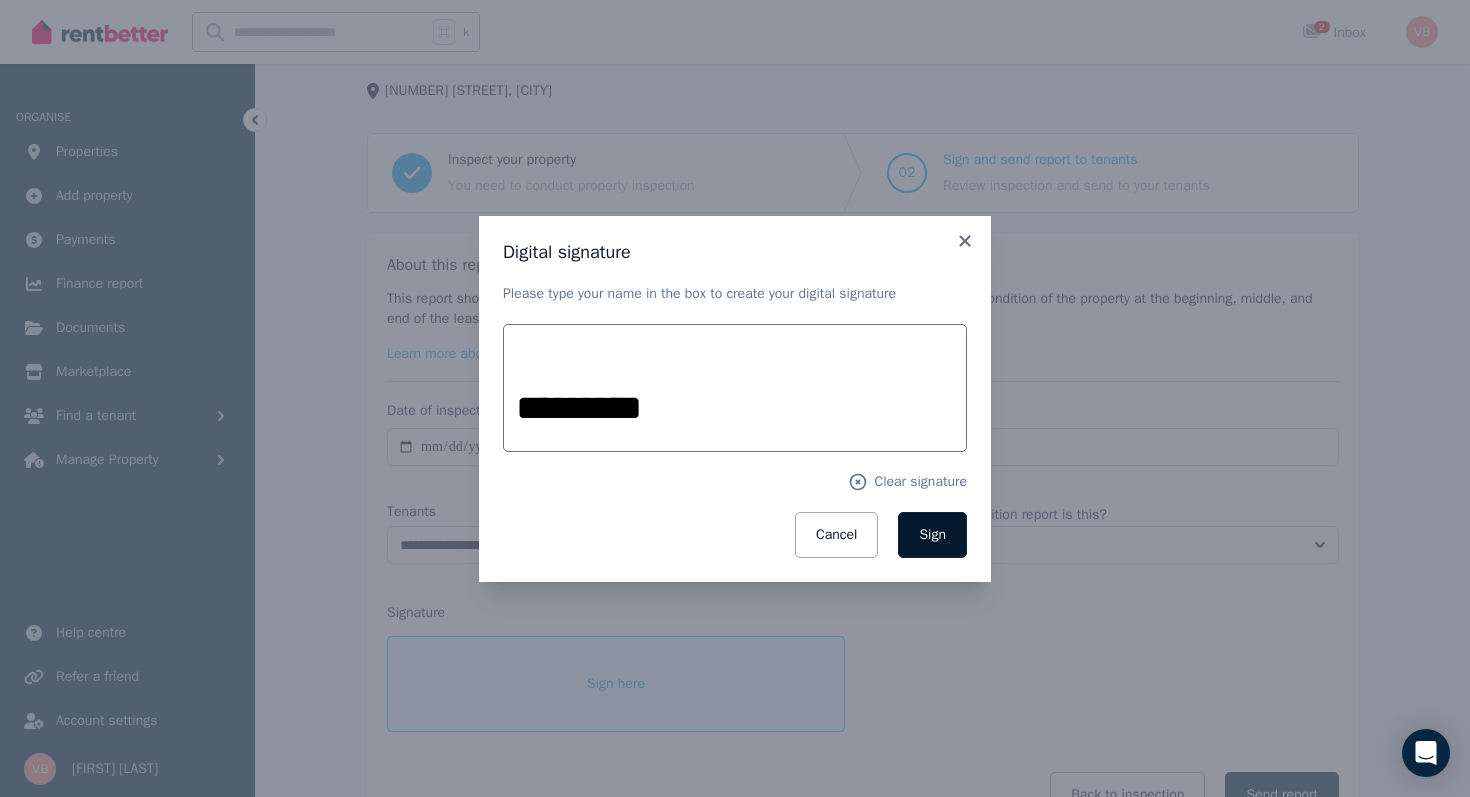 click on "Sign" at bounding box center (932, 534) 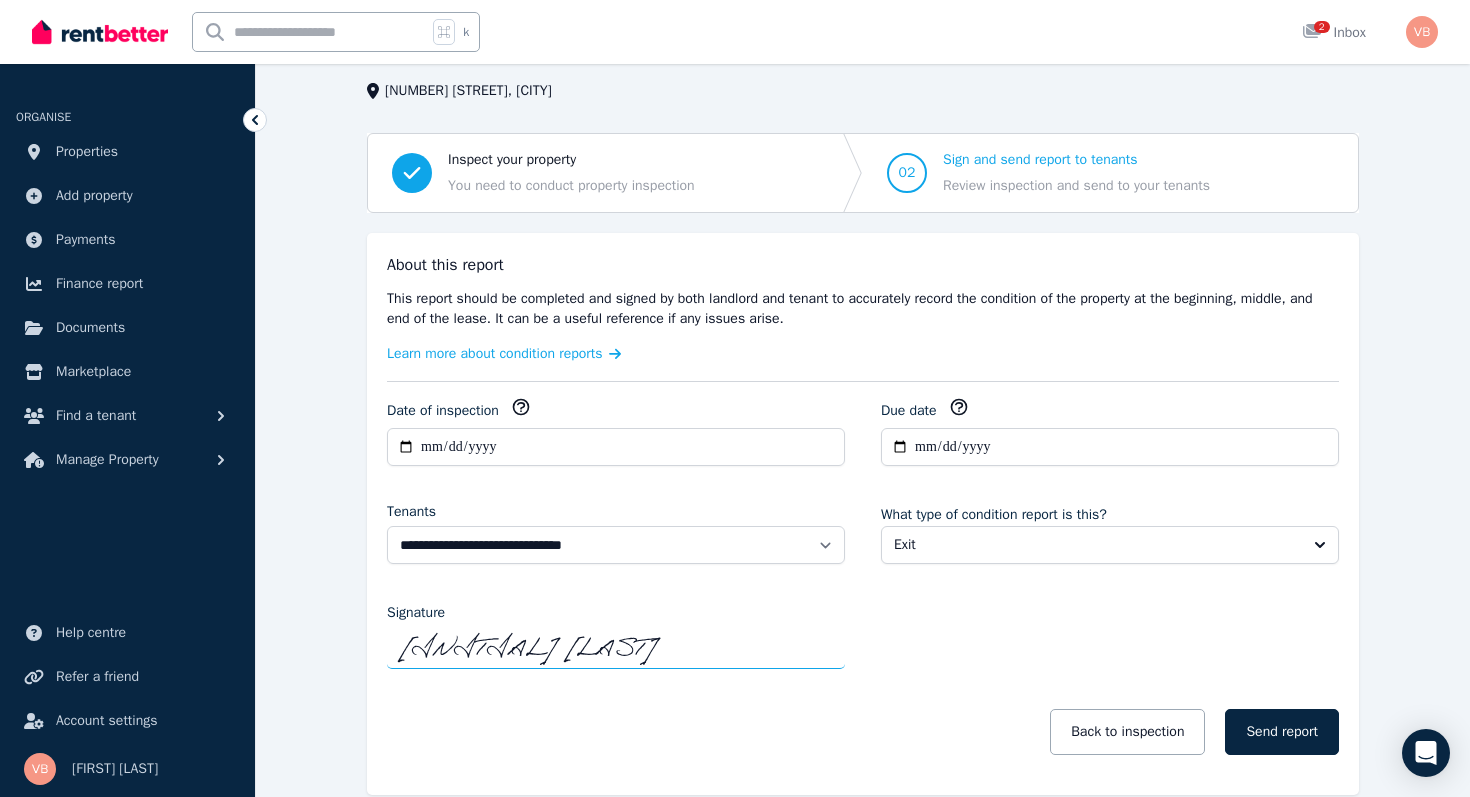 scroll, scrollTop: 210, scrollLeft: 0, axis: vertical 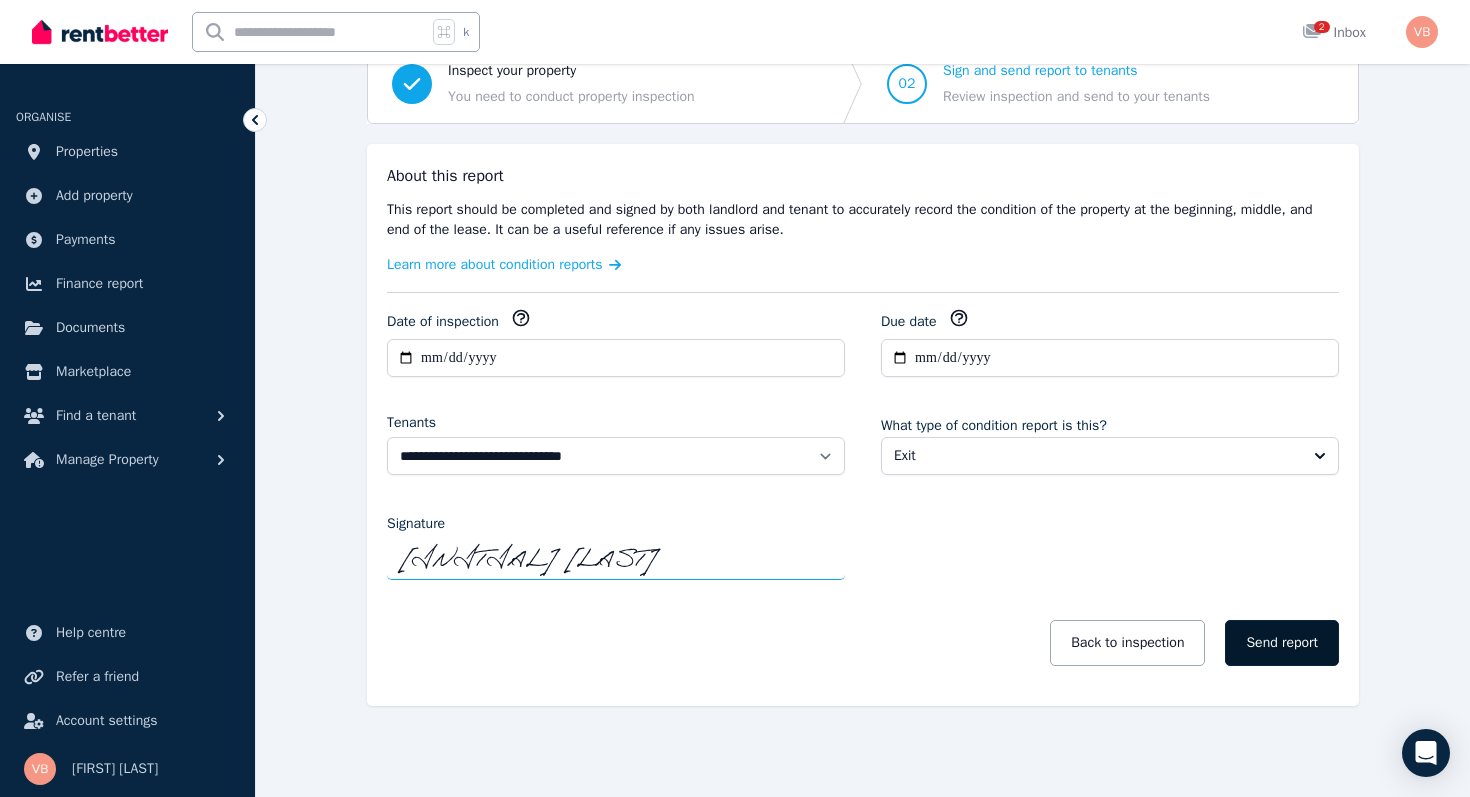 click on "Send report" at bounding box center (1282, 643) 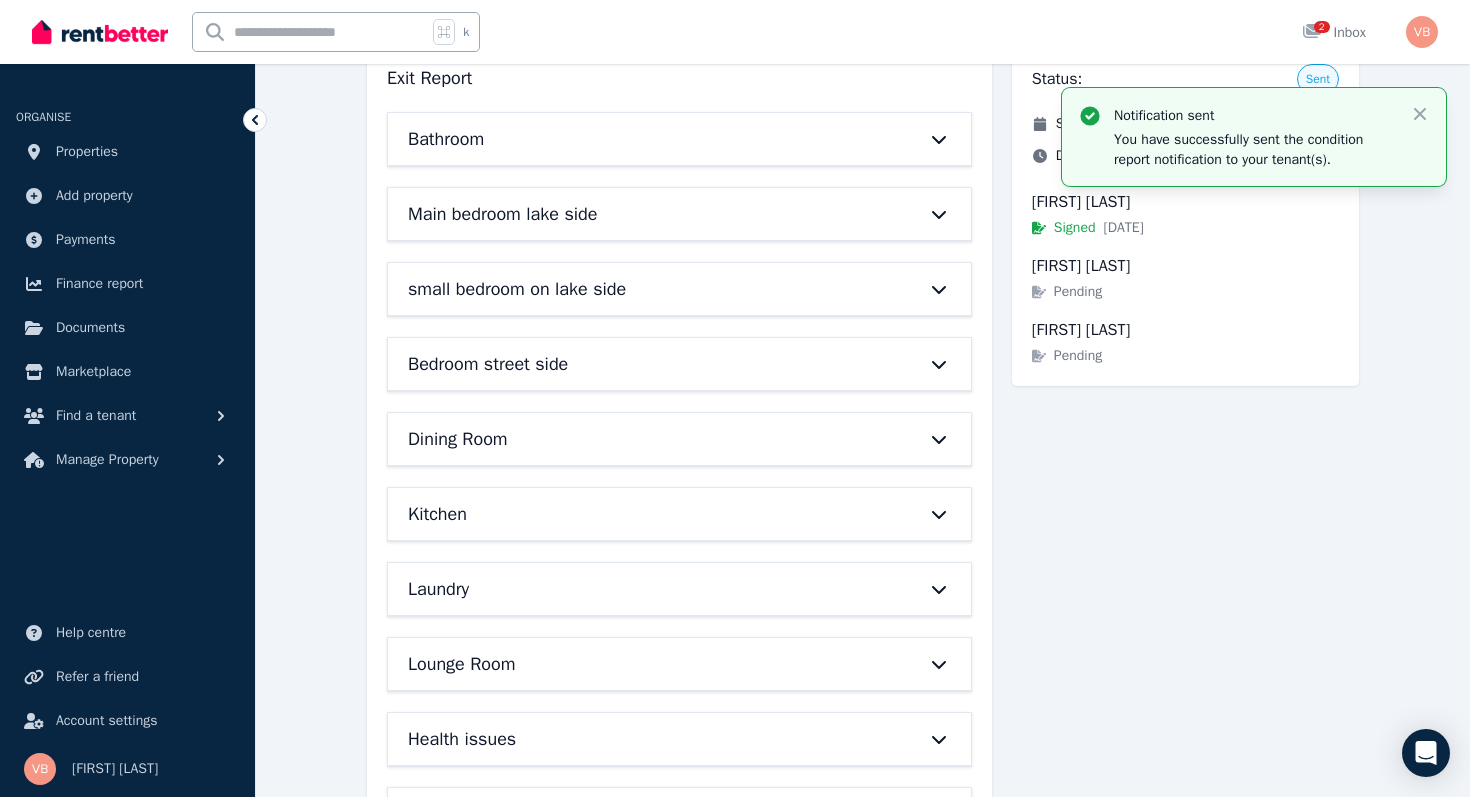 scroll, scrollTop: 0, scrollLeft: 0, axis: both 